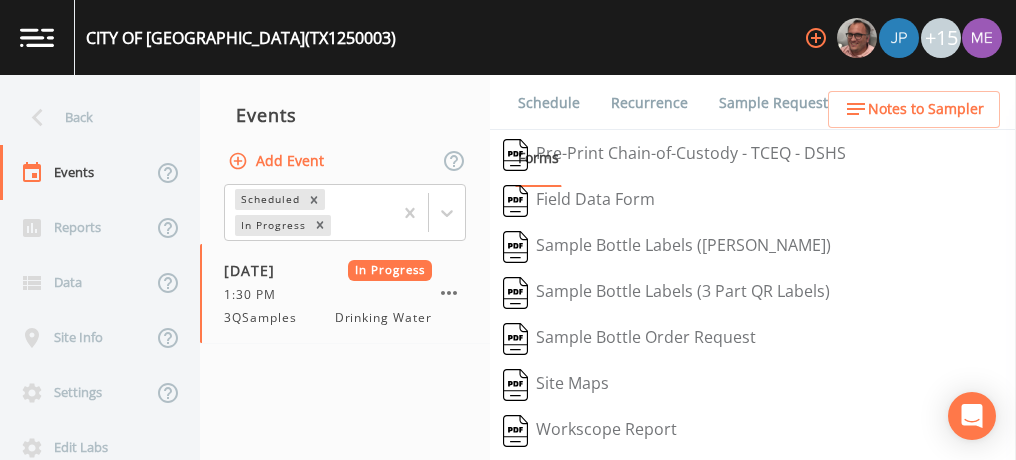 scroll, scrollTop: 0, scrollLeft: 0, axis: both 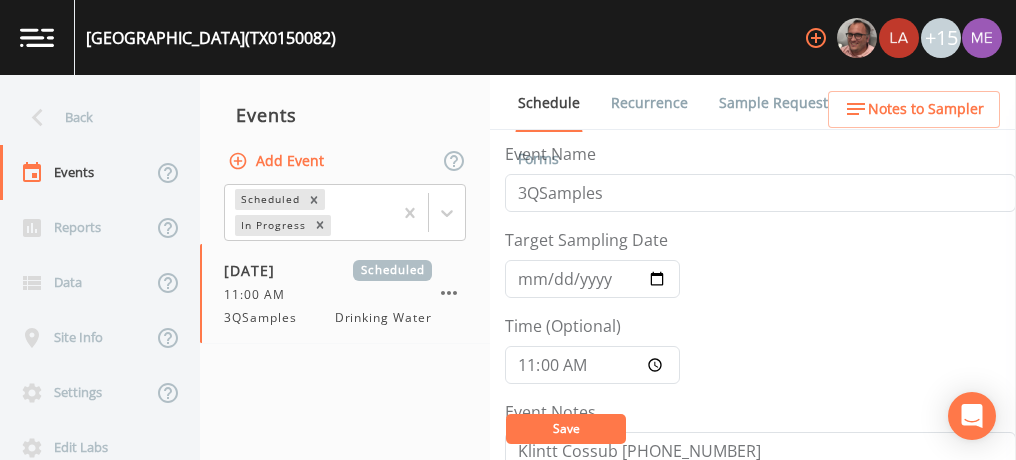 click on "Save" at bounding box center (566, 428) 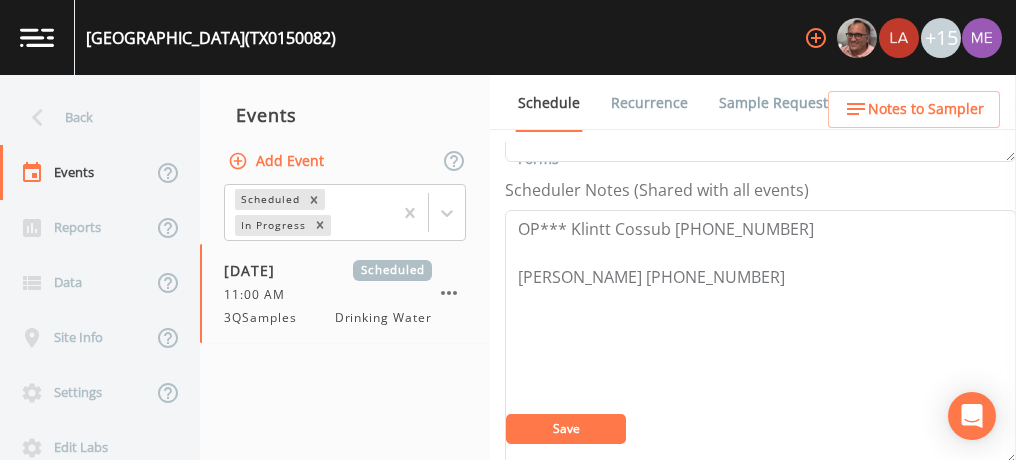 scroll, scrollTop: 525, scrollLeft: 0, axis: vertical 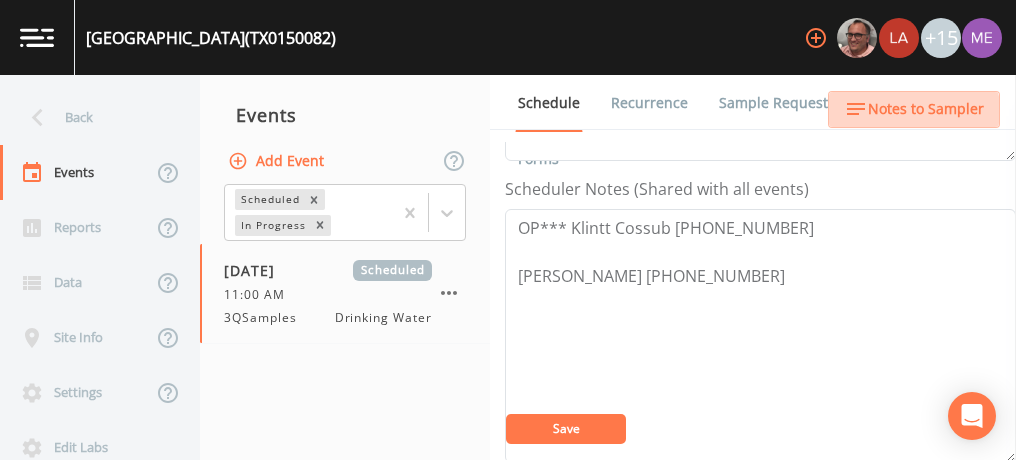 click on "Notes to Sampler" at bounding box center [914, 109] 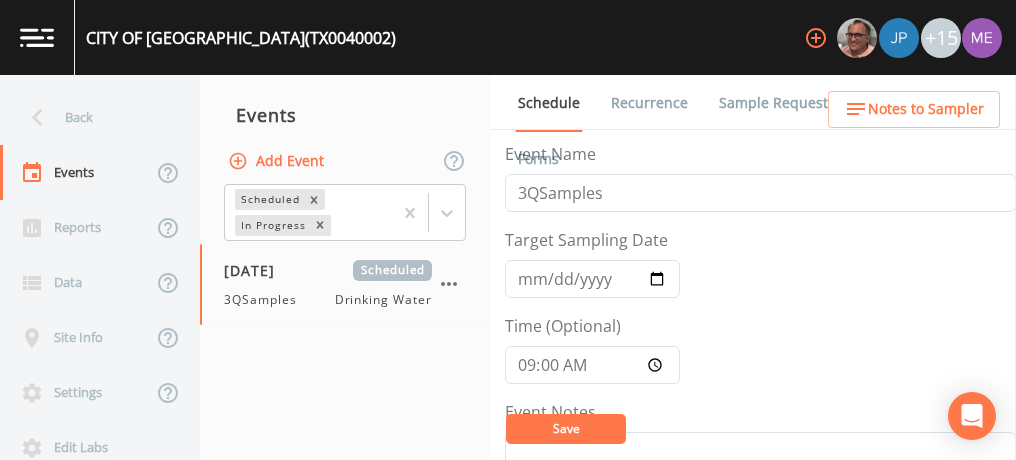 scroll, scrollTop: 0, scrollLeft: 0, axis: both 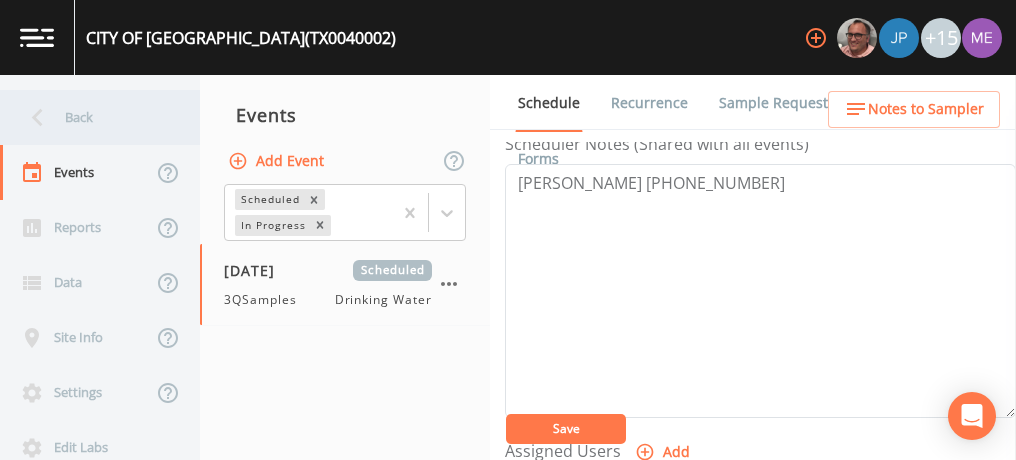 click on "Back" at bounding box center (90, 117) 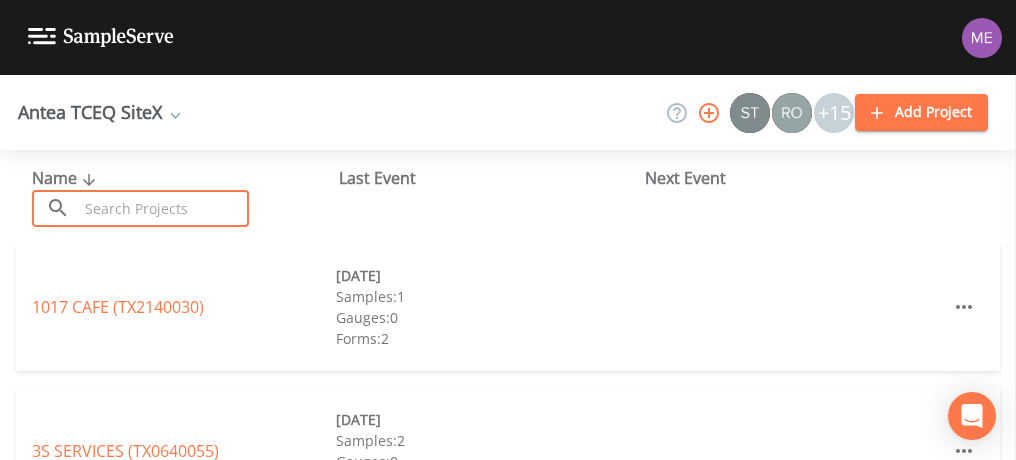 click at bounding box center (163, 208) 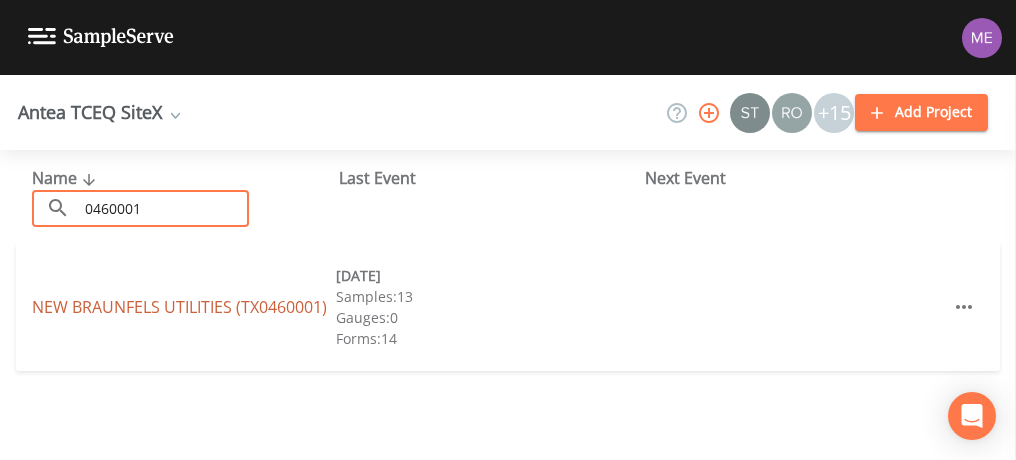 type on "0460001" 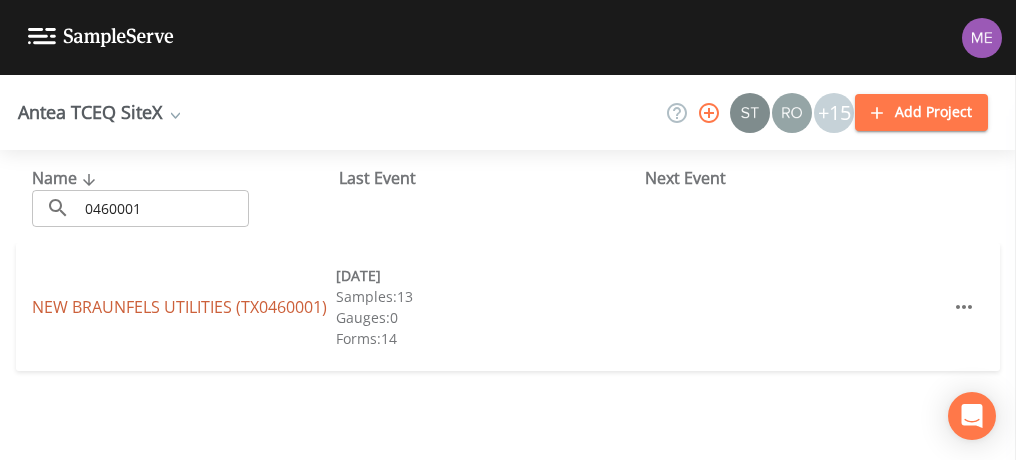 click on "NEW BRAUNFELS UTILITIES   (TX0460001)" at bounding box center [179, 307] 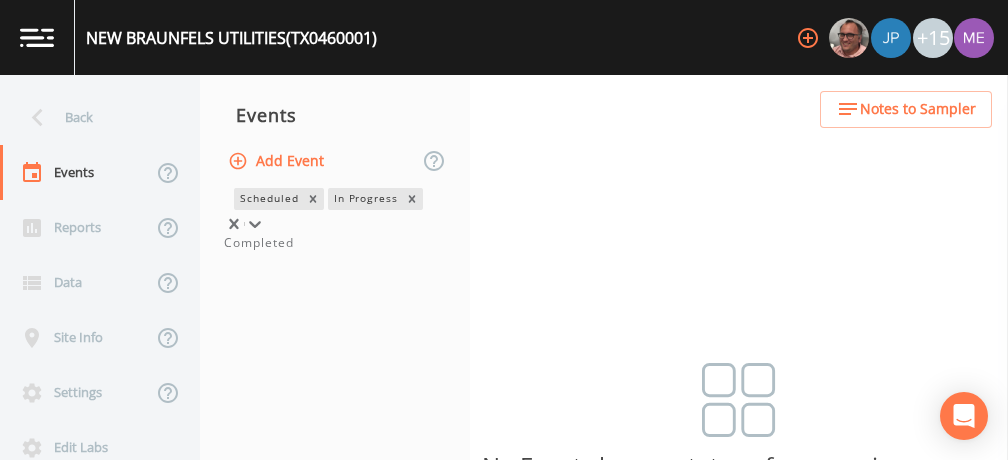 click 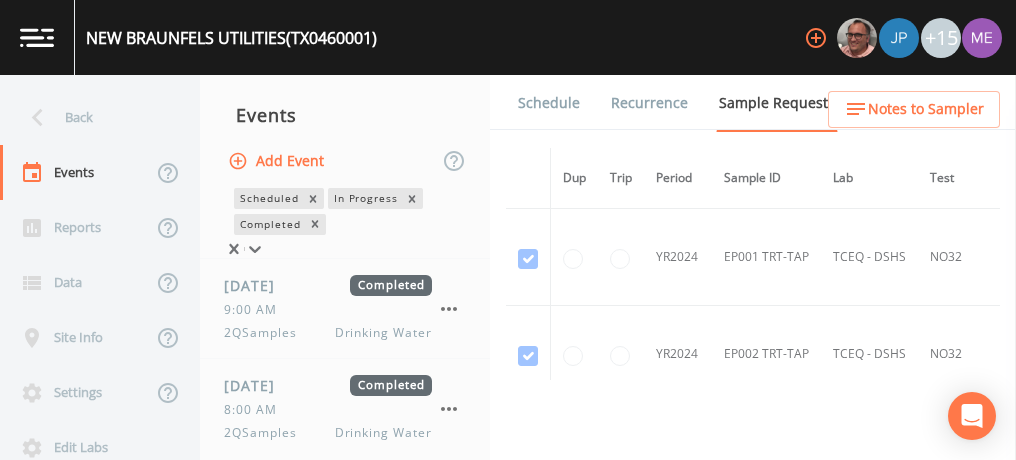 scroll, scrollTop: 312, scrollLeft: 0, axis: vertical 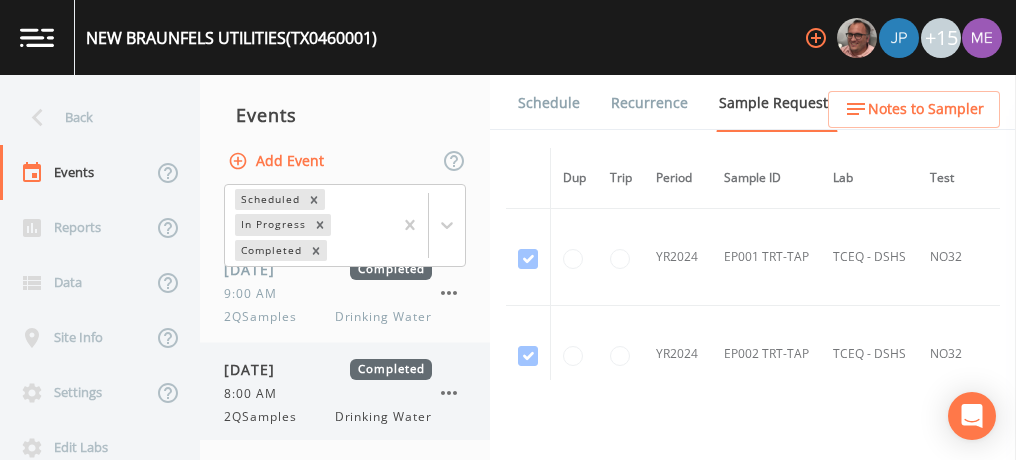 click on "07/16/2025 Completed 8:00 AM 2QSamples Drinking Water" at bounding box center (328, 392) 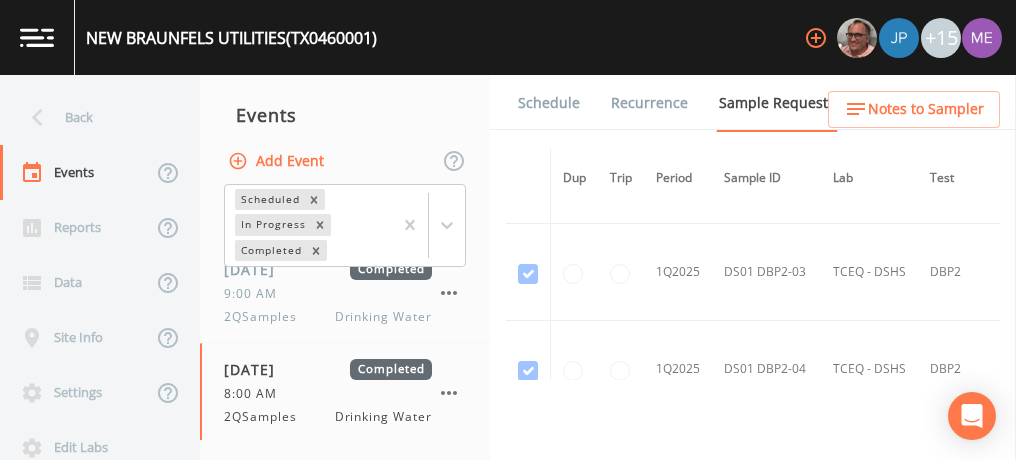 scroll, scrollTop: 9510, scrollLeft: 0, axis: vertical 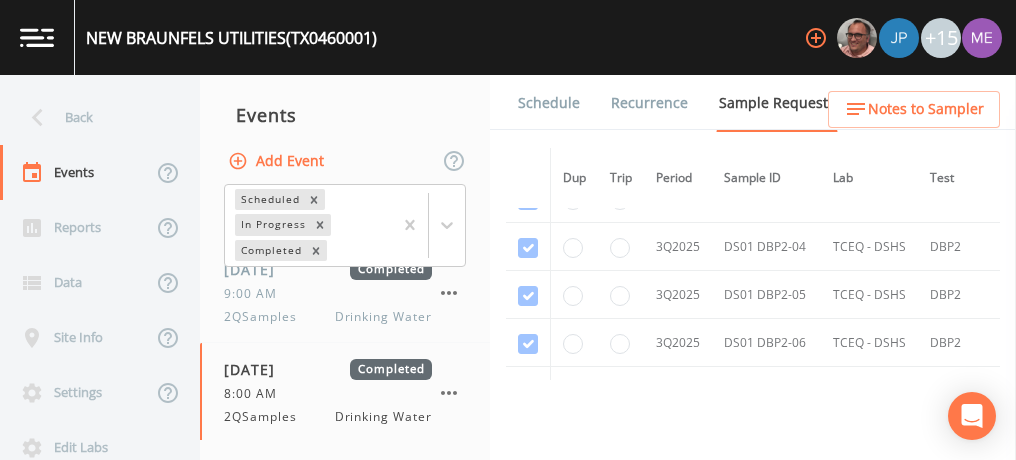 click on "DS01 DBP2-07" at bounding box center [766, 391] 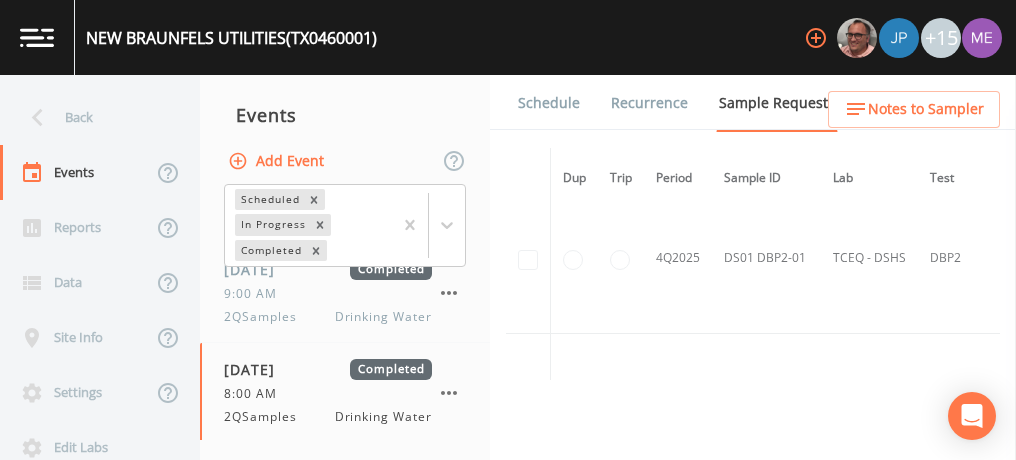 scroll, scrollTop: 11603, scrollLeft: 0, axis: vertical 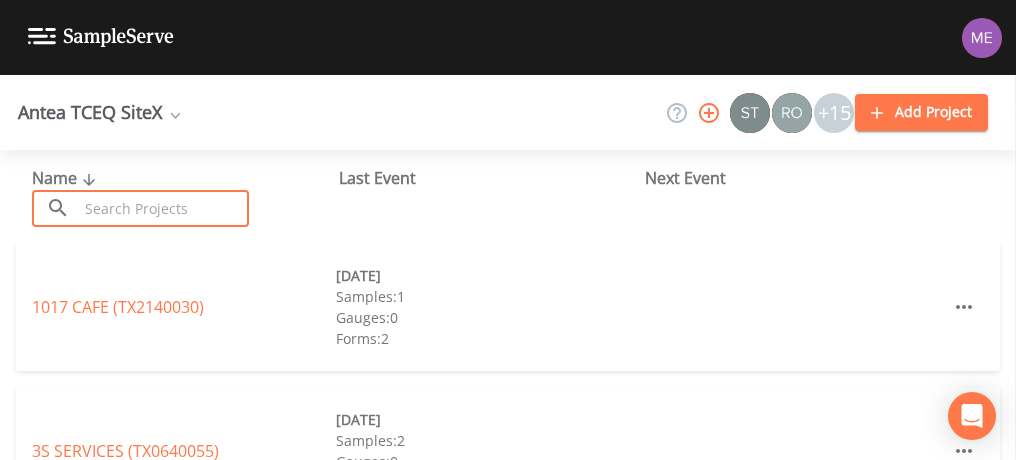 click at bounding box center (163, 208) 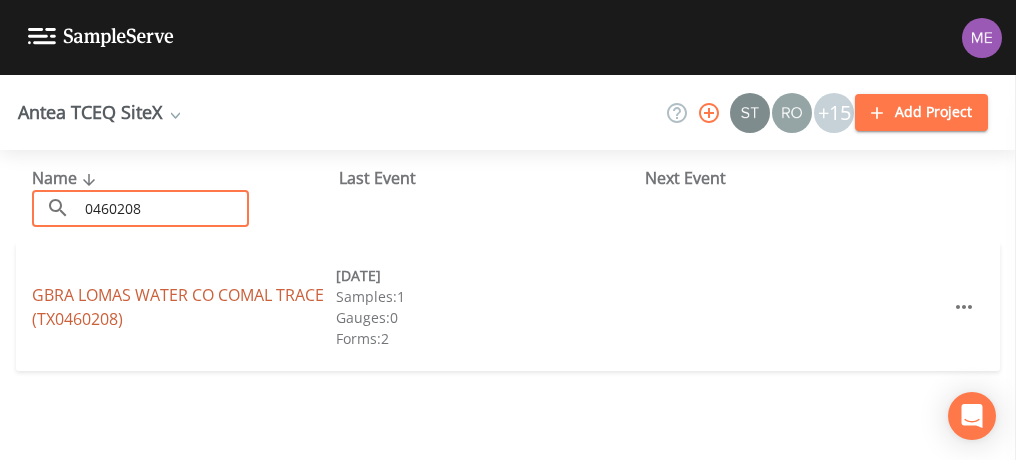 type on "0460208" 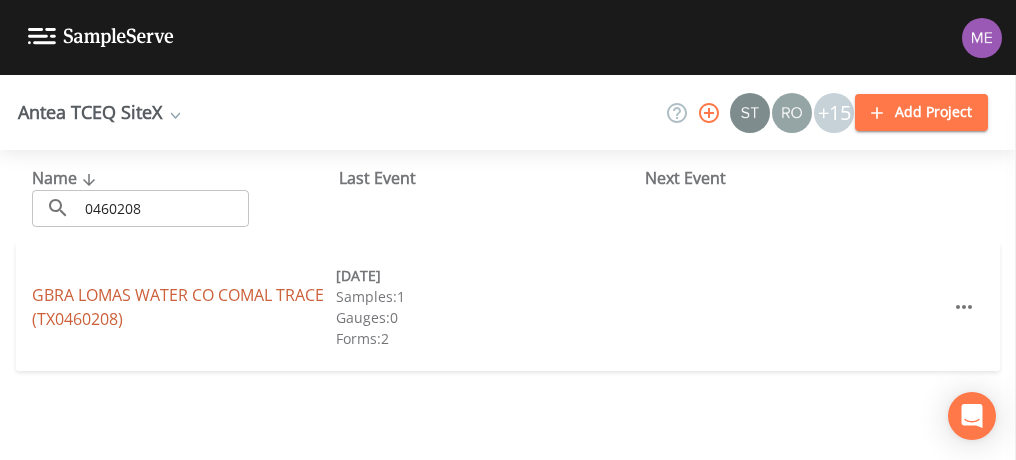 click on "GBRA LOMAS WATER CO COMAL TRACE   (TX0460208)" at bounding box center [178, 307] 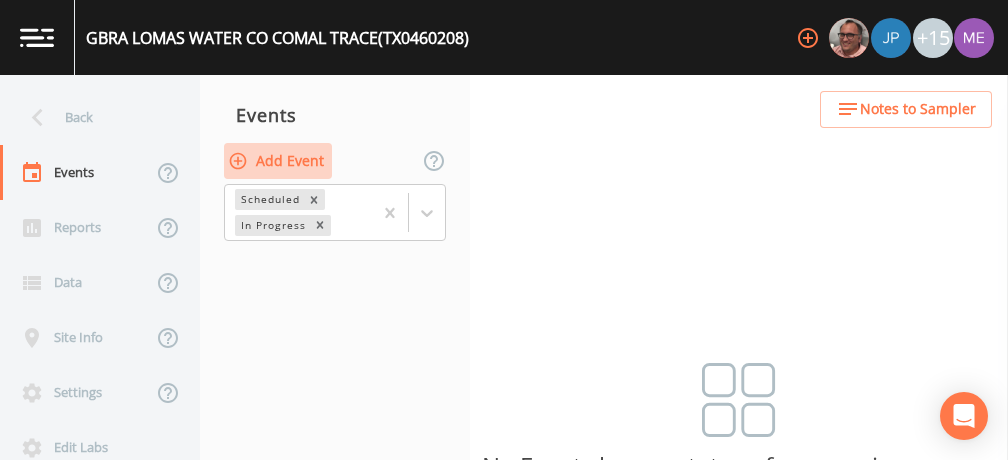 click on "Add Event" at bounding box center [278, 161] 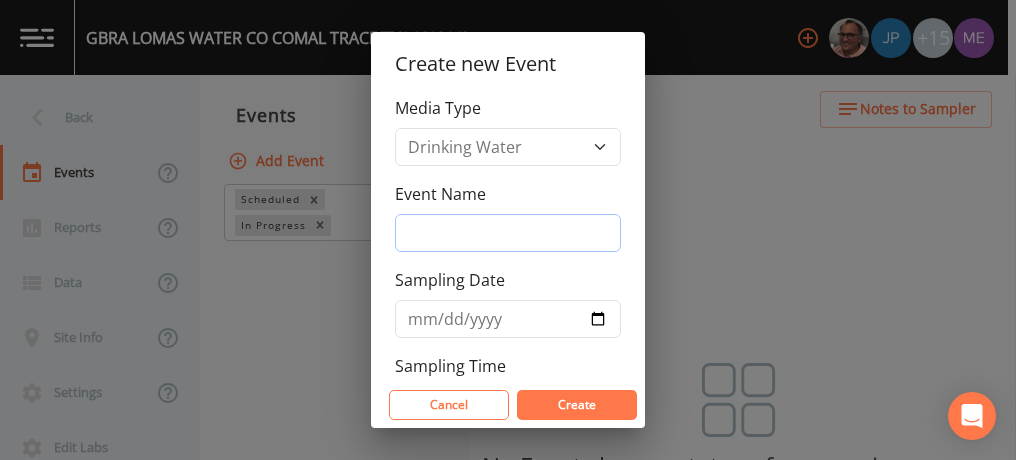 click on "Event Name" at bounding box center (508, 233) 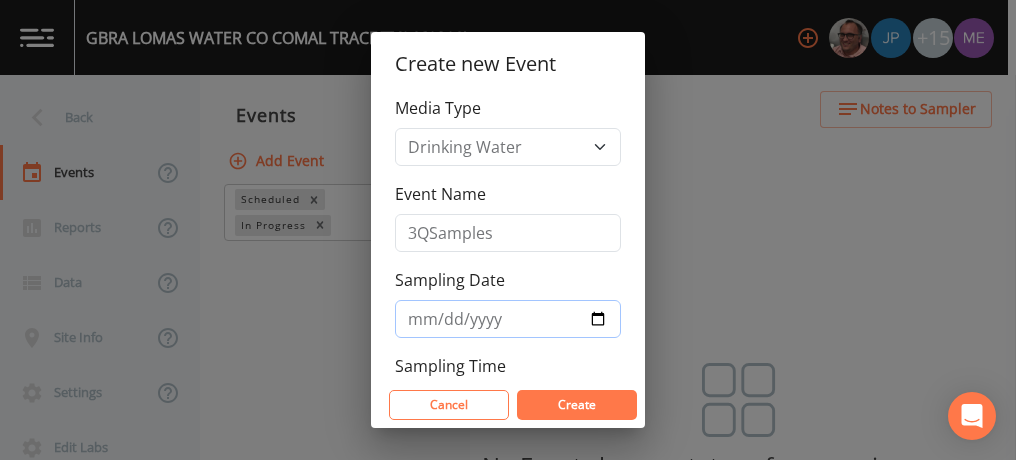 type on "[DATE]" 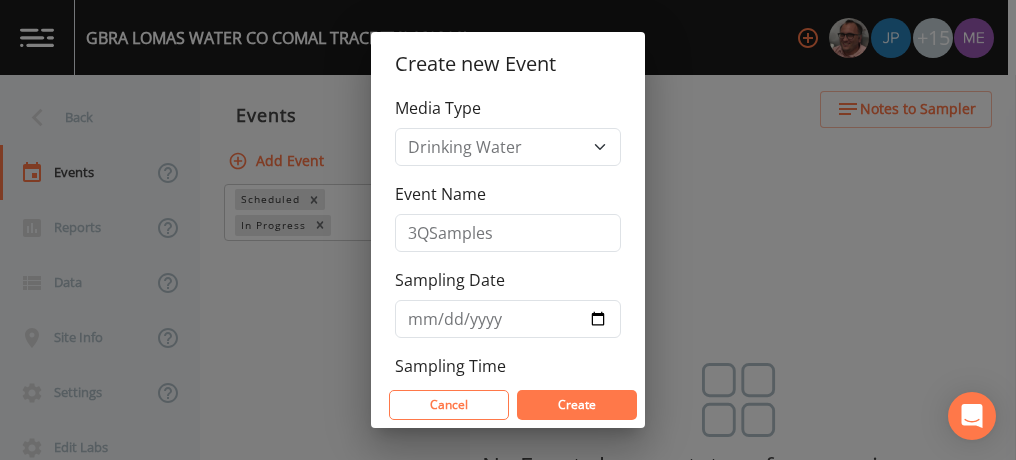 click on "Create" at bounding box center (577, 404) 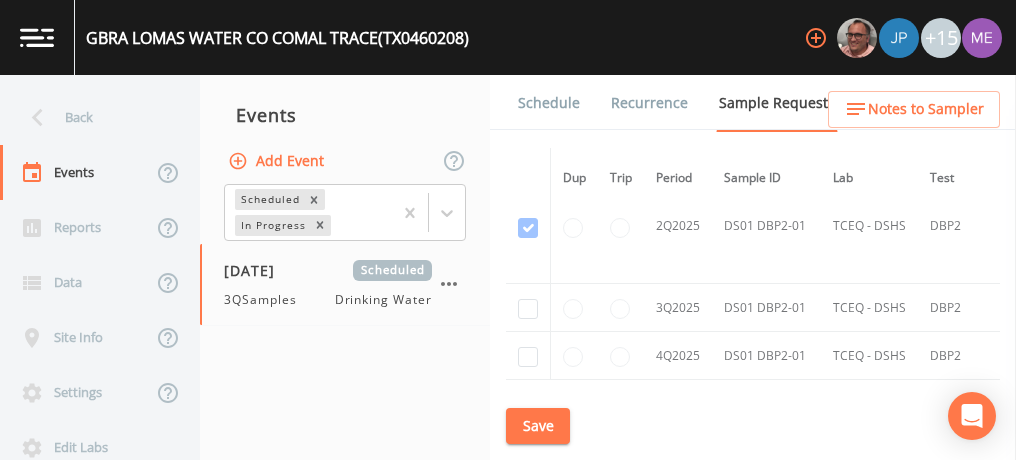 scroll, scrollTop: 2114, scrollLeft: 0, axis: vertical 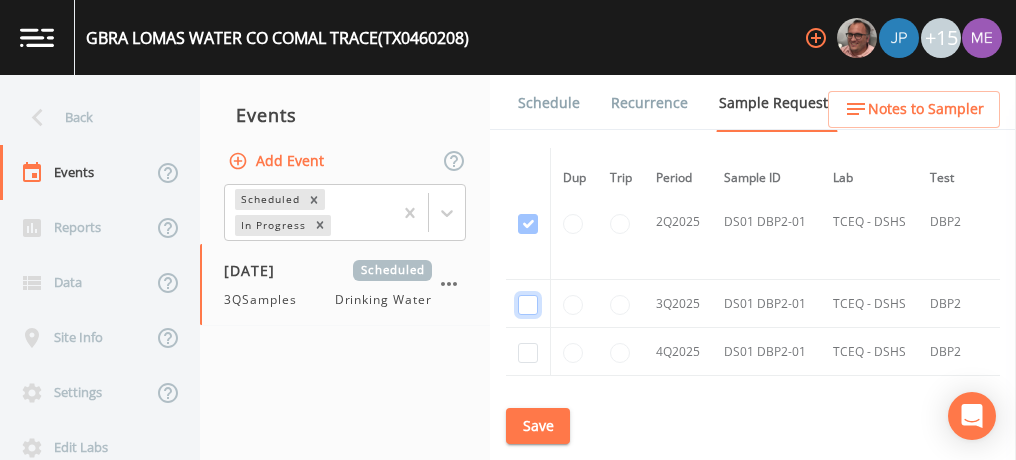 click at bounding box center (528, -926) 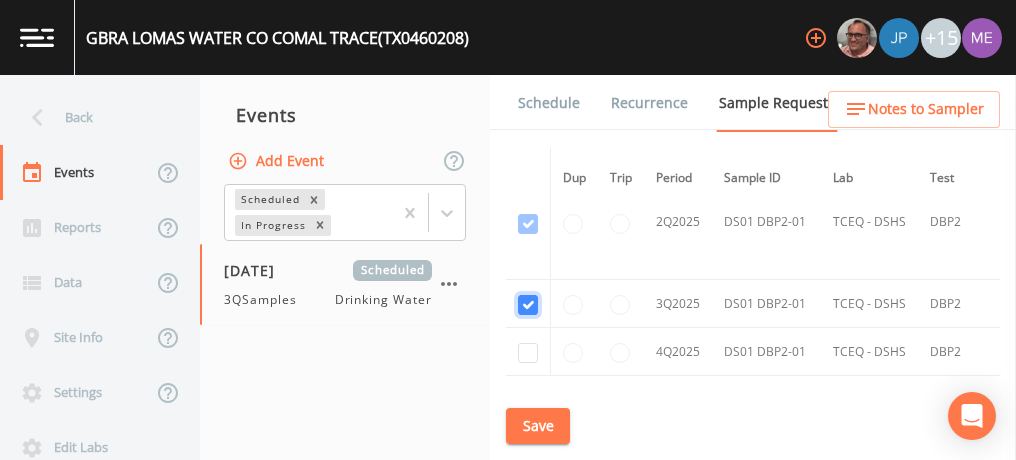 checkbox on "true" 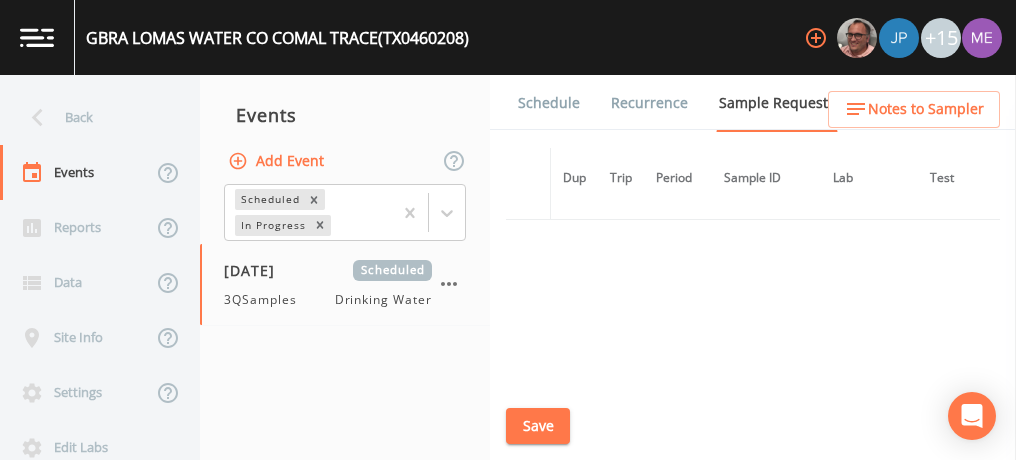 scroll, scrollTop: 1808, scrollLeft: 0, axis: vertical 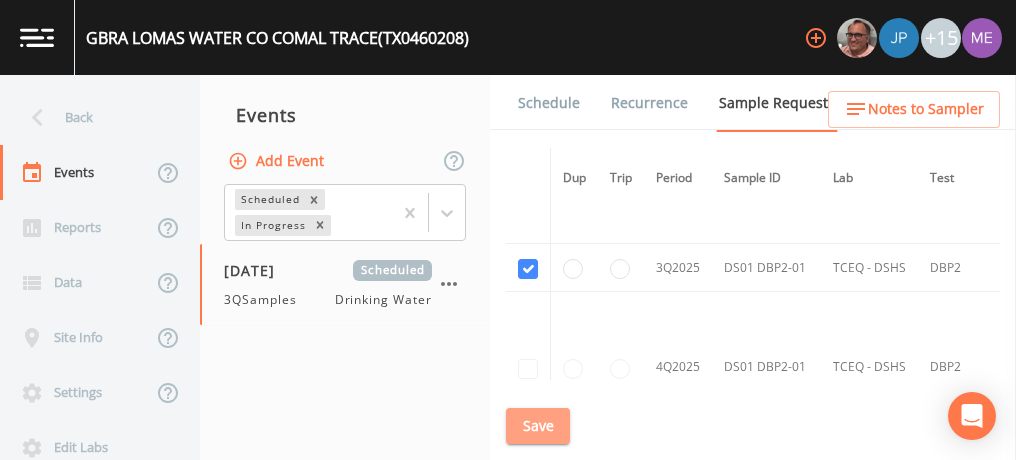 click on "Save" at bounding box center (538, 426) 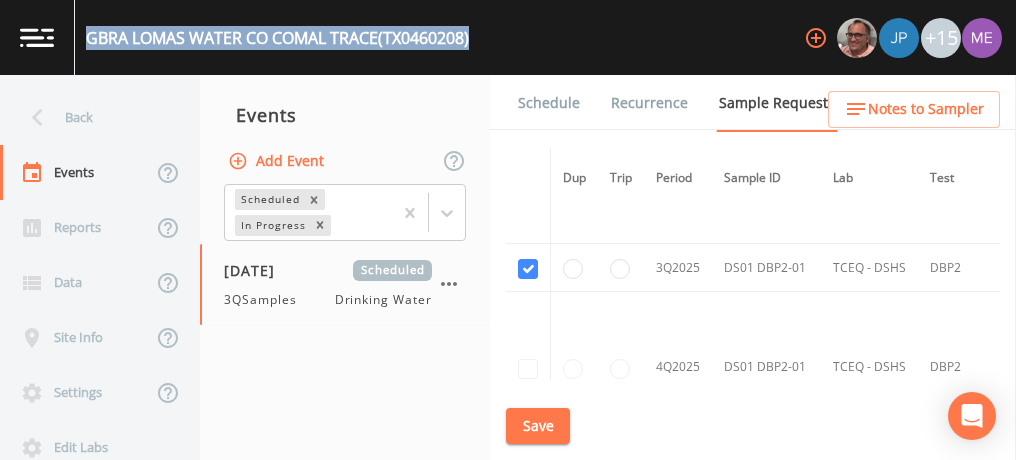 drag, startPoint x: 86, startPoint y: 41, endPoint x: 487, endPoint y: 72, distance: 402.19647 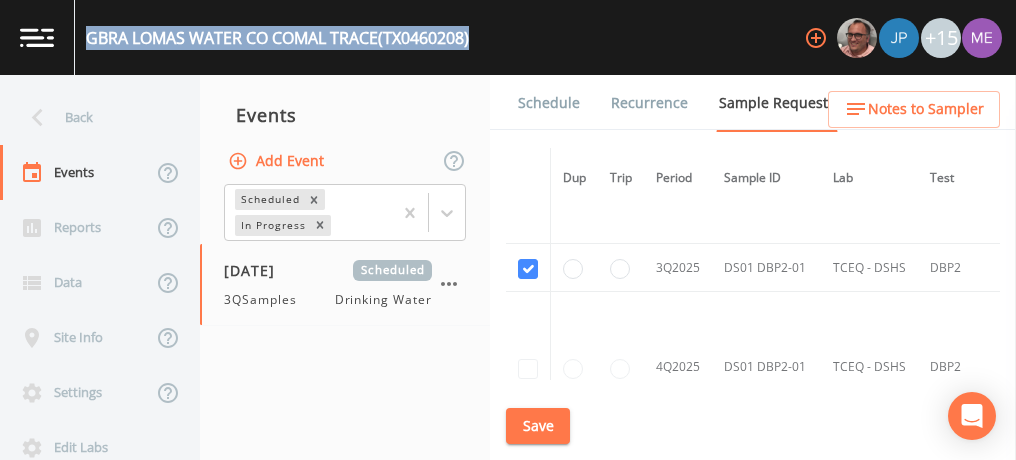click on "GBRA LOMAS WATER CO COMAL TRACE  (TX0460208) +15" at bounding box center [508, 37] 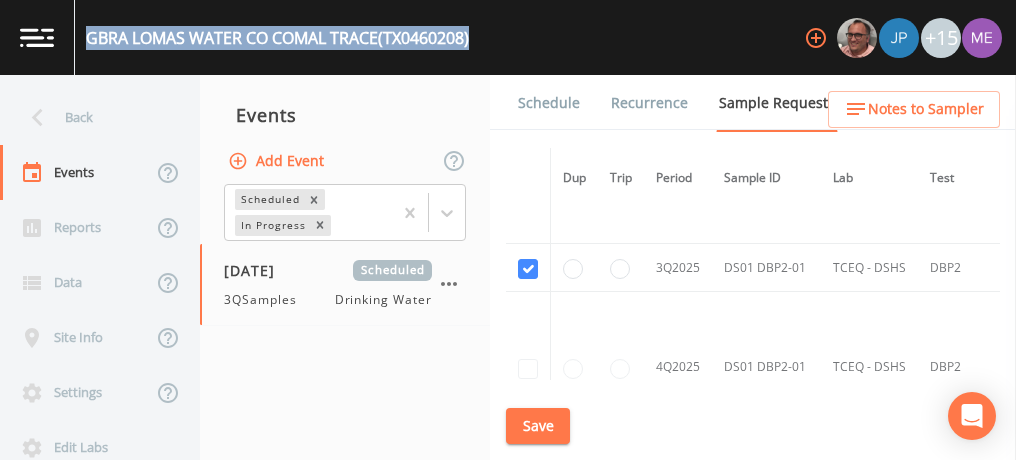 copy on "GBRA LOMAS WATER CO COMAL TRACE  (TX0460208)" 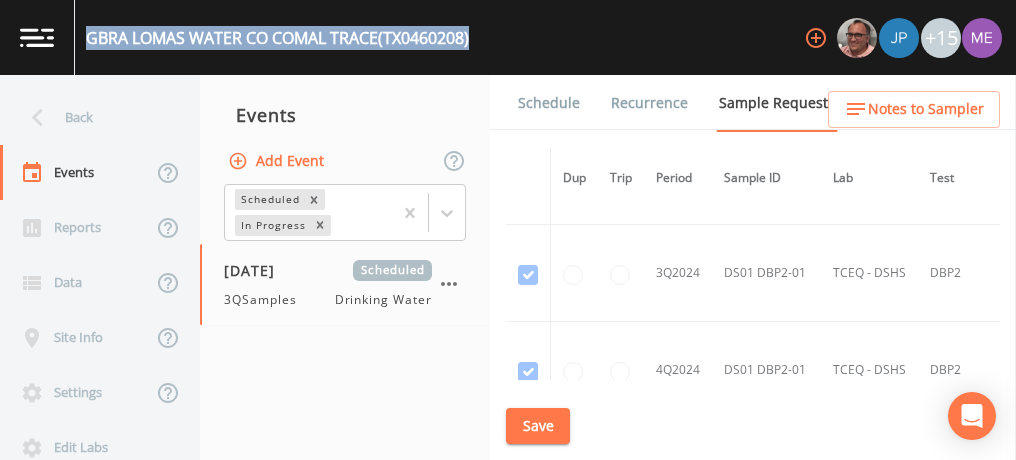 scroll, scrollTop: 798, scrollLeft: 0, axis: vertical 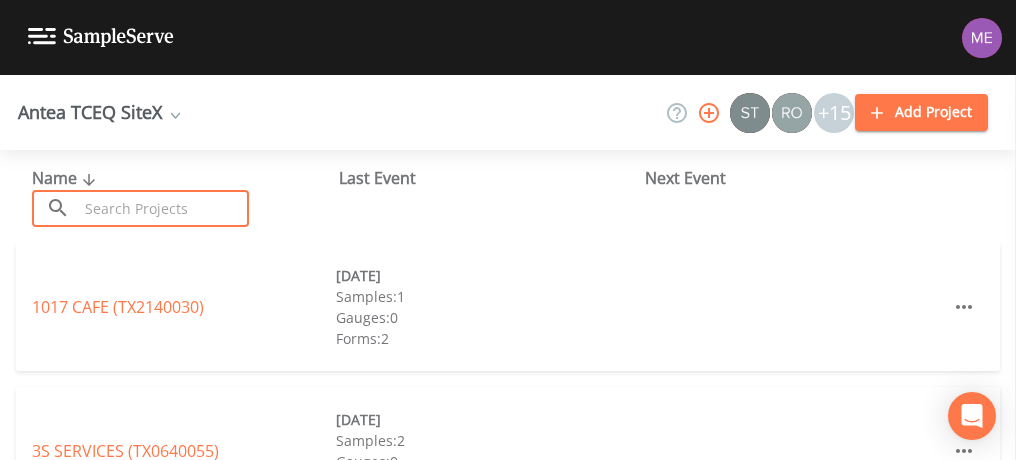 click at bounding box center (163, 208) 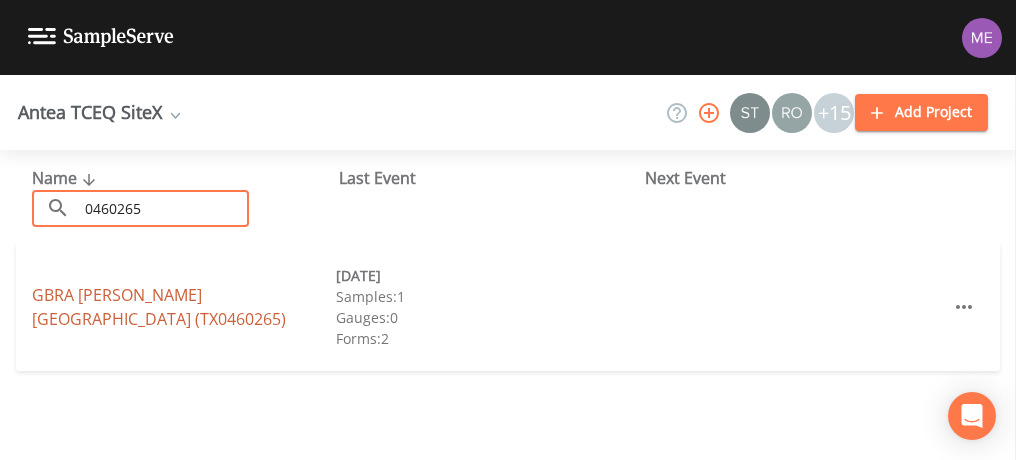 type on "0460265" 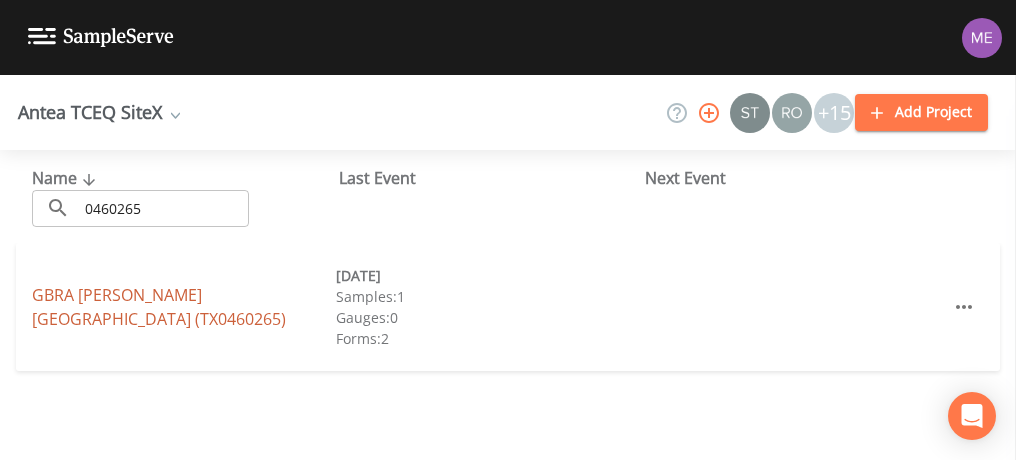 click on "[GEOGRAPHIC_DATA][PERSON_NAME]   (TX0460265)" at bounding box center (159, 307) 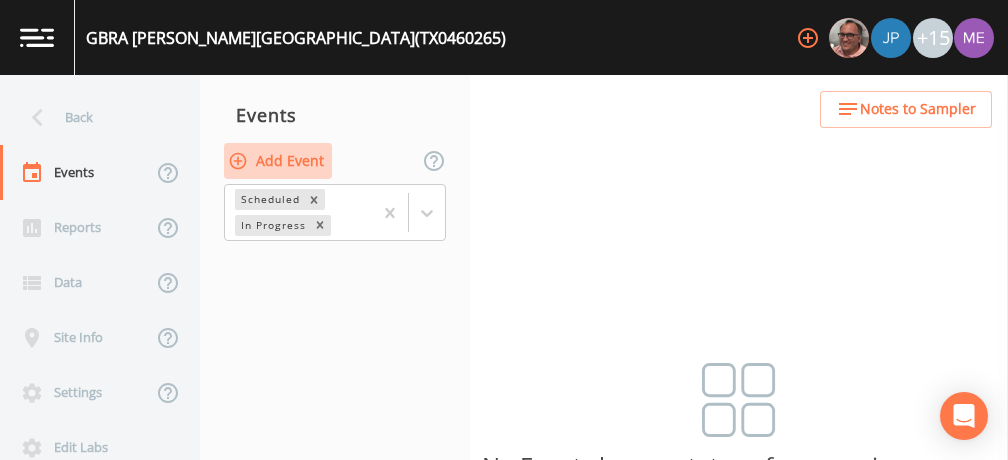 click on "Add Event" at bounding box center (278, 161) 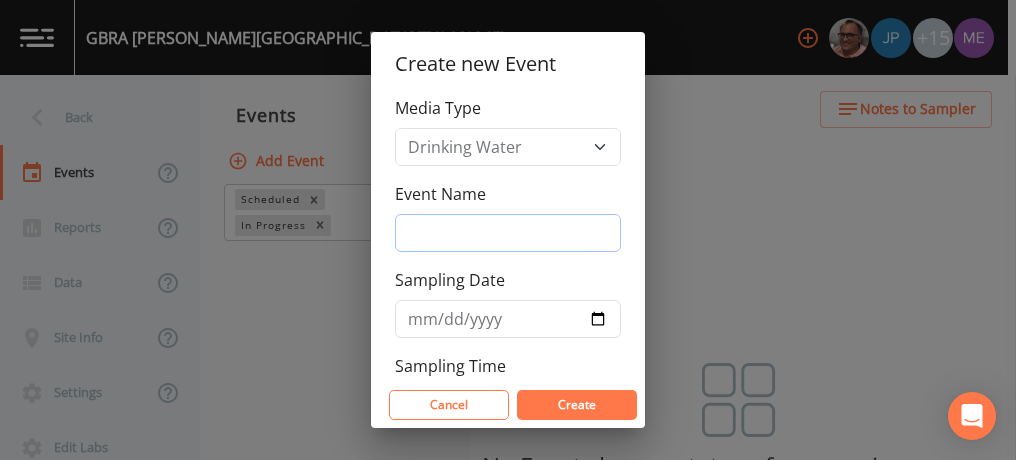 click on "Event Name" at bounding box center (508, 233) 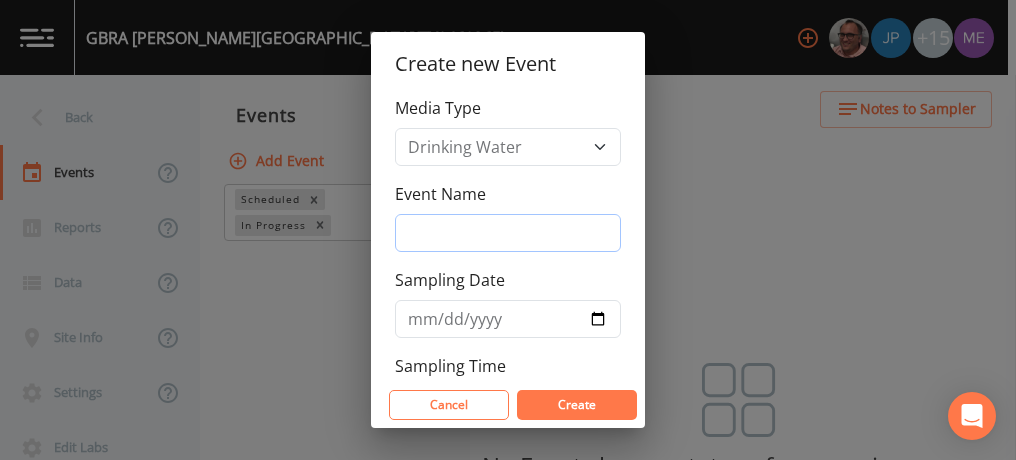 type on "3QSamples" 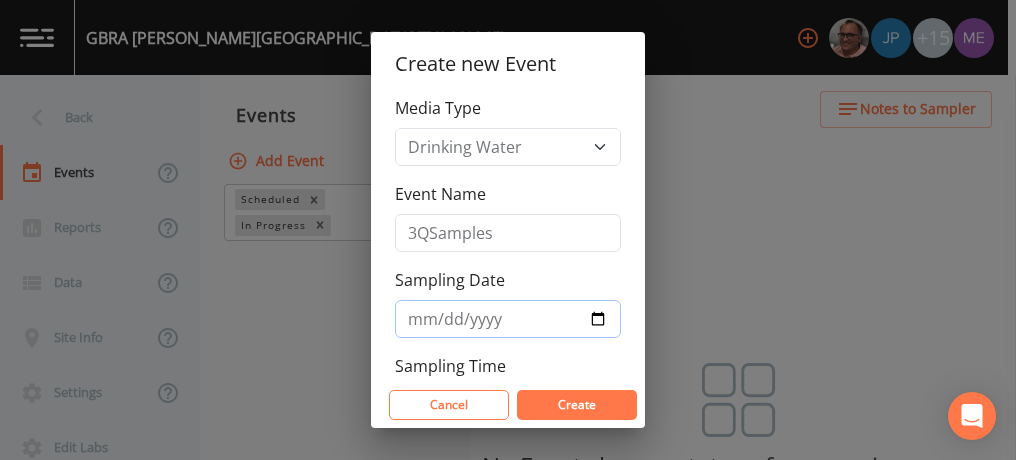type on "[DATE]" 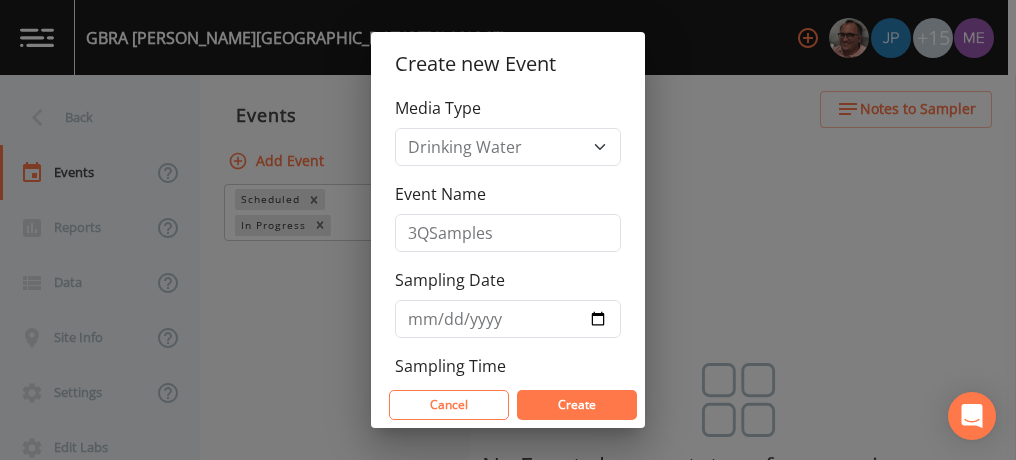 click on "Create" at bounding box center [577, 404] 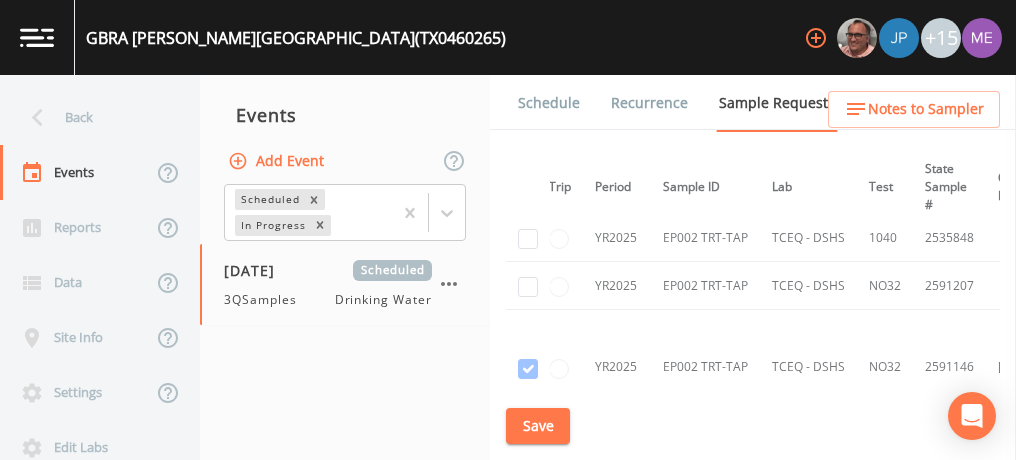 scroll, scrollTop: 842, scrollLeft: 61, axis: both 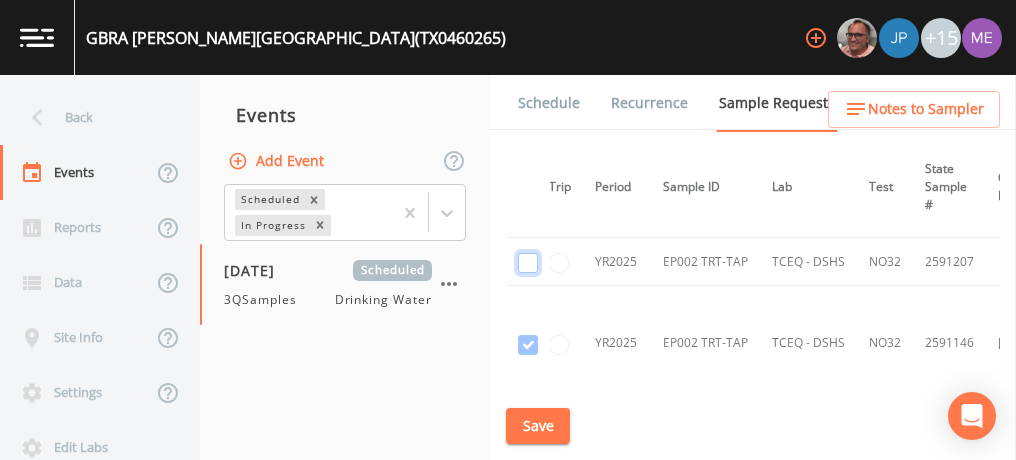 click at bounding box center [528, 263] 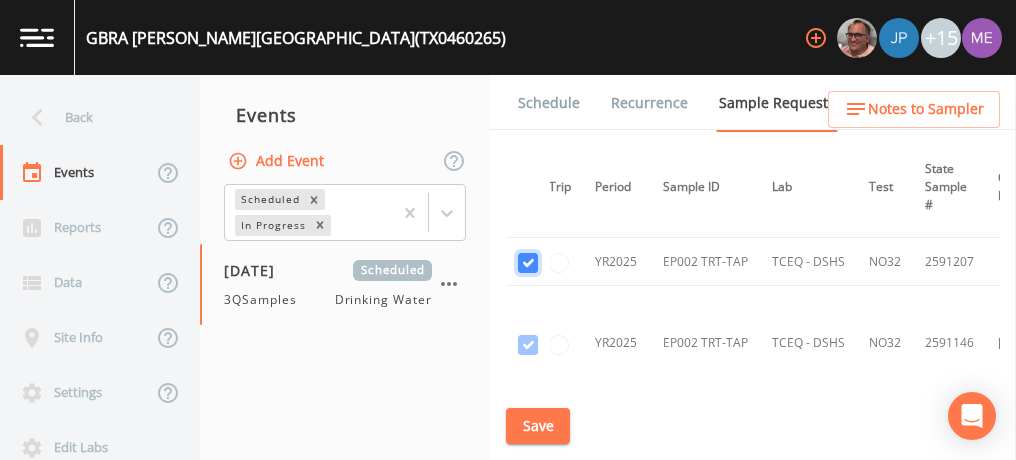checkbox on "true" 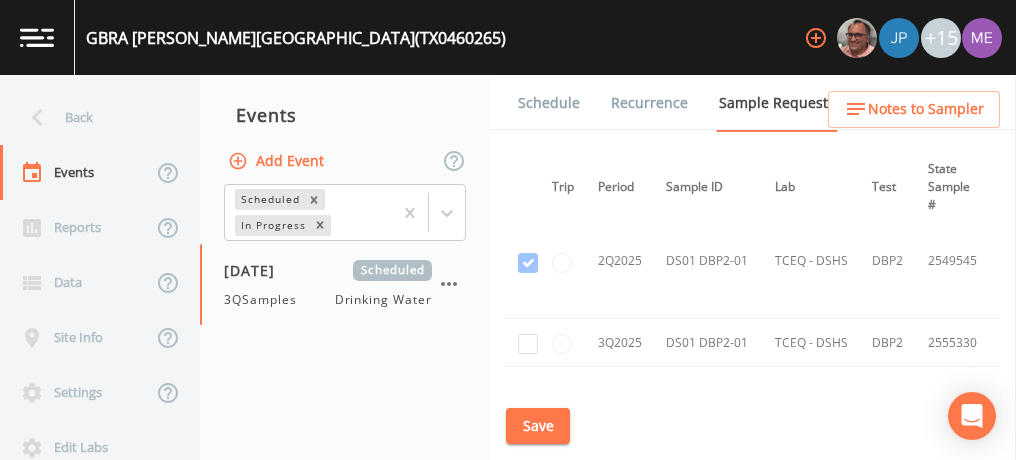 scroll, scrollTop: 1219, scrollLeft: 58, axis: both 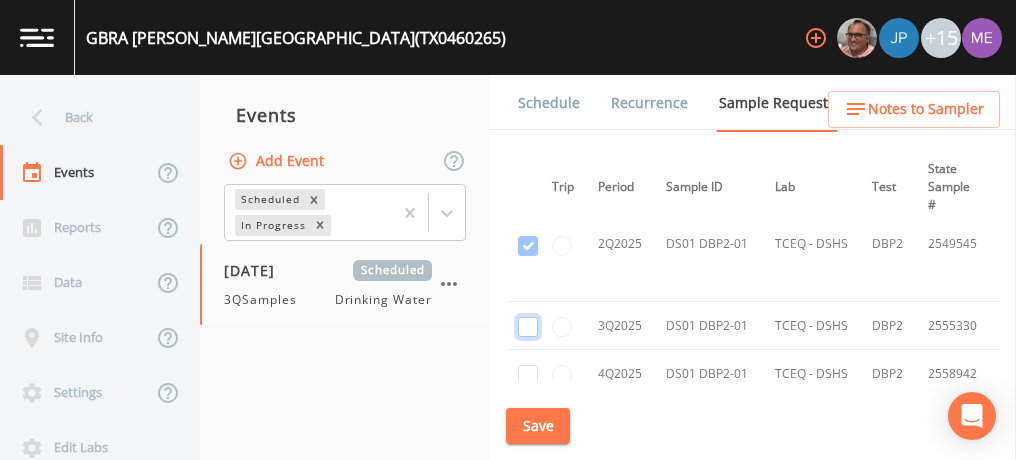 click at bounding box center [528, -703] 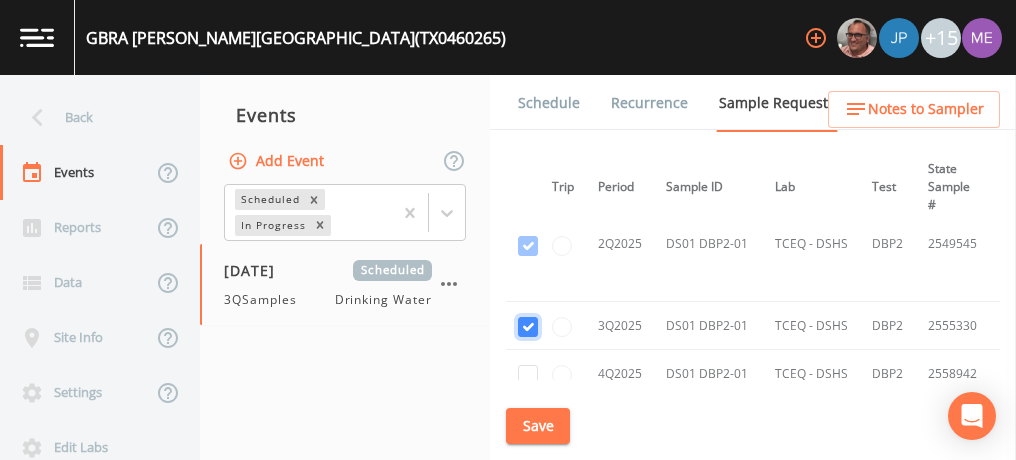 checkbox on "true" 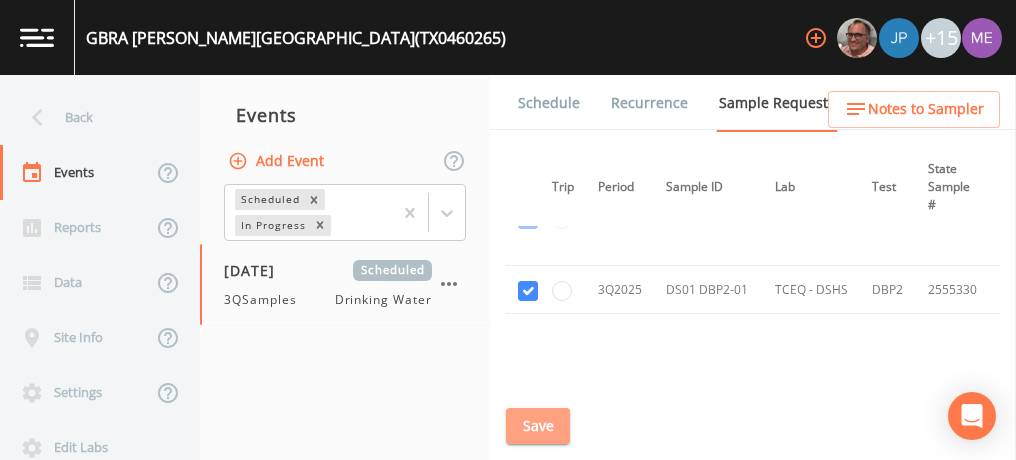 click on "Save" at bounding box center [538, 426] 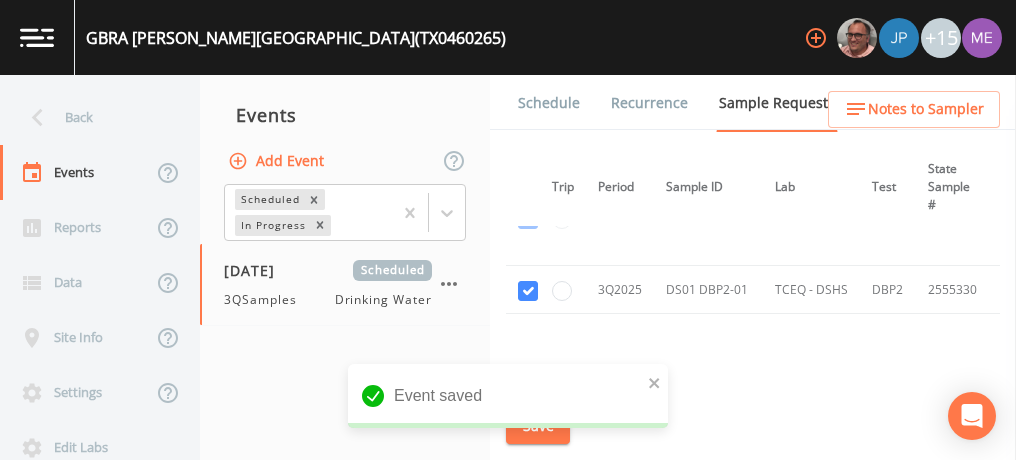 click on "Schedule" at bounding box center (549, 103) 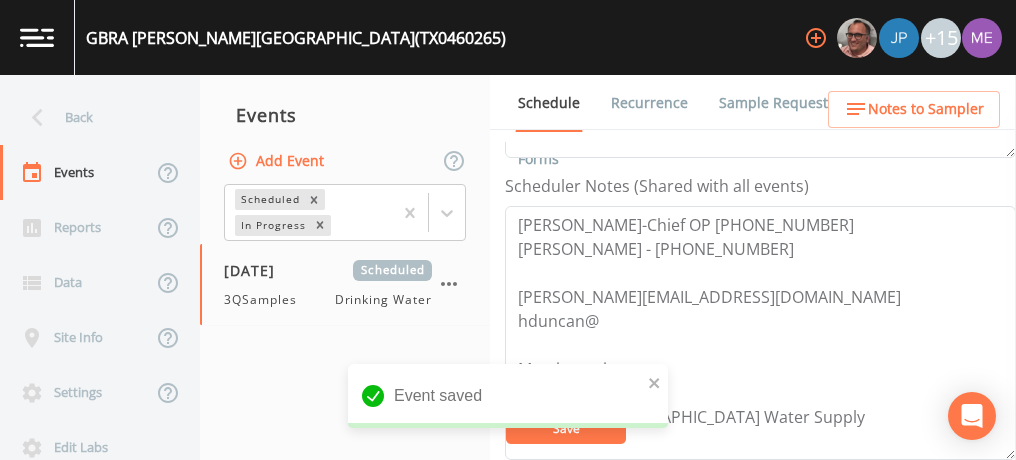 scroll, scrollTop: 534, scrollLeft: 0, axis: vertical 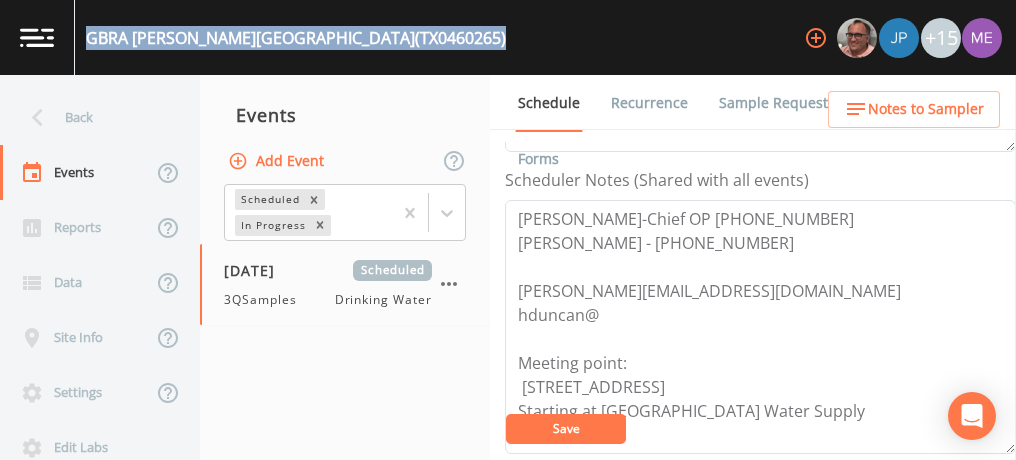 drag, startPoint x: 88, startPoint y: 36, endPoint x: 501, endPoint y: 19, distance: 413.34973 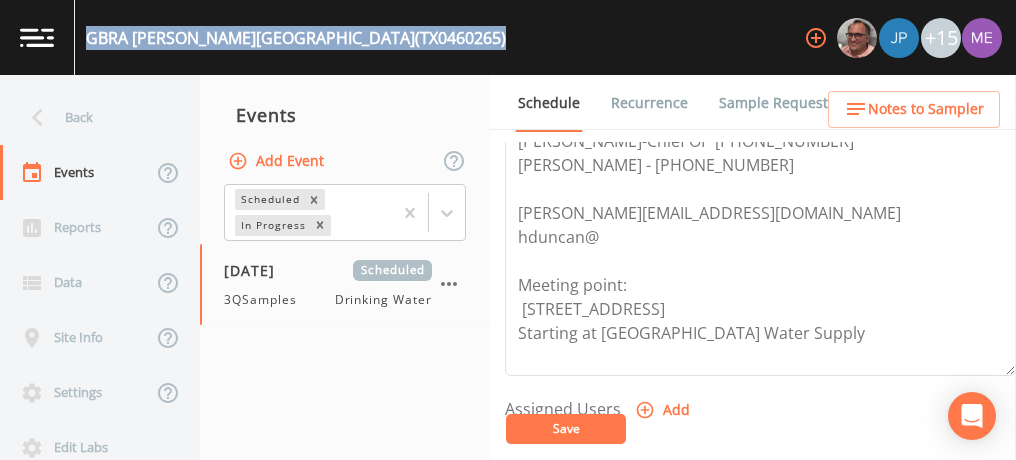 scroll, scrollTop: 602, scrollLeft: 0, axis: vertical 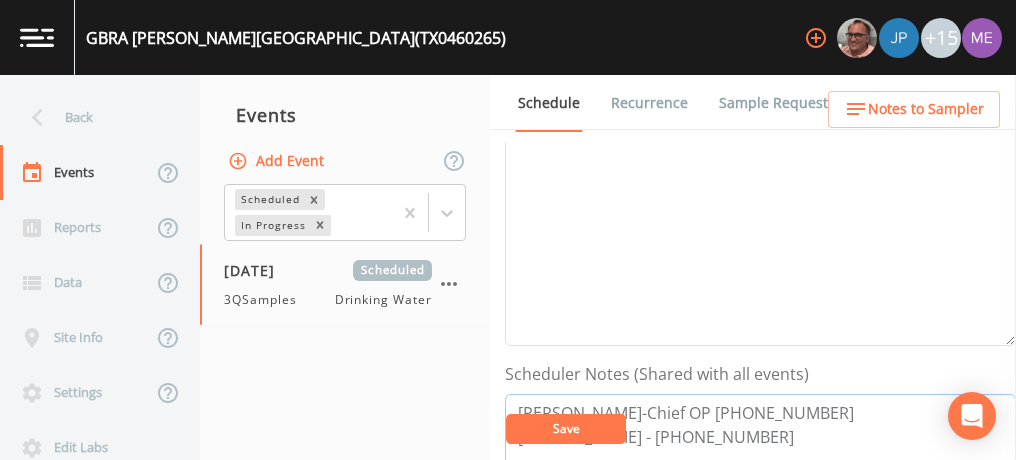 drag, startPoint x: 519, startPoint y: 148, endPoint x: 828, endPoint y: 398, distance: 397.46823 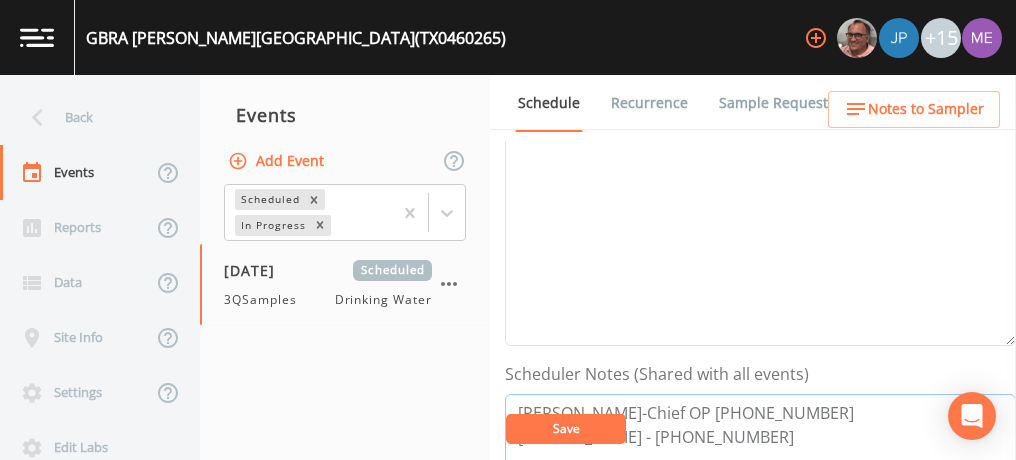 click on "Travis Rohwedder-Chief OP 830-243-8856
Hunter Duncan - 830-560-6159
rohwedder@gbra.org
hduncan@
Meeting point:
4775 S Cranes Mill Rd
Canyon Lake 78132
Starting at Western Canyon Water Supply" at bounding box center [760, 521] 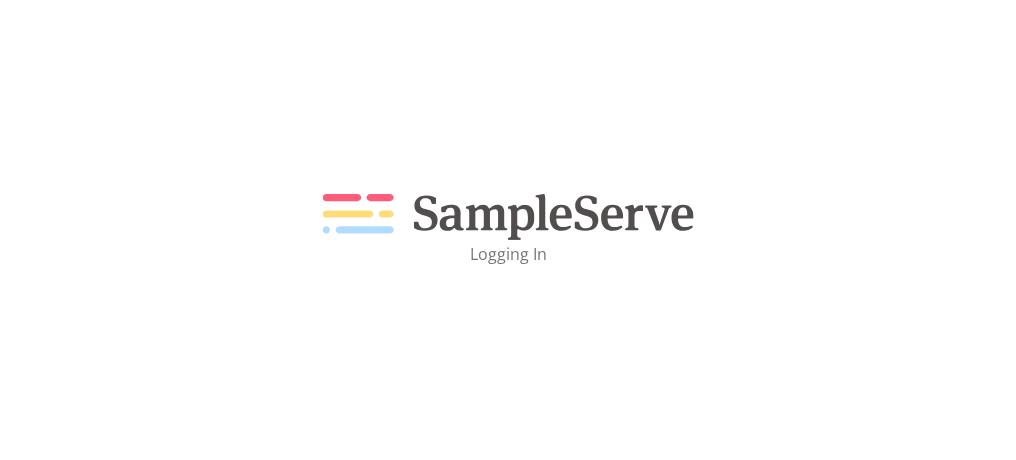 scroll, scrollTop: 0, scrollLeft: 0, axis: both 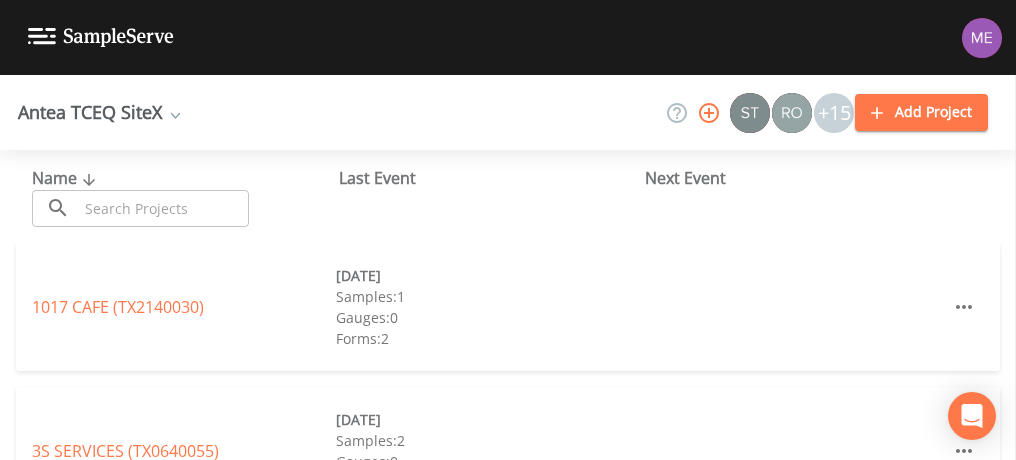 click at bounding box center [163, 208] 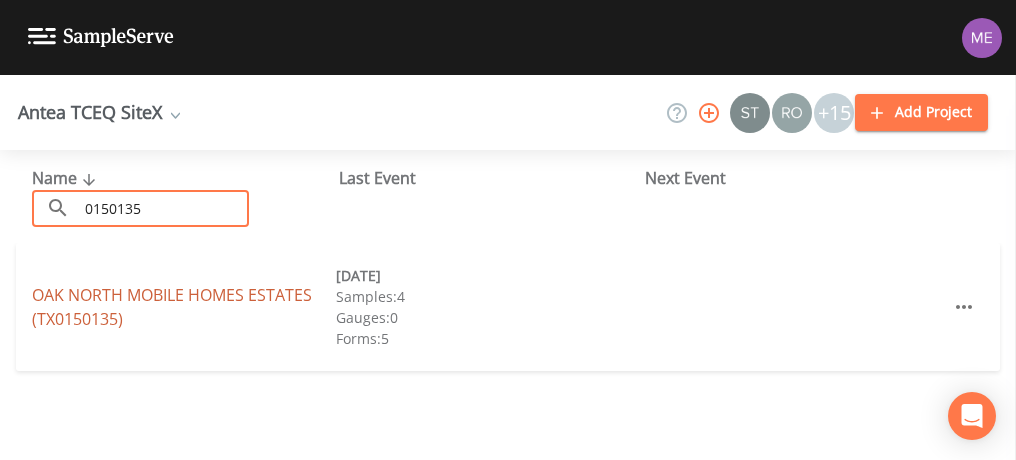type on "0150135" 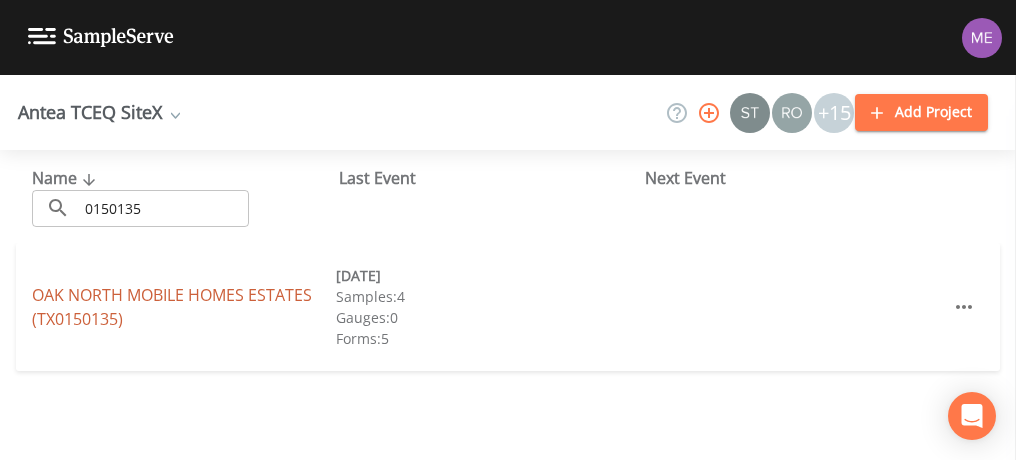 click on "[GEOGRAPHIC_DATA]   ([GEOGRAPHIC_DATA])" at bounding box center [172, 307] 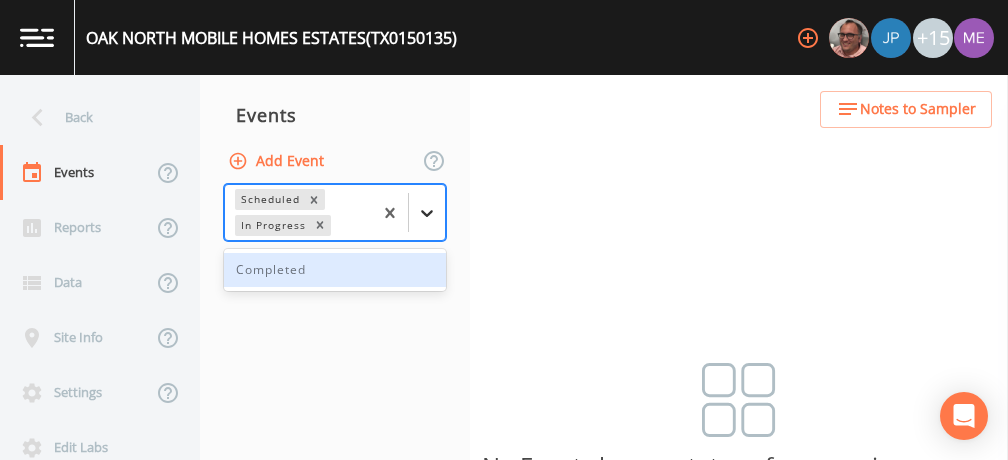 click 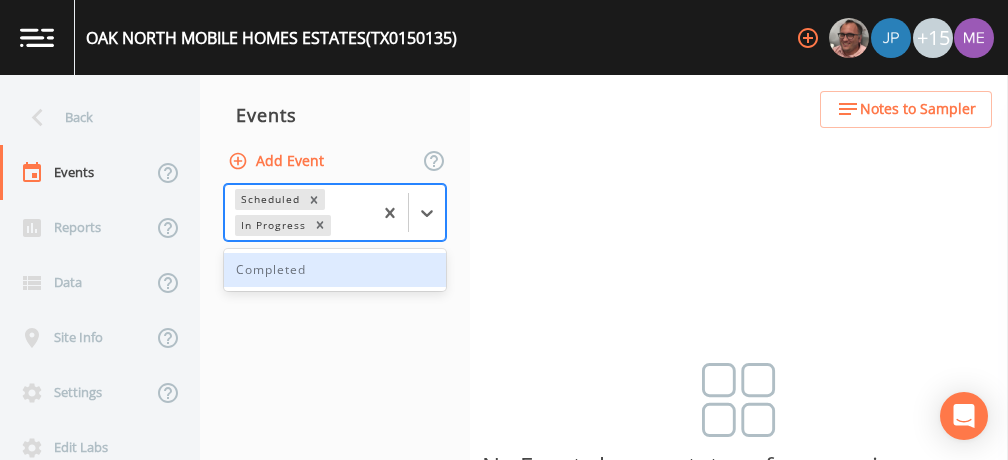click on "Add Event" at bounding box center (278, 161) 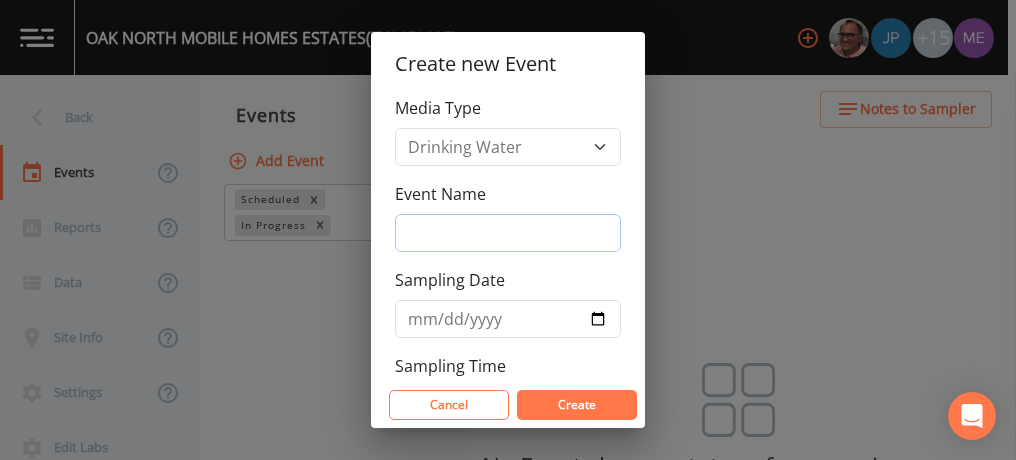 click on "Event Name" at bounding box center [508, 233] 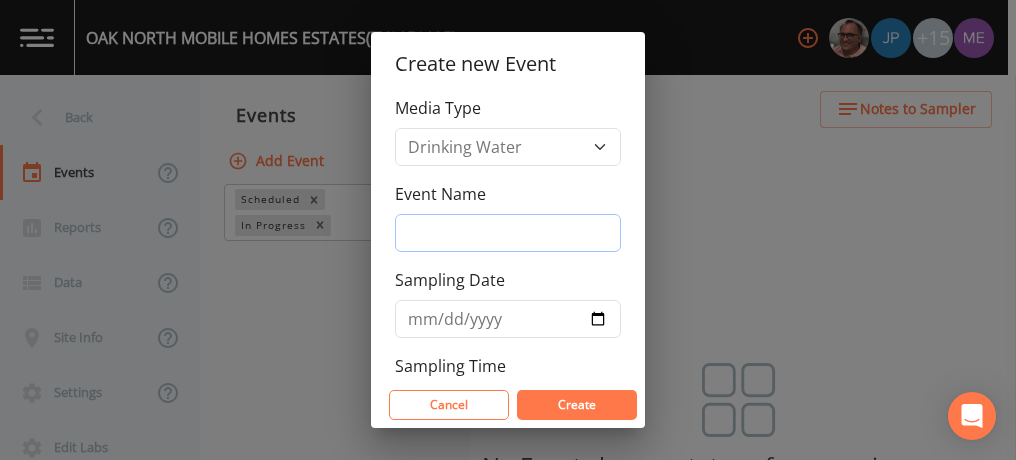 type on "3QSamples" 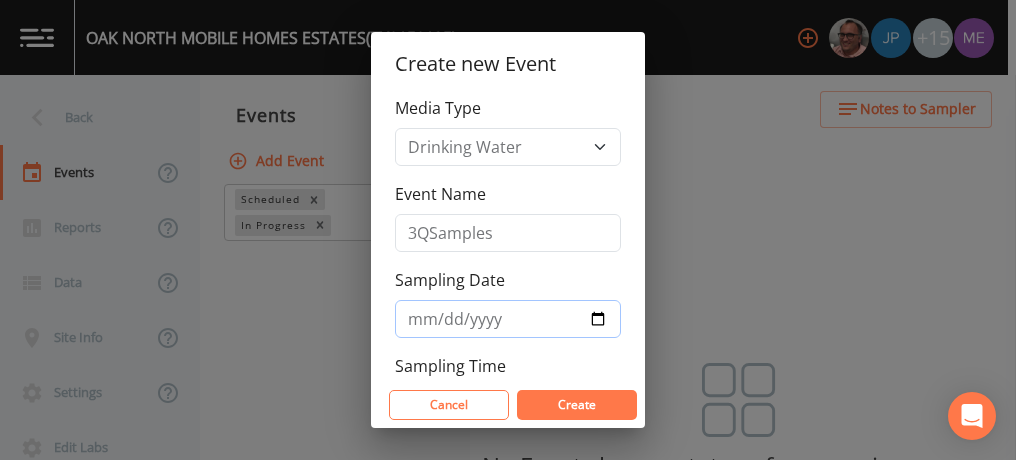 type on "[DATE]" 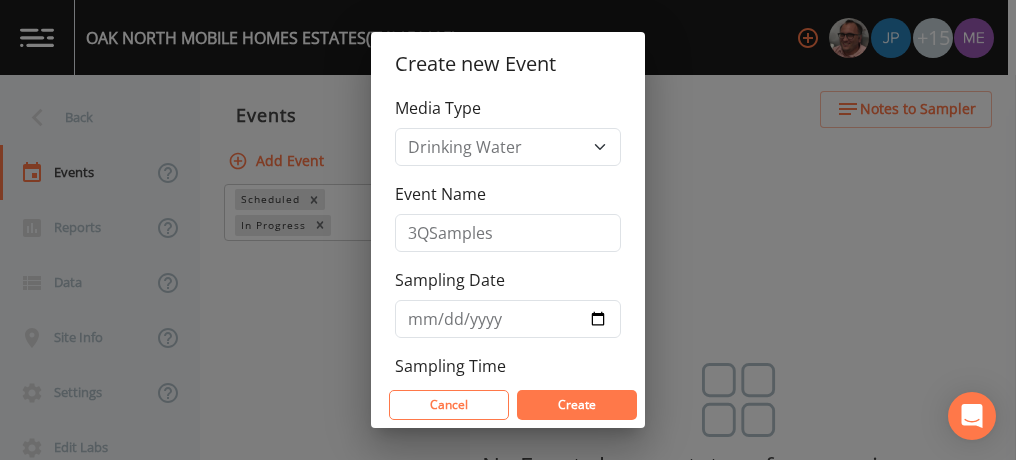 click on "Create" at bounding box center [577, 404] 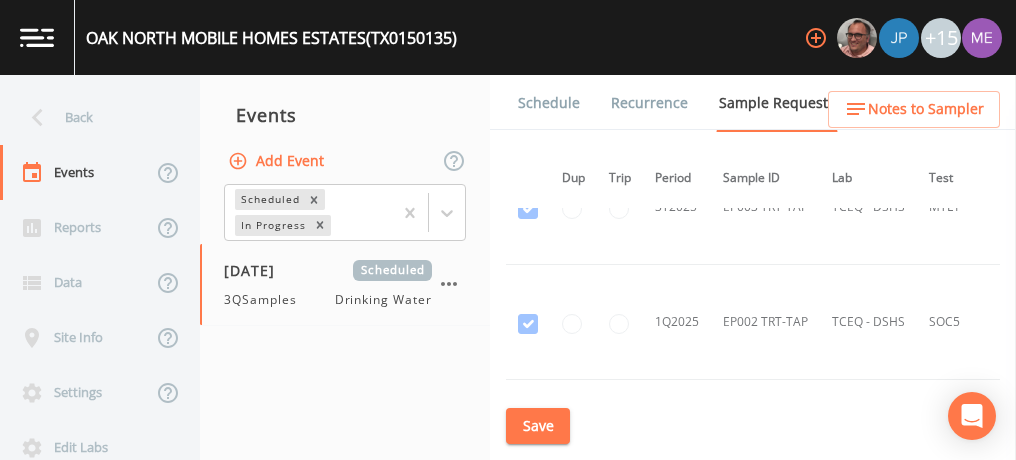 scroll, scrollTop: 5889, scrollLeft: 1, axis: both 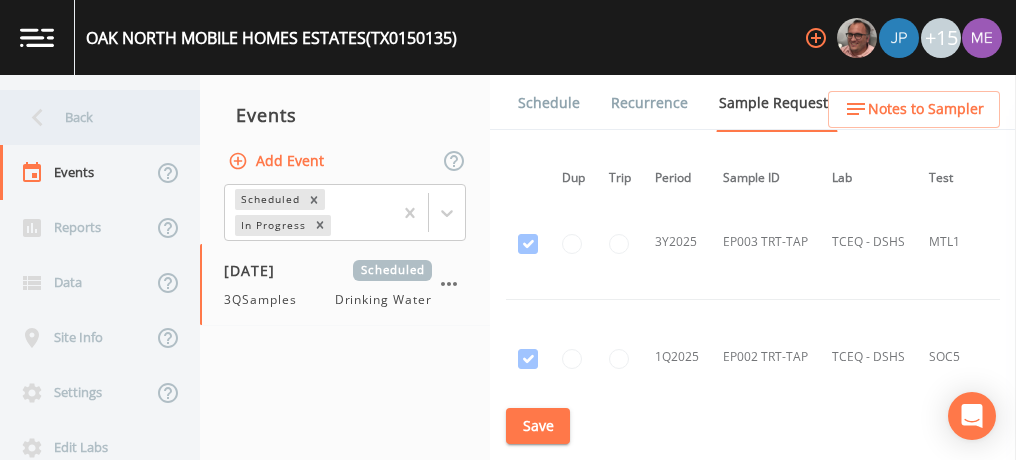 click on "Back" at bounding box center (90, 117) 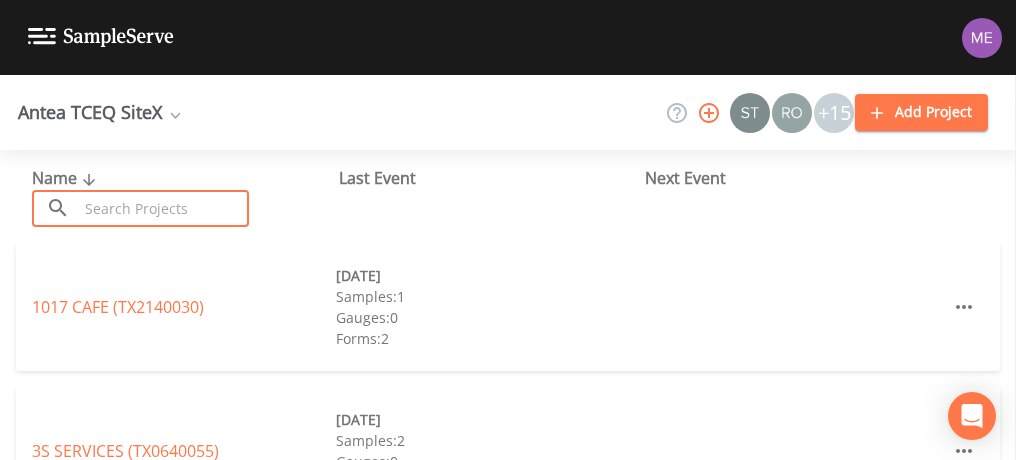 click at bounding box center [163, 208] 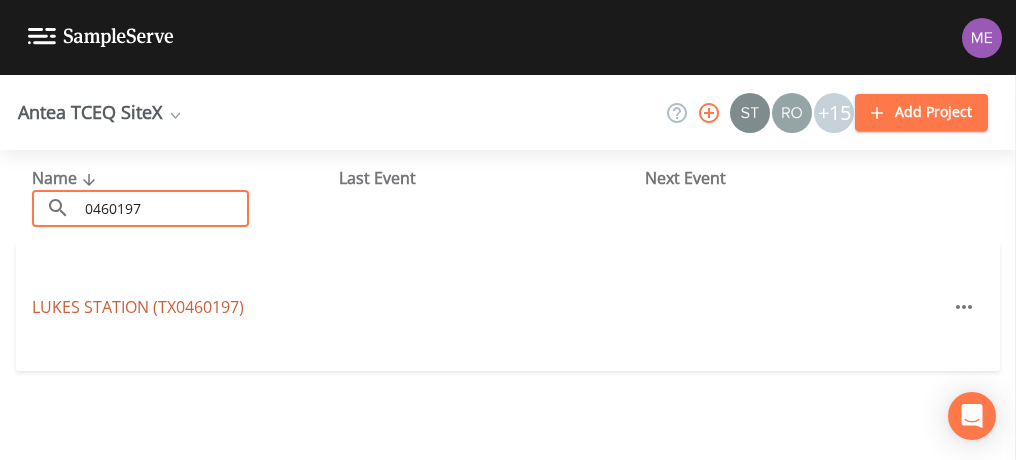 type on "0460197" 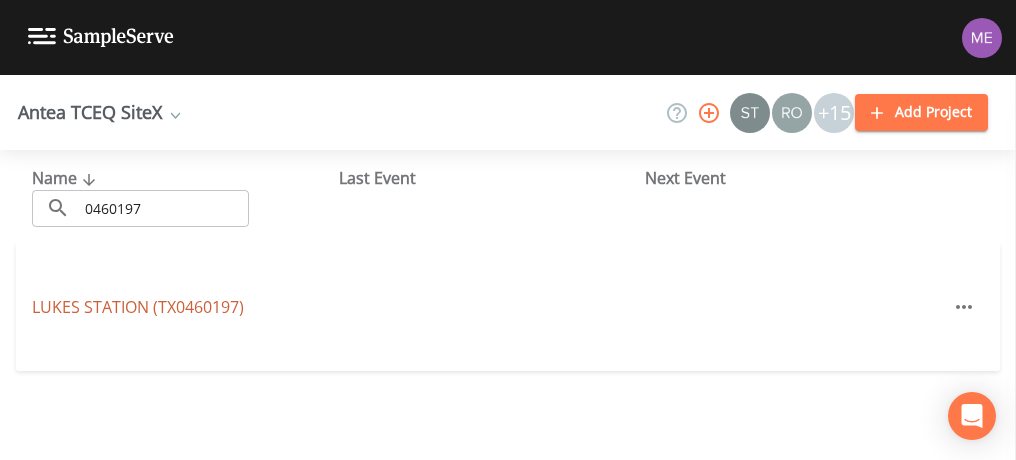 click on "[GEOGRAPHIC_DATA]   (TX0460197)" at bounding box center [138, 307] 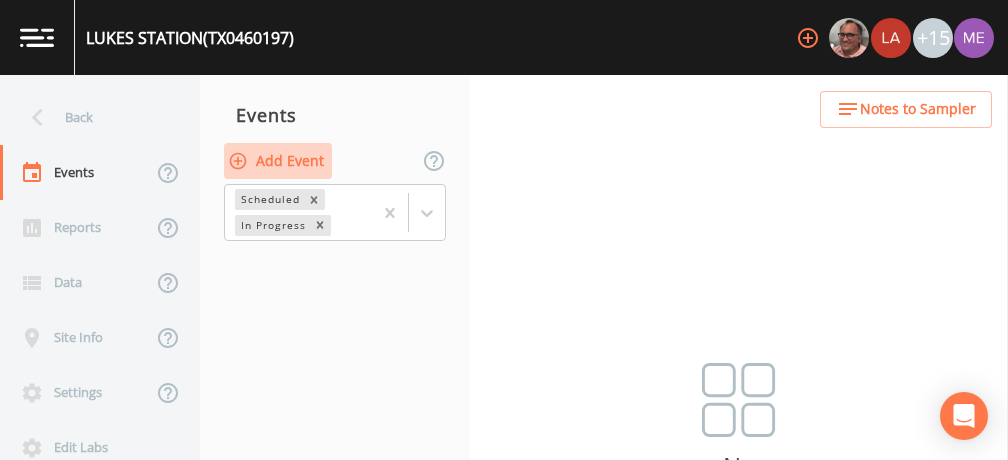 click on "Add Event" at bounding box center [278, 161] 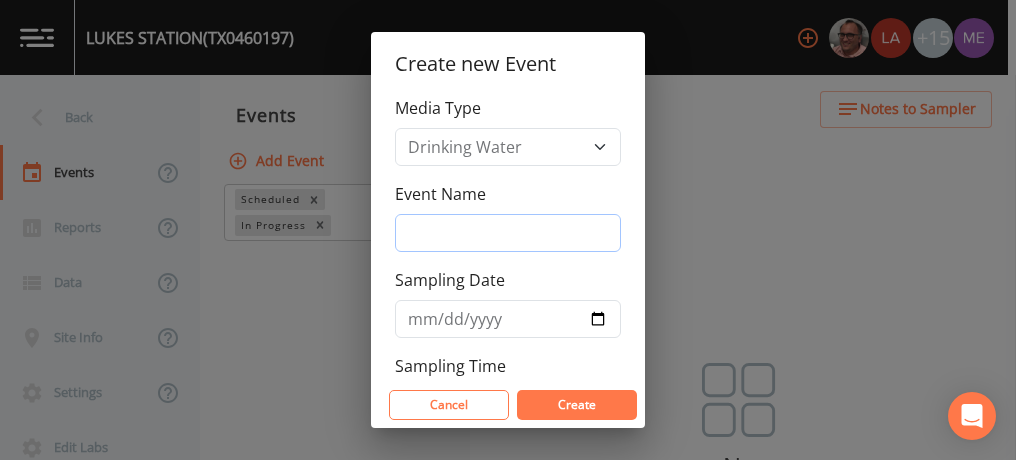 click on "Event Name" at bounding box center (508, 233) 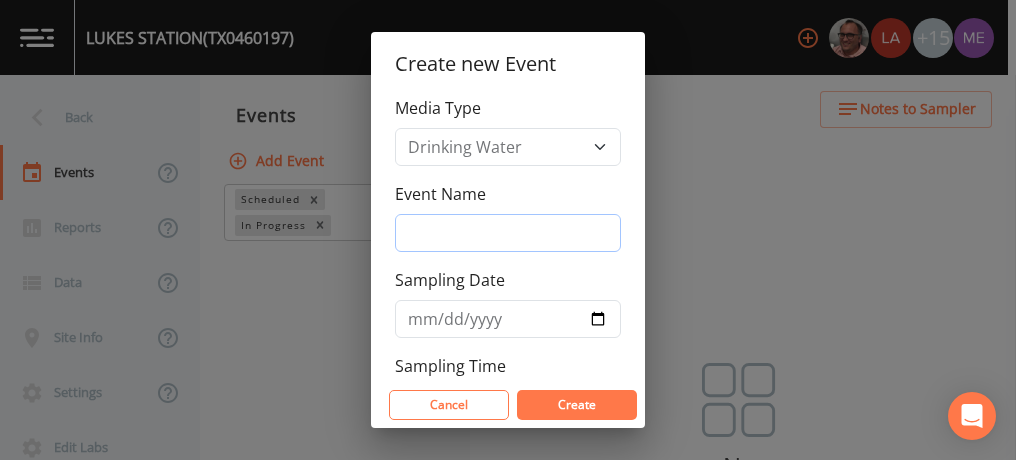 type on "3QSamples" 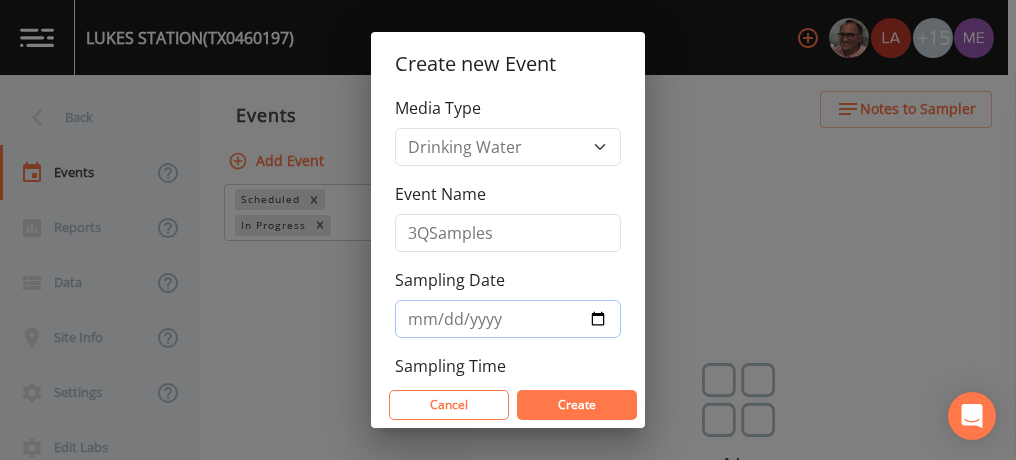 type on "[DATE]" 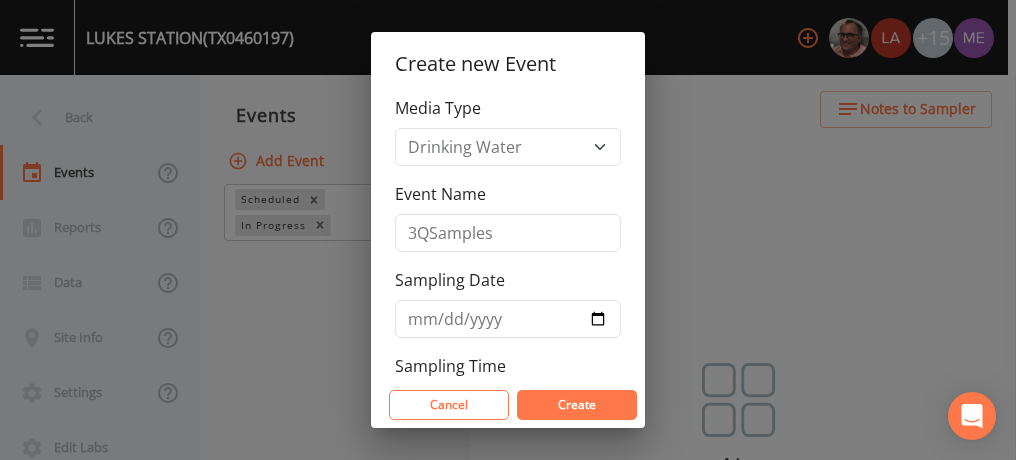 click on "Create" at bounding box center (577, 404) 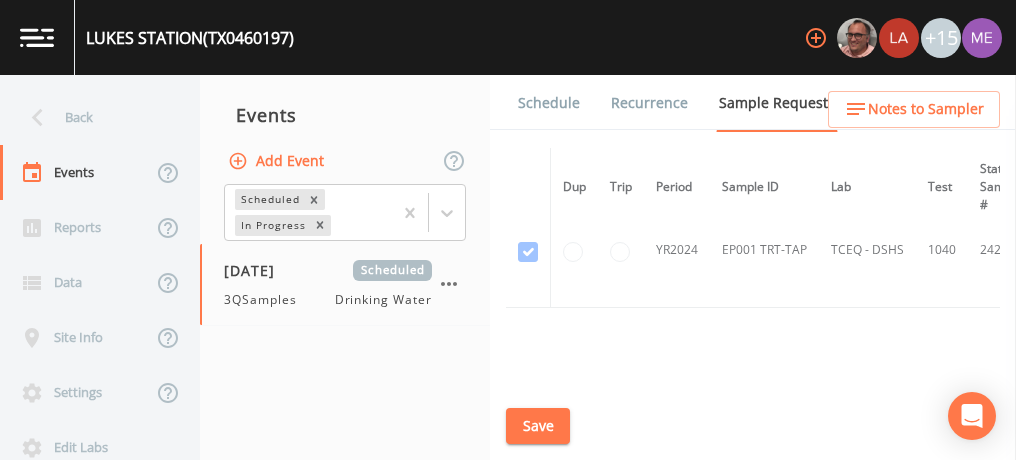 scroll, scrollTop: 125, scrollLeft: 0, axis: vertical 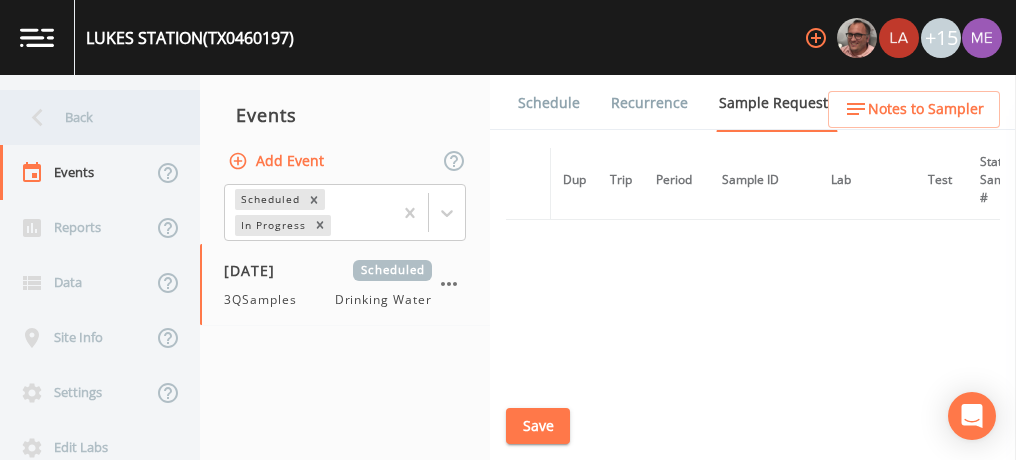 click on "Back" at bounding box center [90, 117] 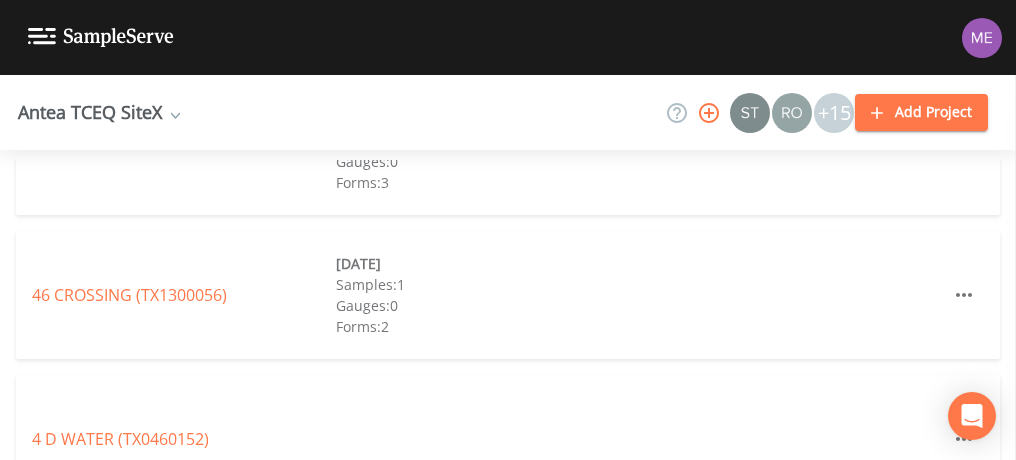 scroll, scrollTop: 0, scrollLeft: 0, axis: both 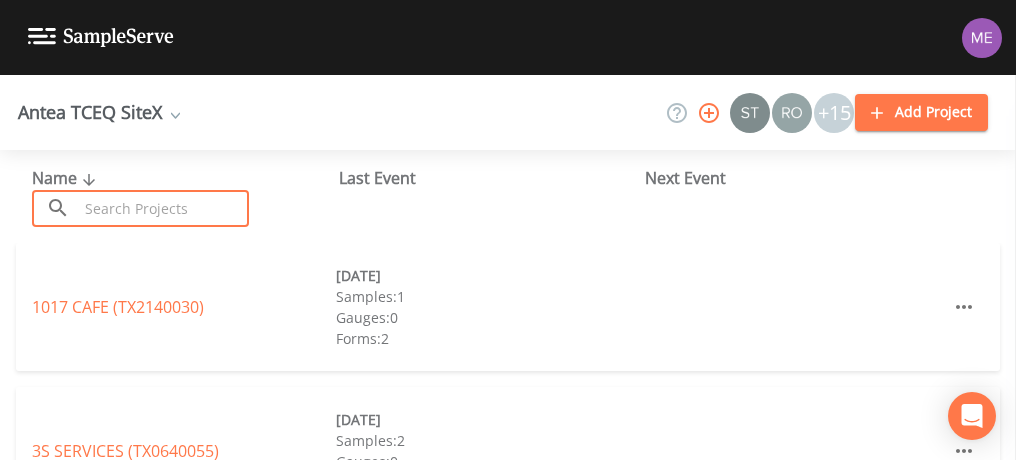 click at bounding box center (163, 208) 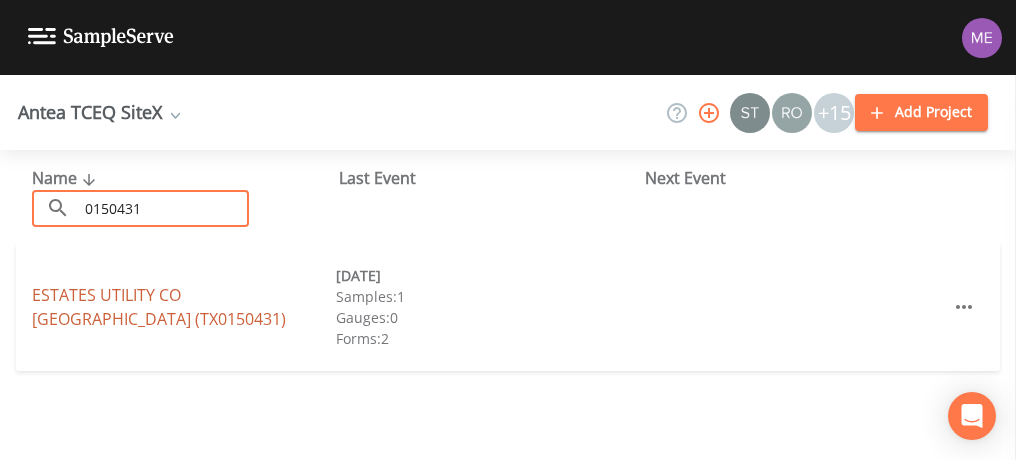 type on "0150431" 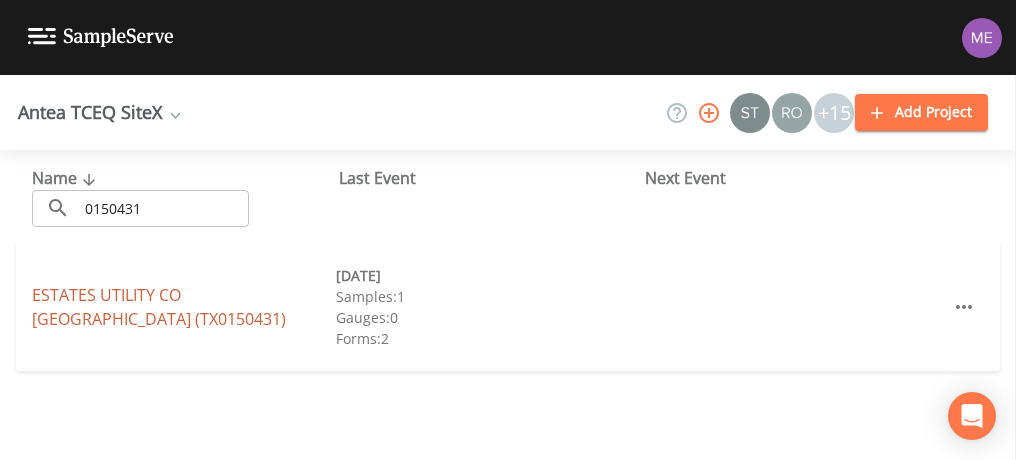 click on "ESTATES UTILITY CO [GEOGRAPHIC_DATA]   (TX0150431)" at bounding box center (159, 307) 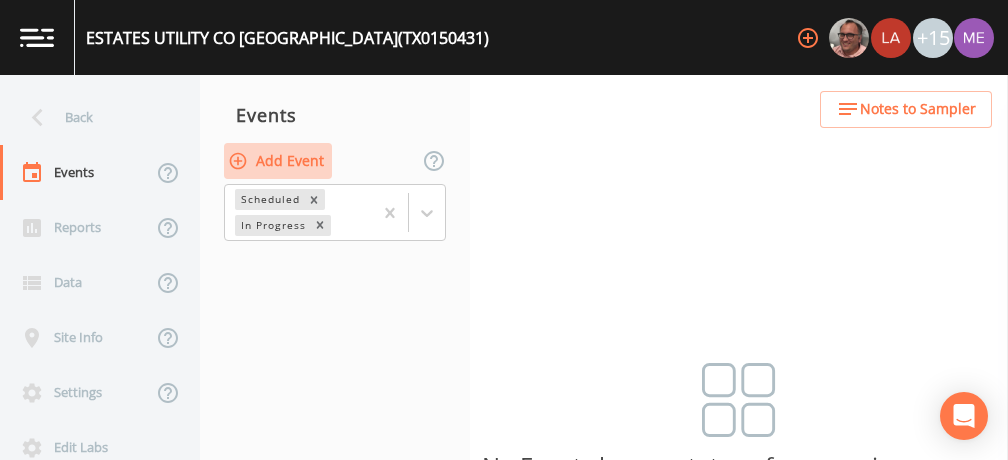 click on "Add Event" at bounding box center [278, 161] 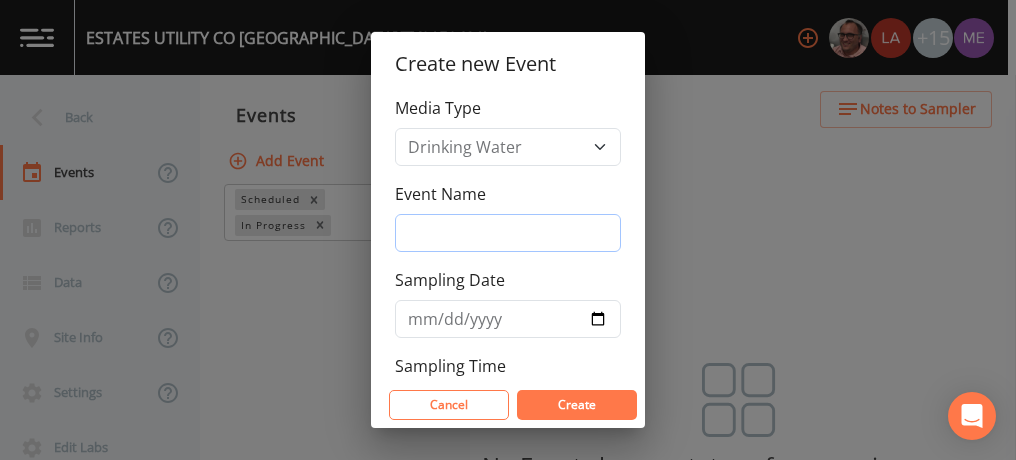 click on "Event Name" at bounding box center [508, 233] 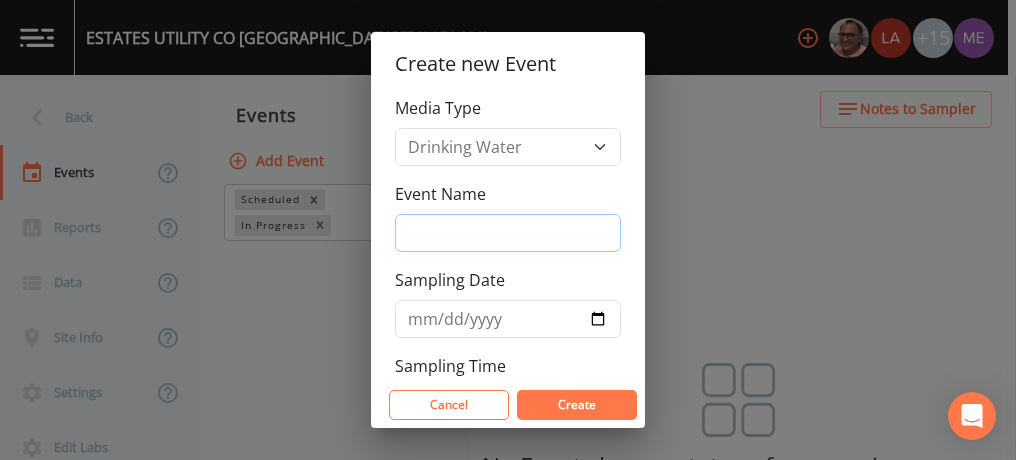 type on "3QSamples" 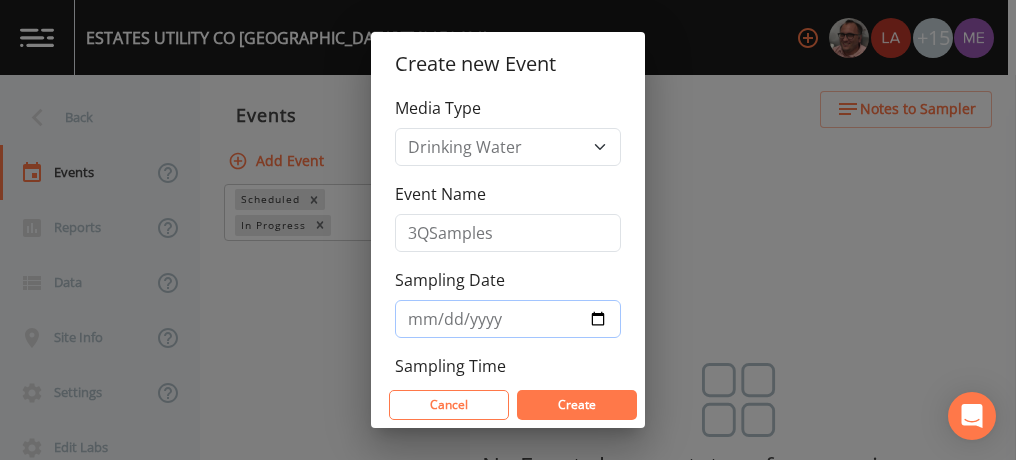 type on "[DATE]" 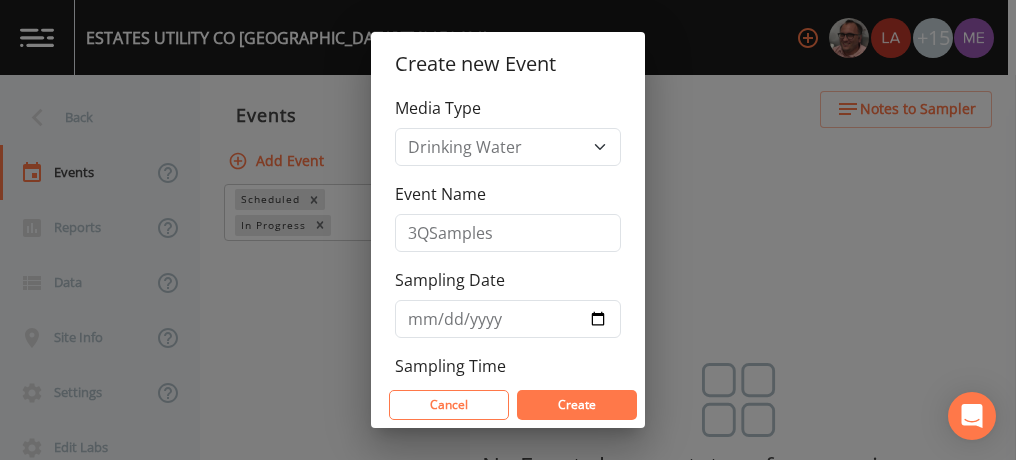 click on "Create" at bounding box center [577, 404] 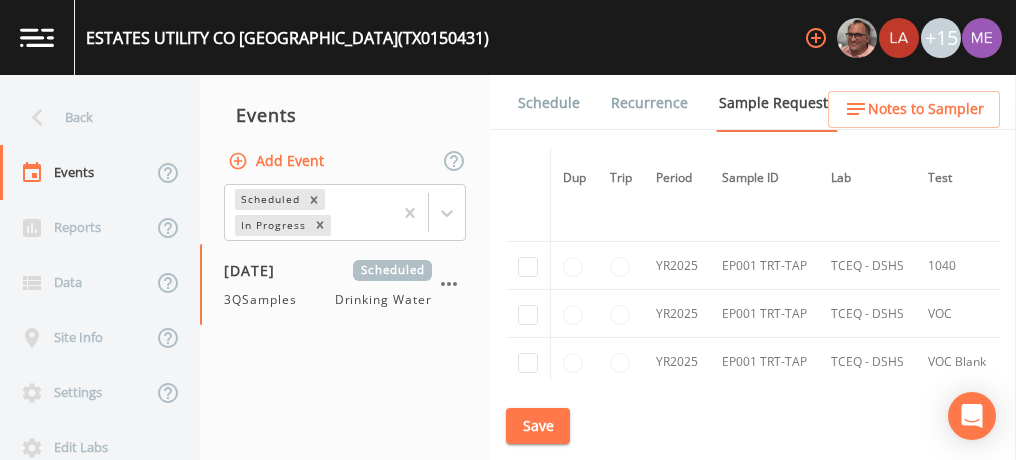 scroll, scrollTop: 1202, scrollLeft: 0, axis: vertical 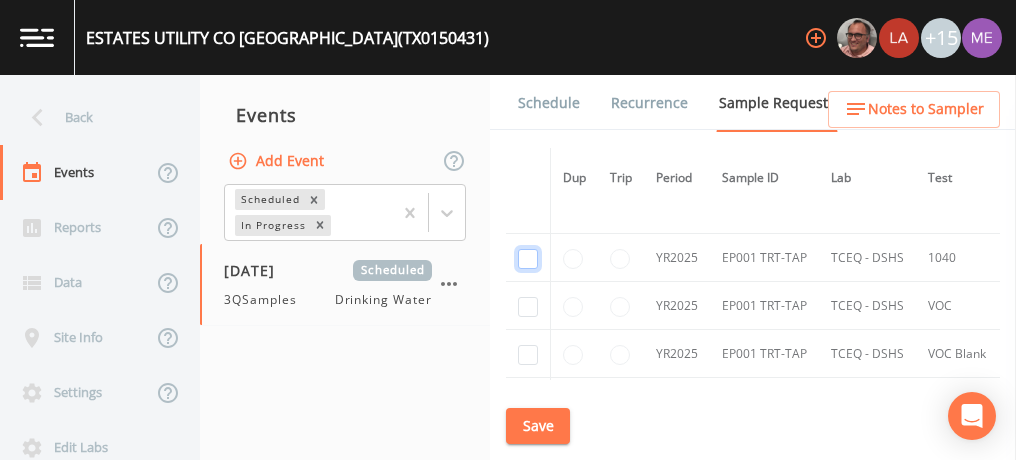 click at bounding box center (528, 259) 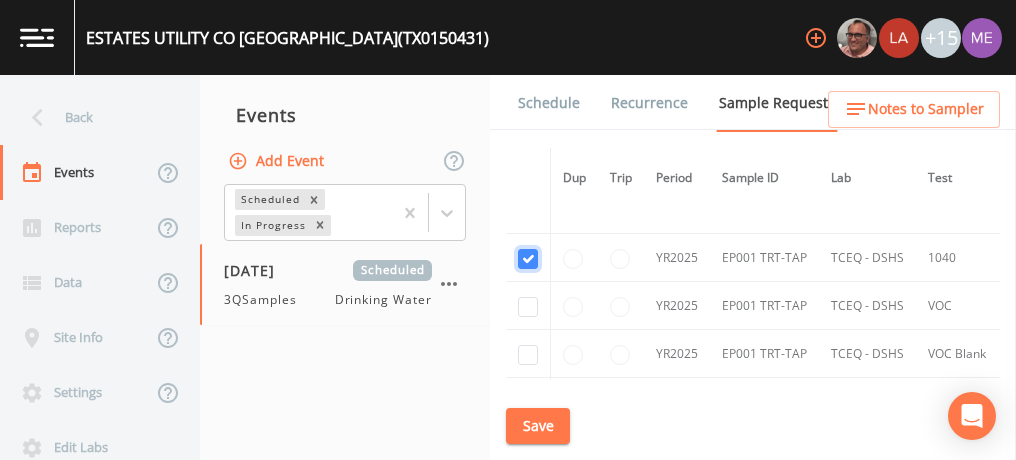checkbox on "true" 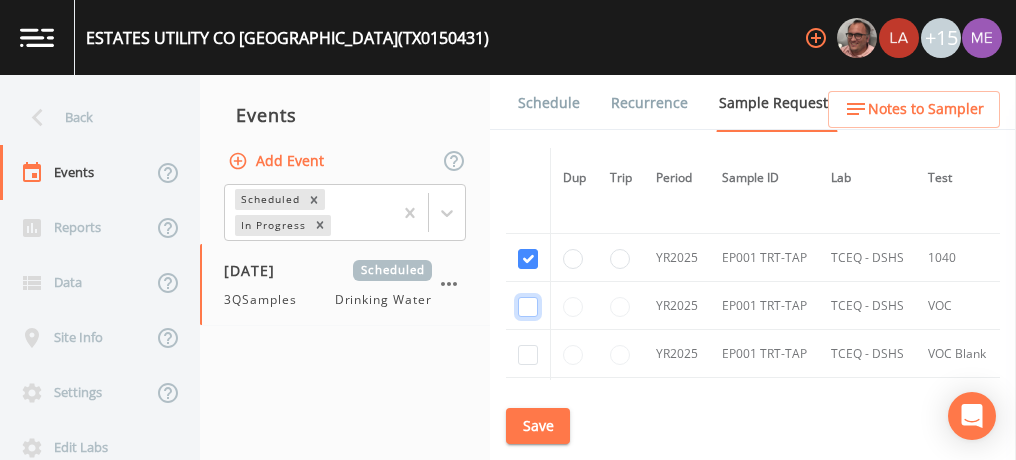 click at bounding box center [528, -742] 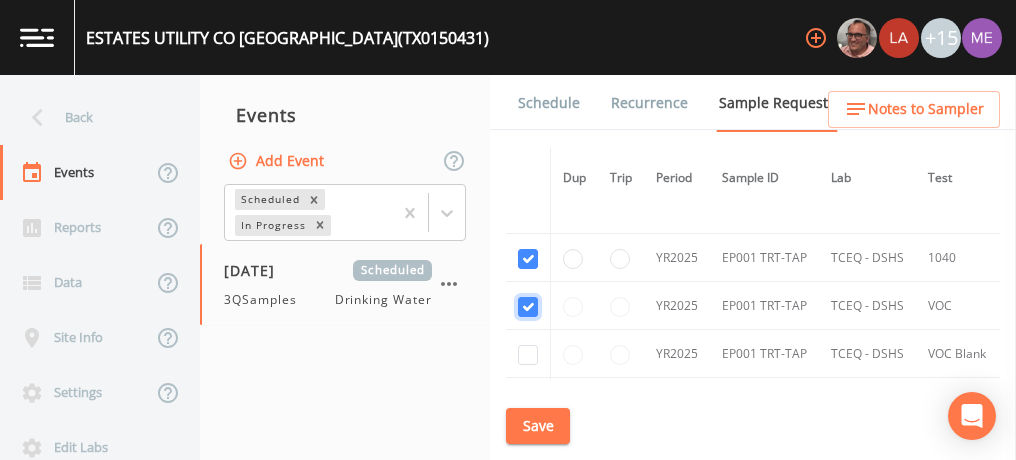 checkbox on "true" 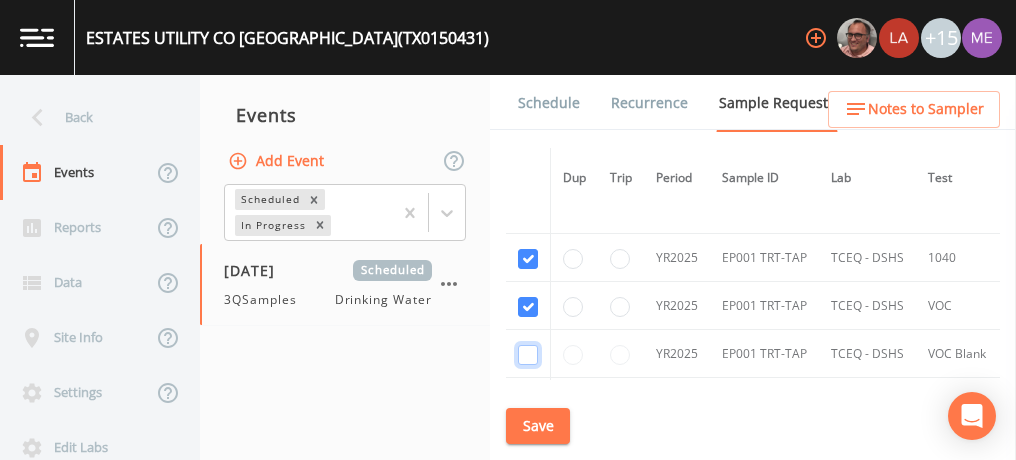 click at bounding box center [528, -627] 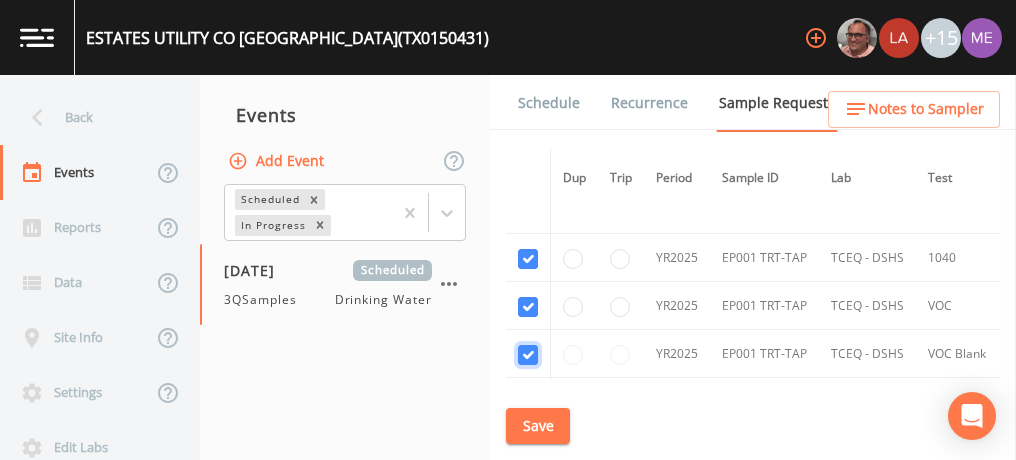 checkbox on "true" 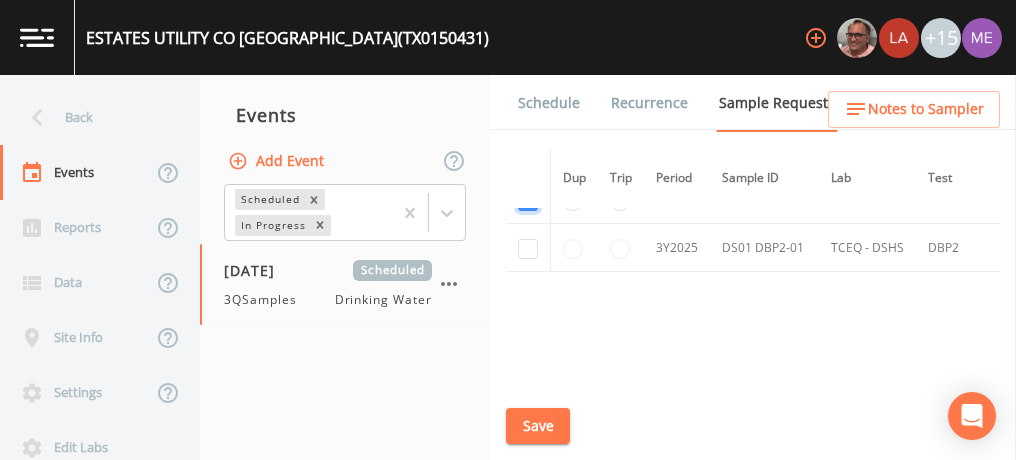 scroll, scrollTop: 1356, scrollLeft: 0, axis: vertical 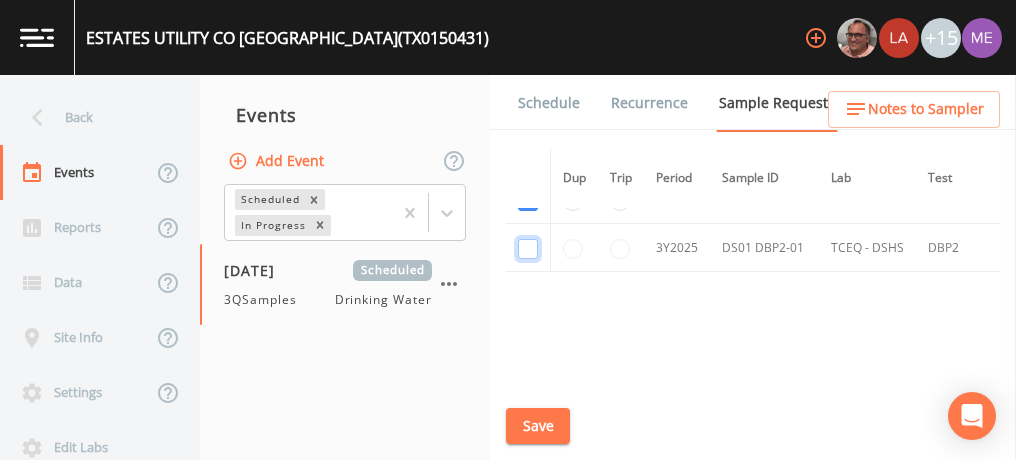 click at bounding box center (528, 249) 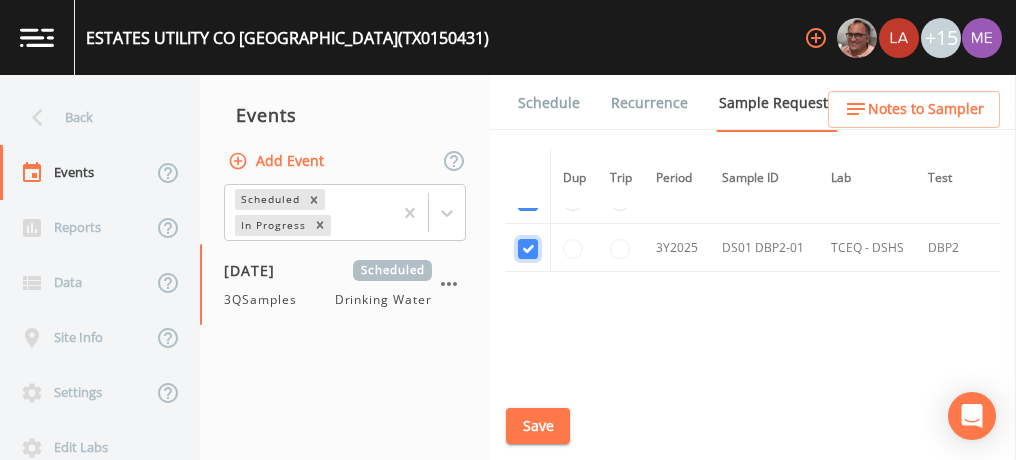 checkbox on "true" 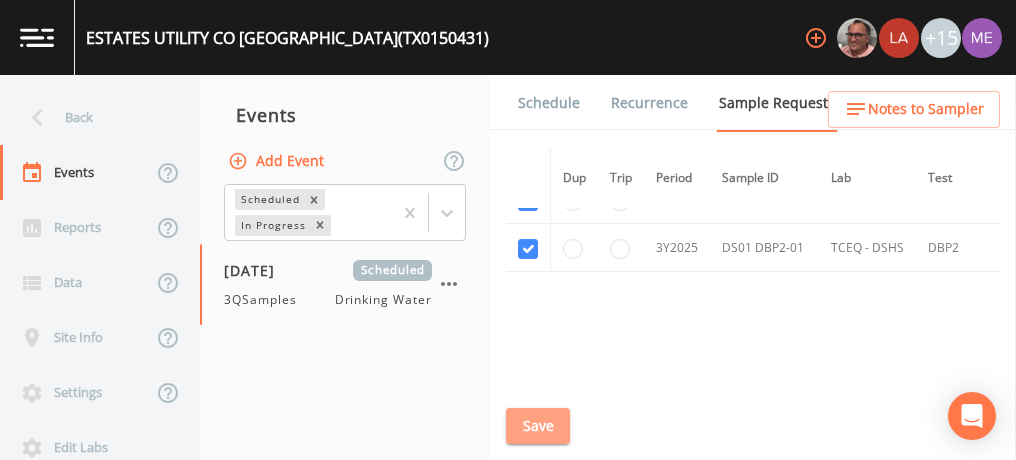click on "Save" at bounding box center [538, 426] 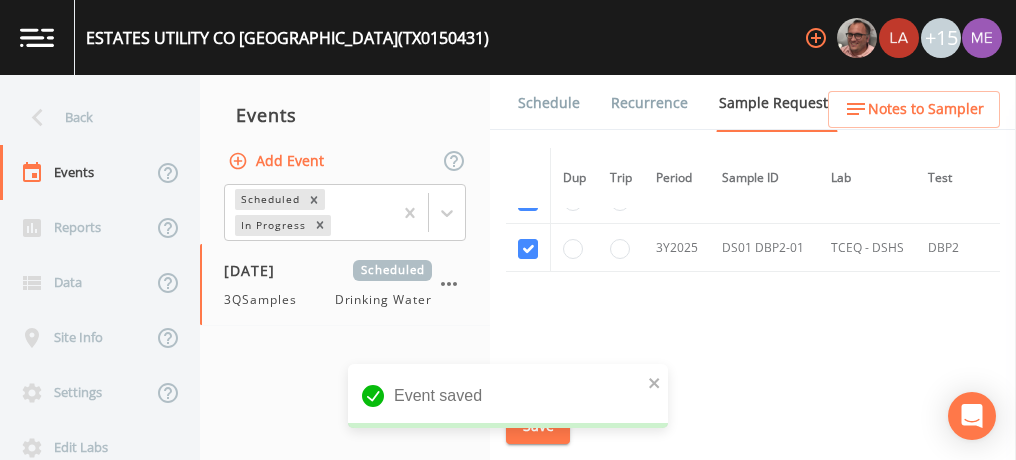 click on "Schedule" at bounding box center [549, 103] 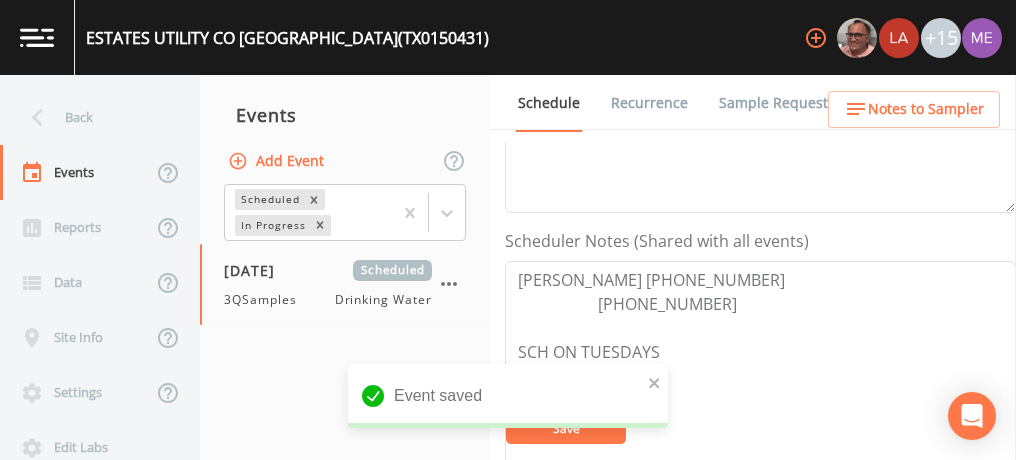 scroll, scrollTop: 532, scrollLeft: 0, axis: vertical 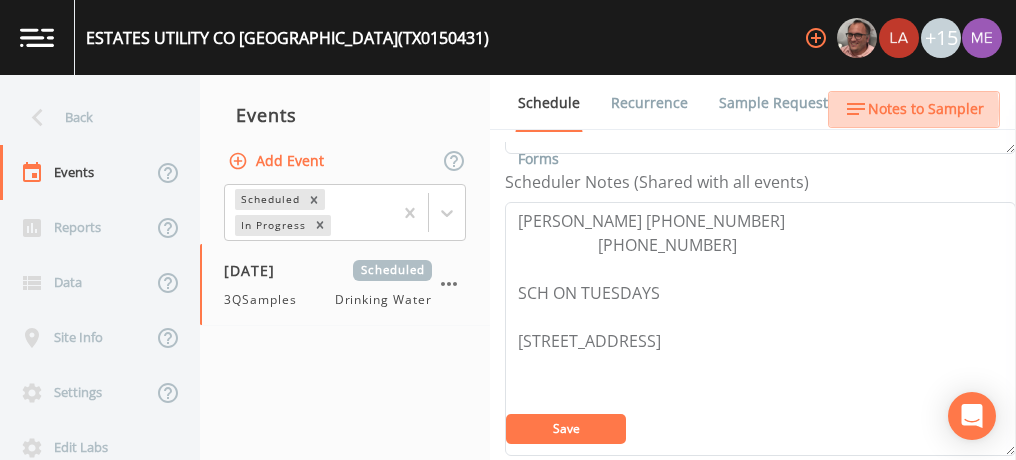 click on "Notes to Sampler" at bounding box center [926, 109] 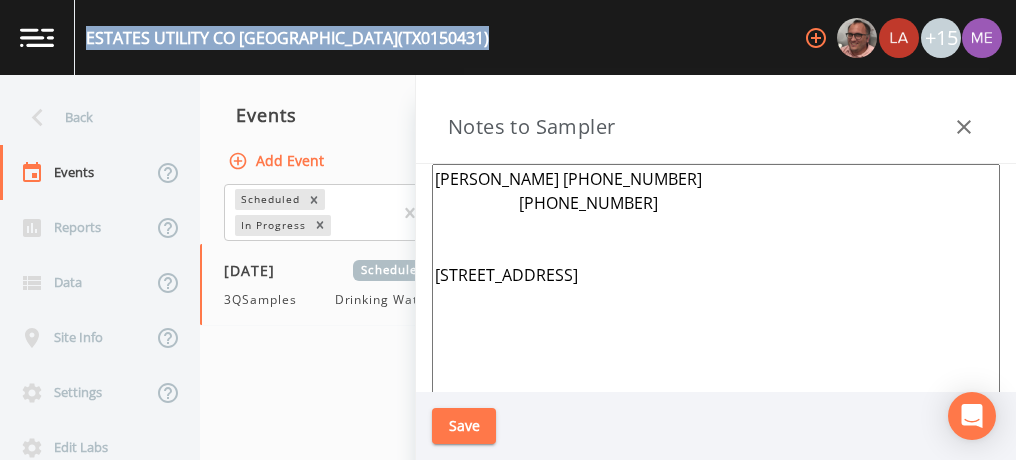 drag, startPoint x: 86, startPoint y: 30, endPoint x: 426, endPoint y: 46, distance: 340.37625 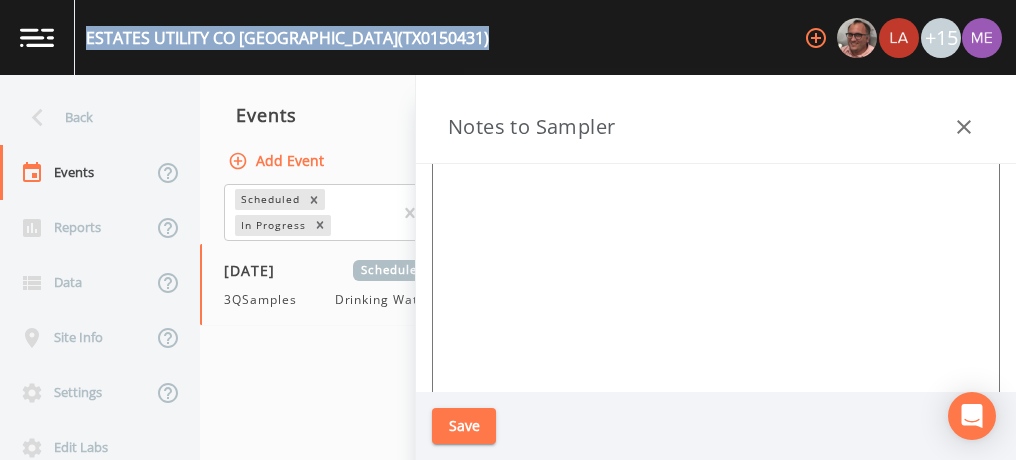 scroll, scrollTop: 0, scrollLeft: 0, axis: both 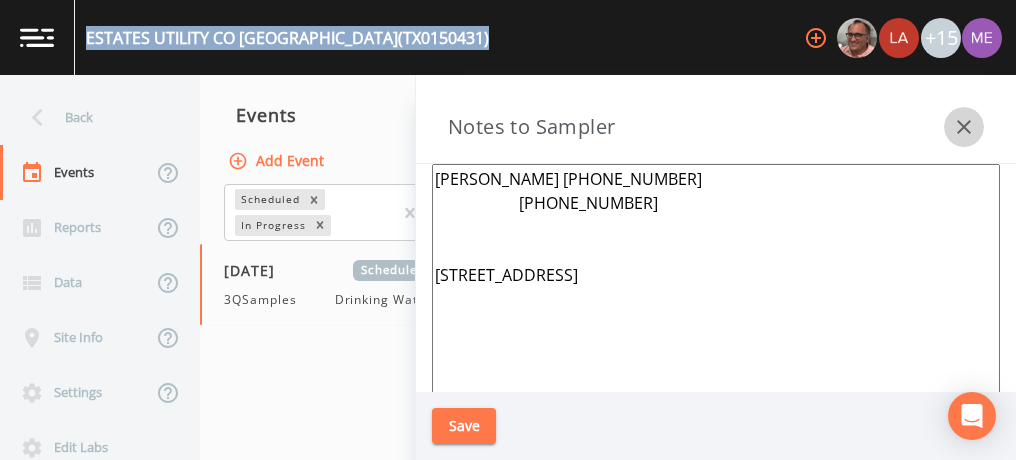click 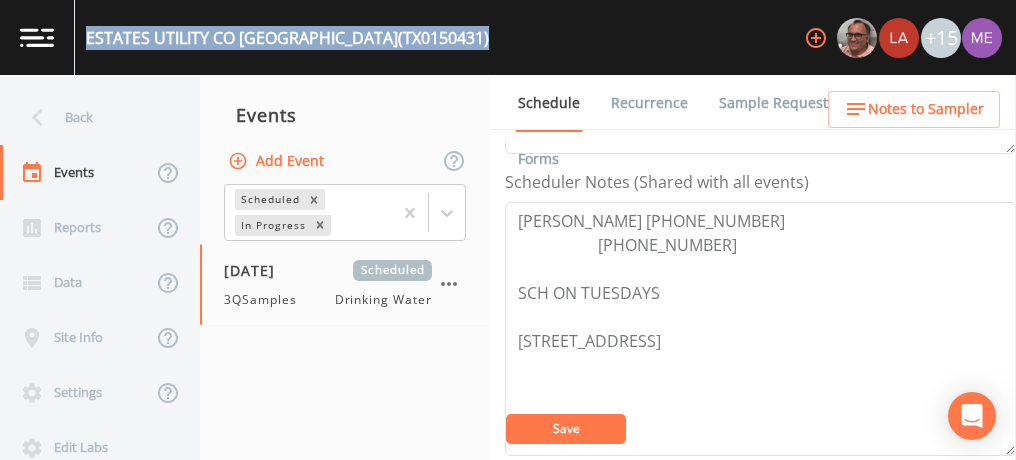 click on "Sample Requests" at bounding box center [777, 103] 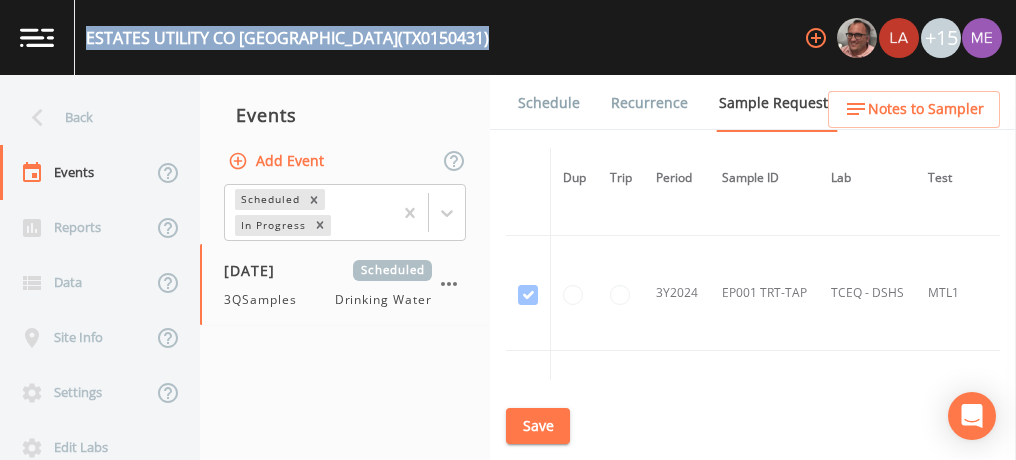 scroll, scrollTop: 1100, scrollLeft: 0, axis: vertical 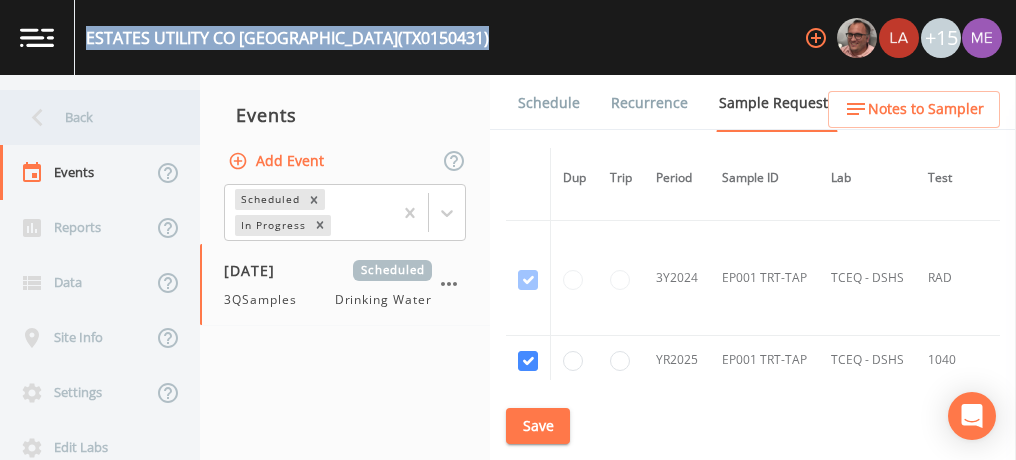 click on "Back" at bounding box center [90, 117] 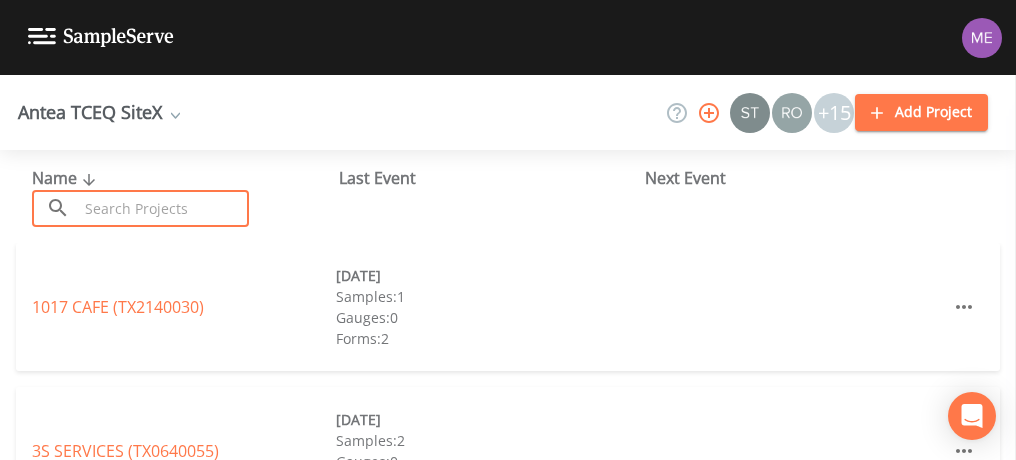 click at bounding box center (163, 208) 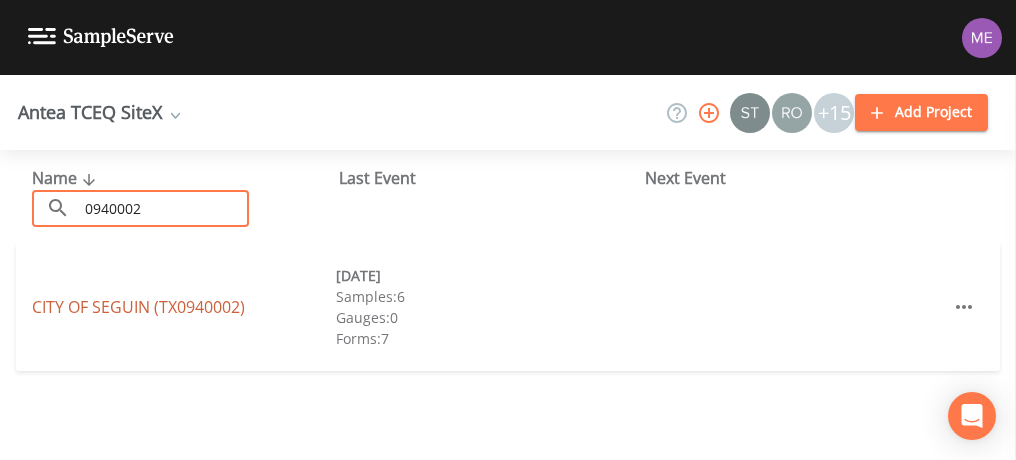 type on "0940002" 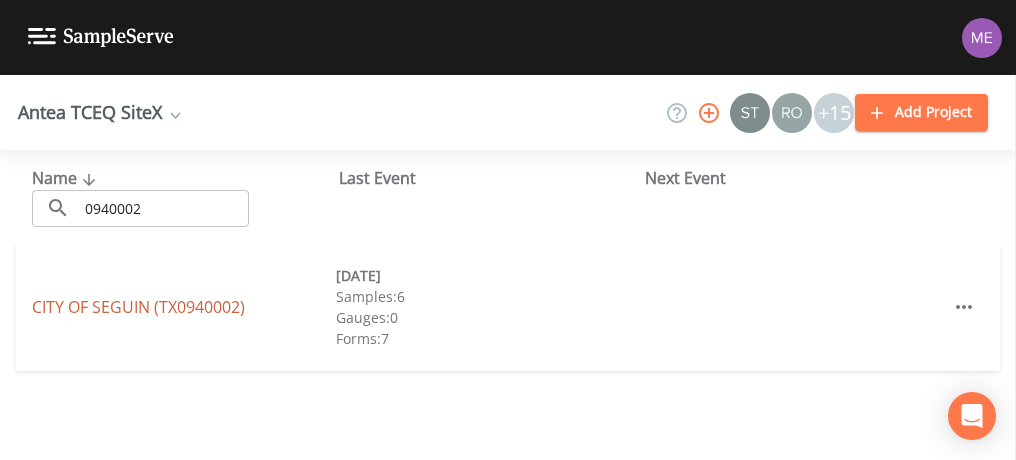 click on "CITY OF [GEOGRAPHIC_DATA]   (TX0940002)" at bounding box center (138, 307) 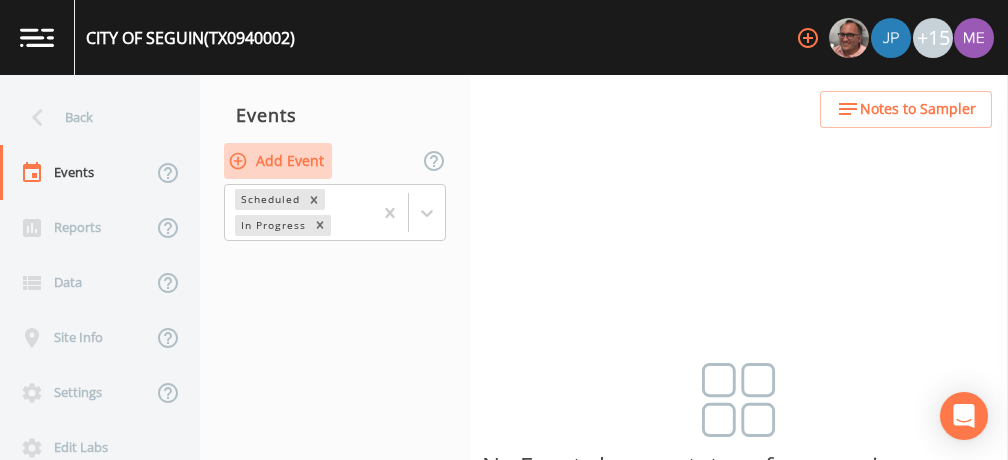 click on "Add Event" at bounding box center [278, 161] 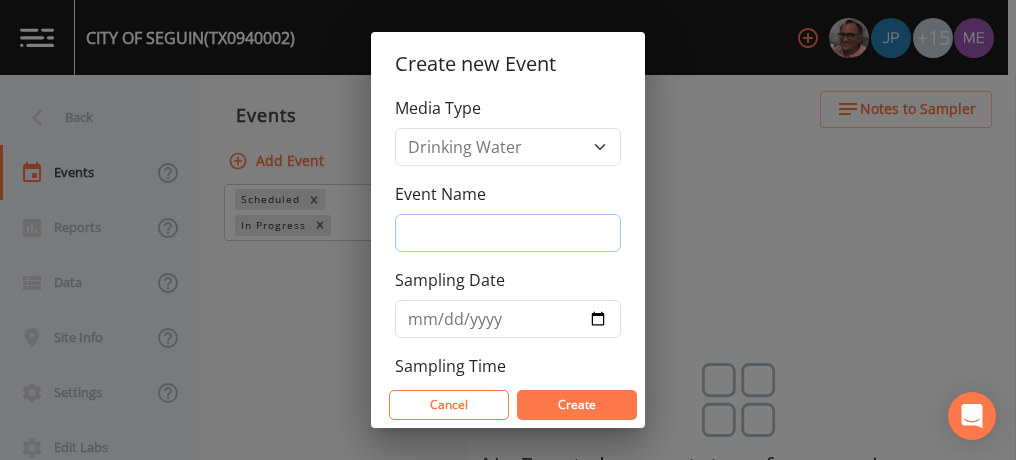 click on "Event Name" at bounding box center (508, 233) 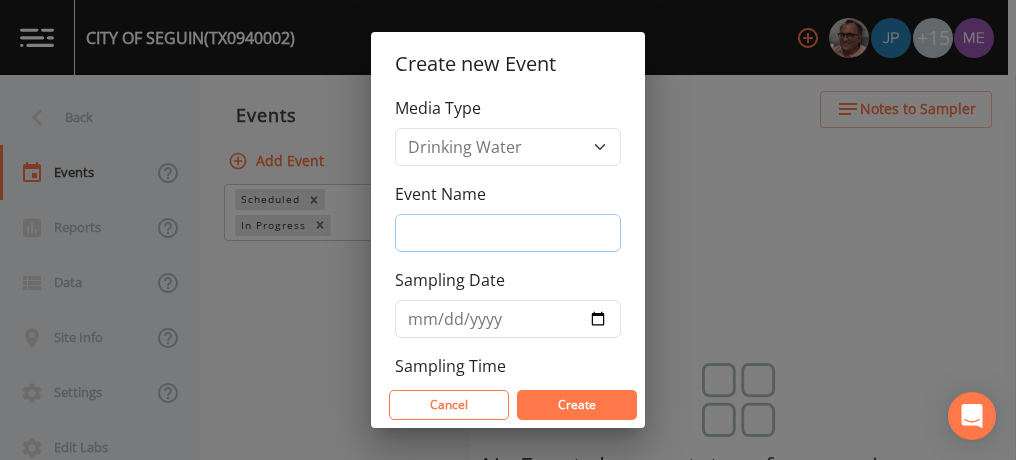 type on "3QSamples" 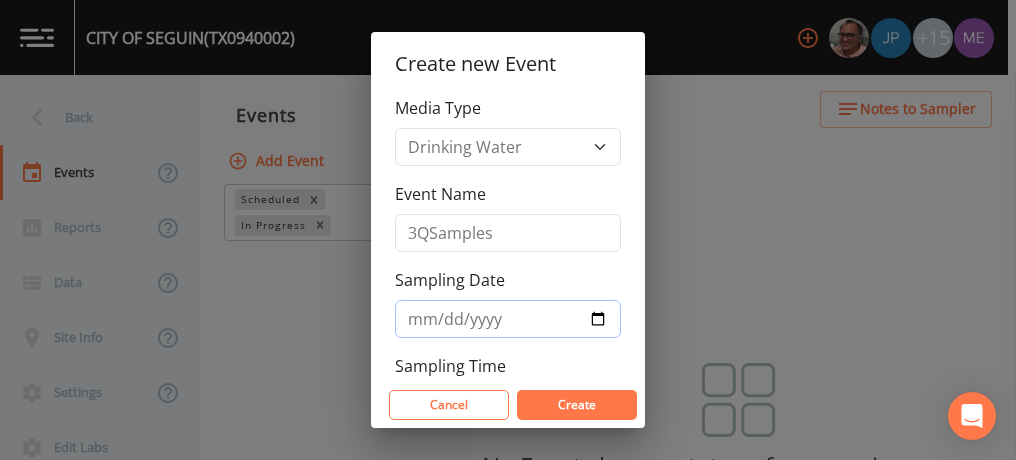 click on "[DATE]" at bounding box center (508, 319) 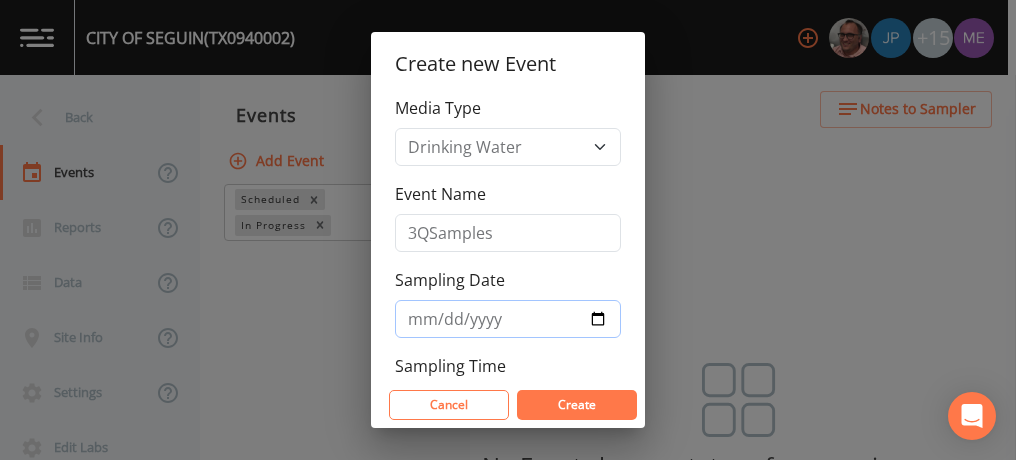 type on "[DATE]" 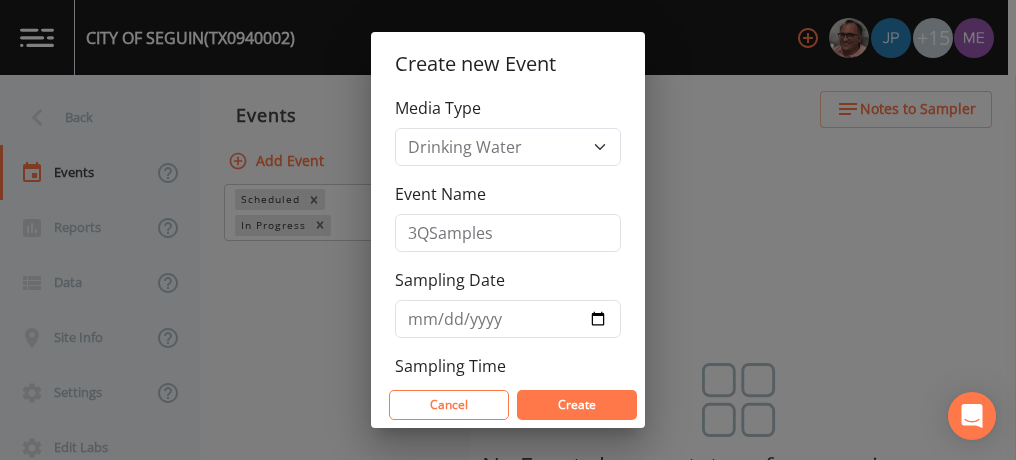 click on "Create" at bounding box center [577, 405] 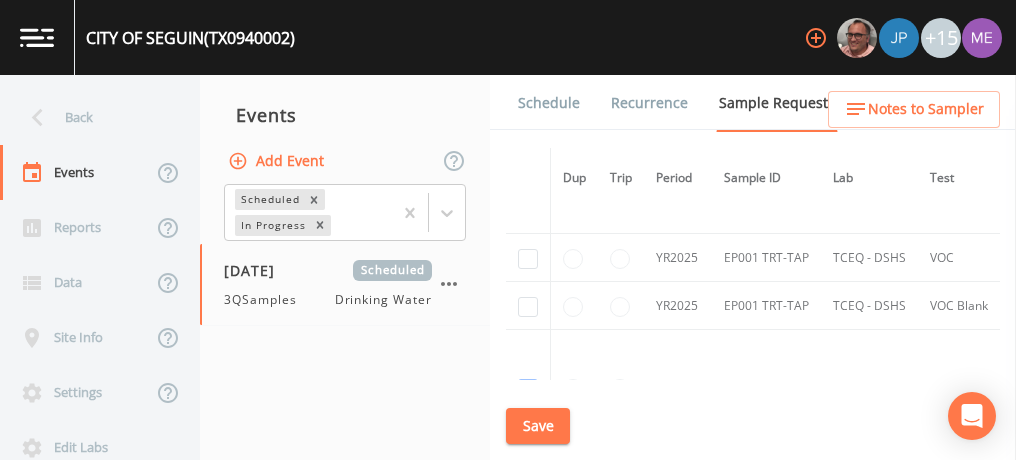 scroll, scrollTop: 3312, scrollLeft: 0, axis: vertical 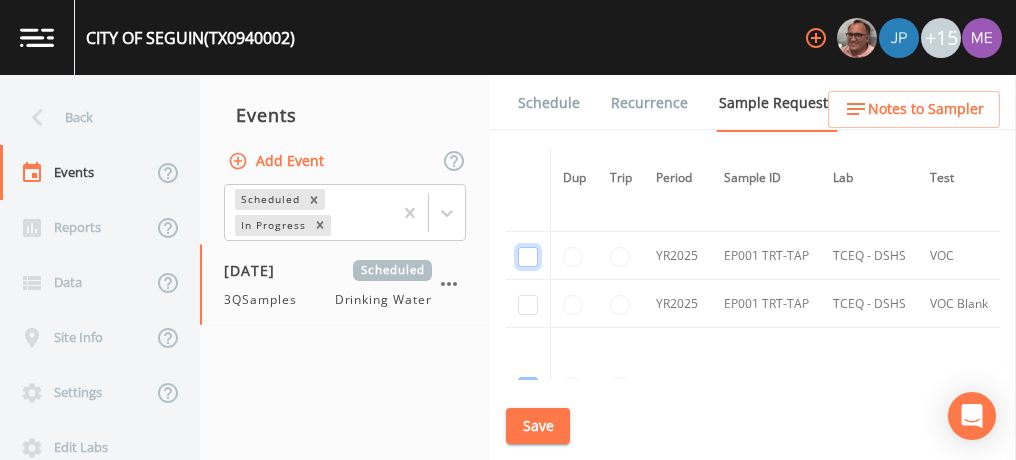 click at bounding box center [528, -2584] 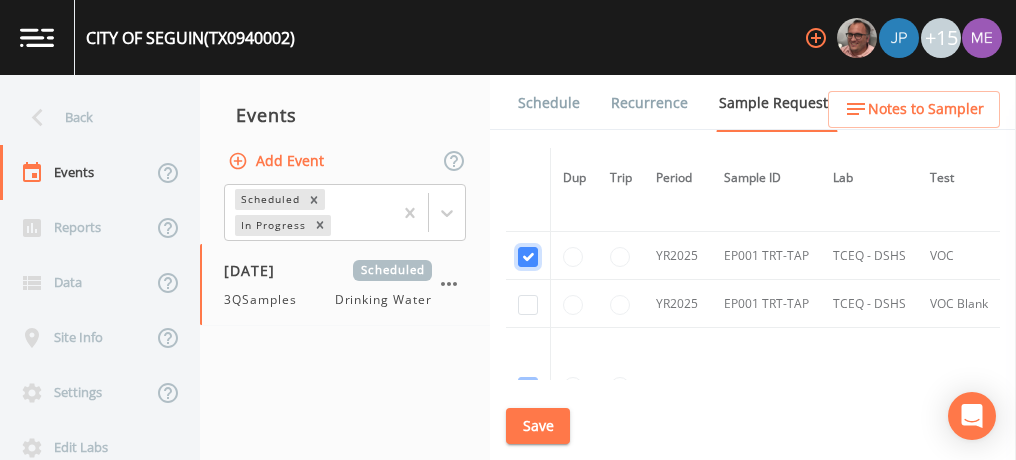 checkbox on "true" 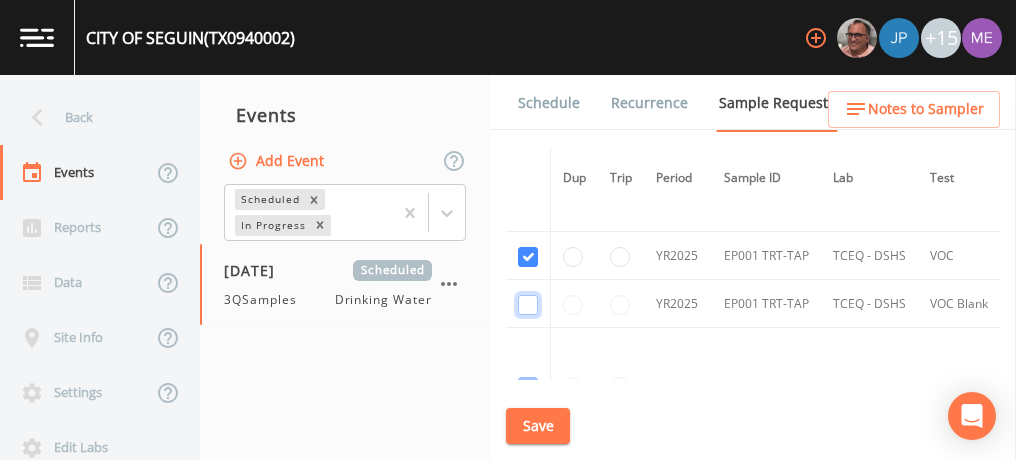 click at bounding box center (528, -2469) 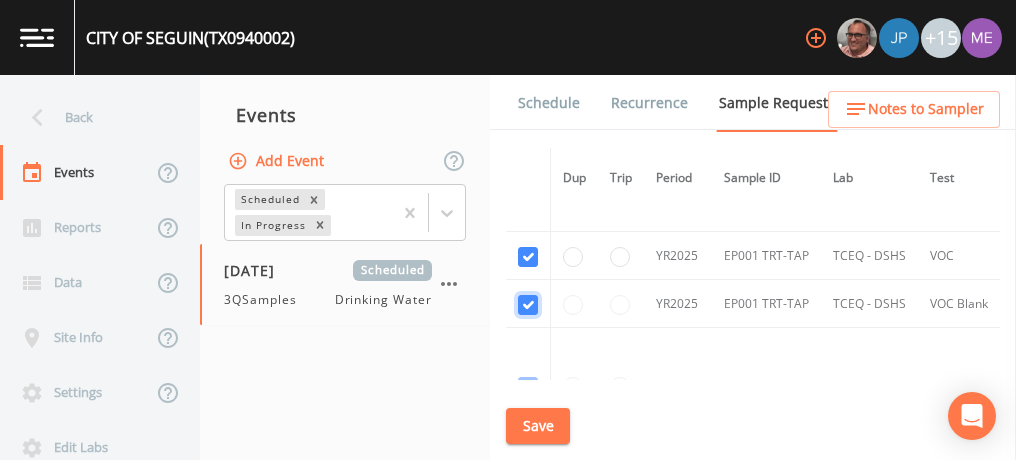 checkbox on "true" 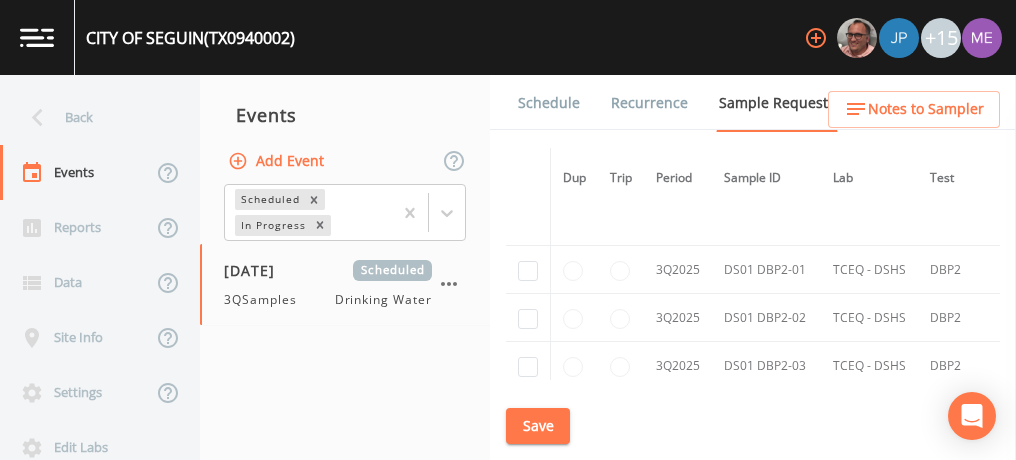 scroll, scrollTop: 5032, scrollLeft: 0, axis: vertical 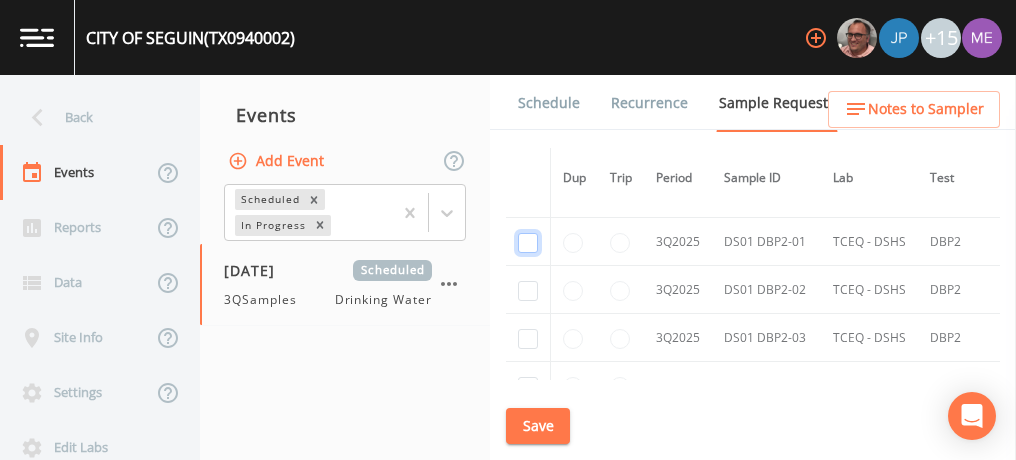 click at bounding box center [528, -3959] 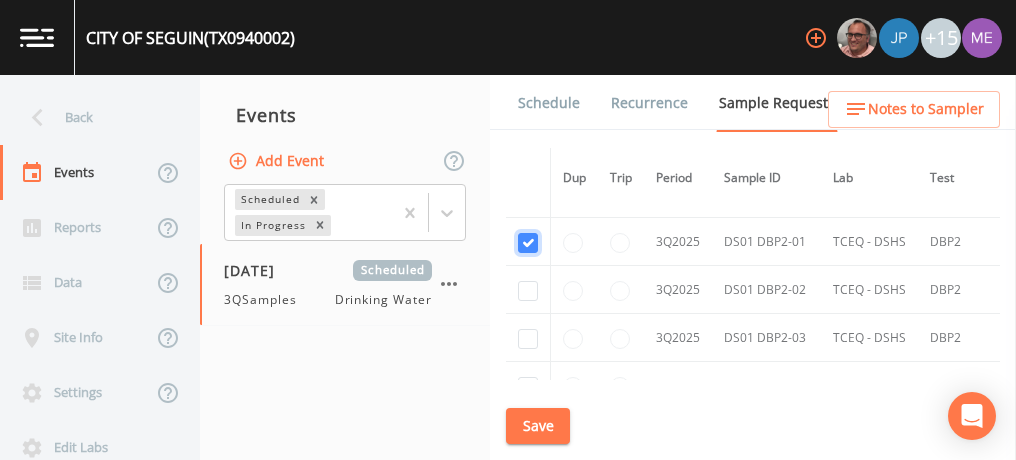 checkbox on "true" 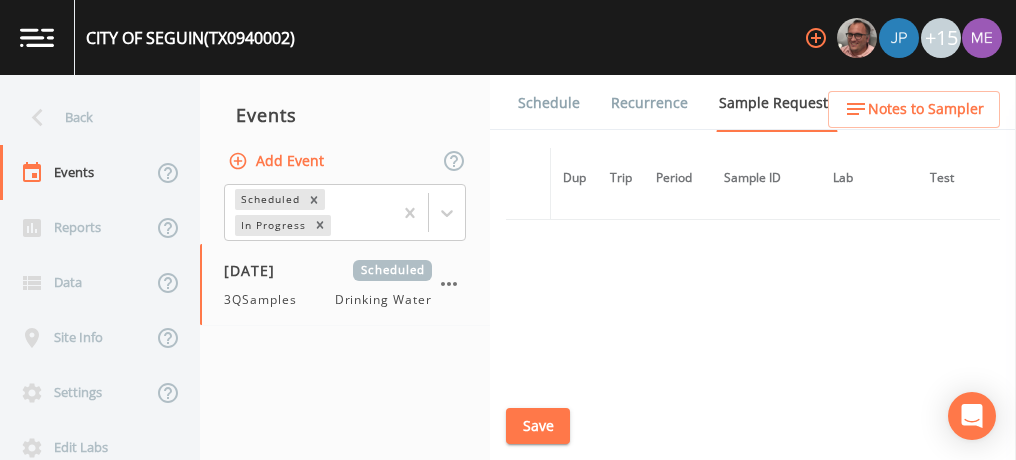 scroll, scrollTop: 4267, scrollLeft: 0, axis: vertical 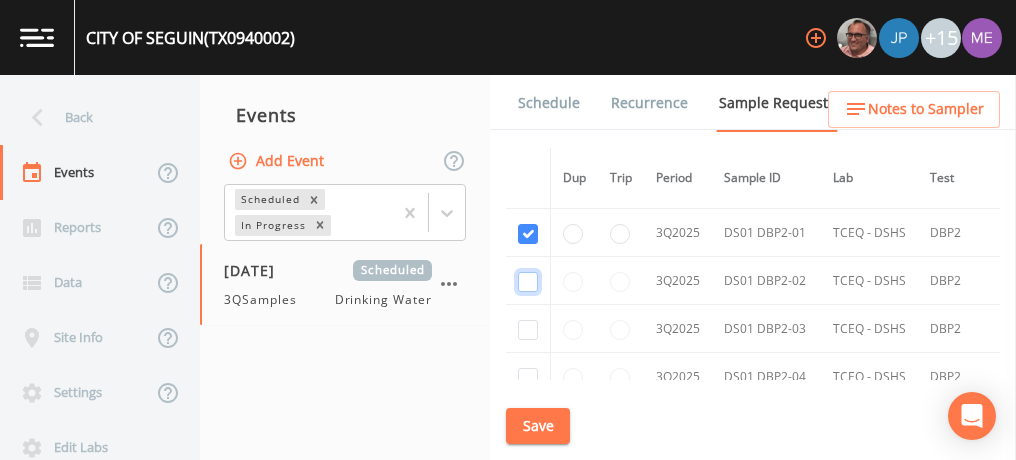 click at bounding box center (528, -3232) 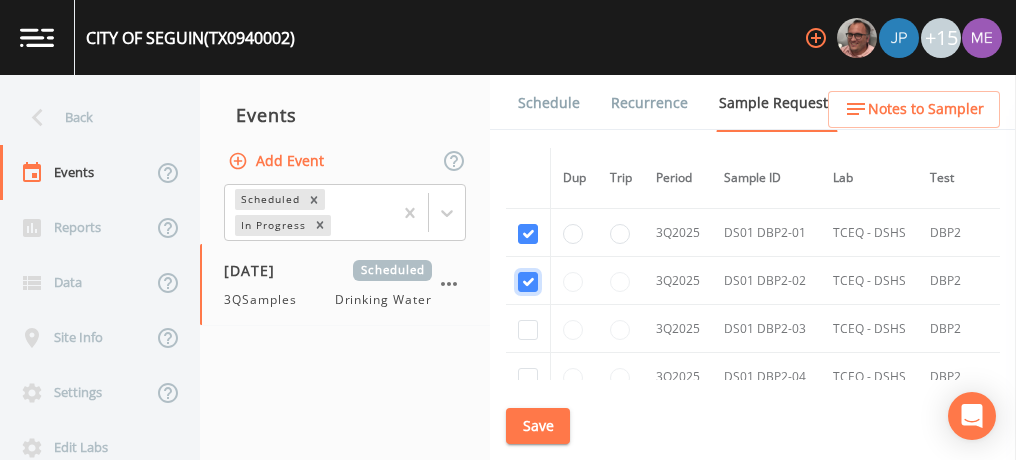 checkbox on "true" 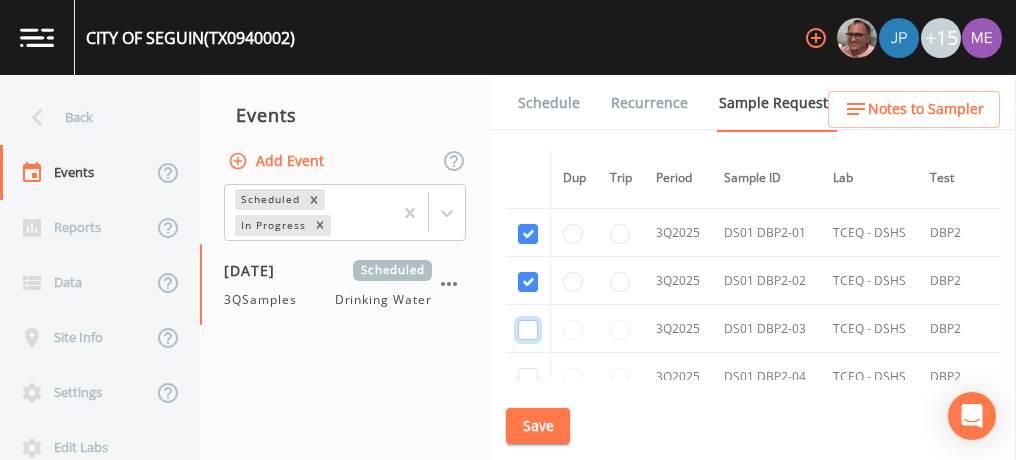 click at bounding box center [528, -3135] 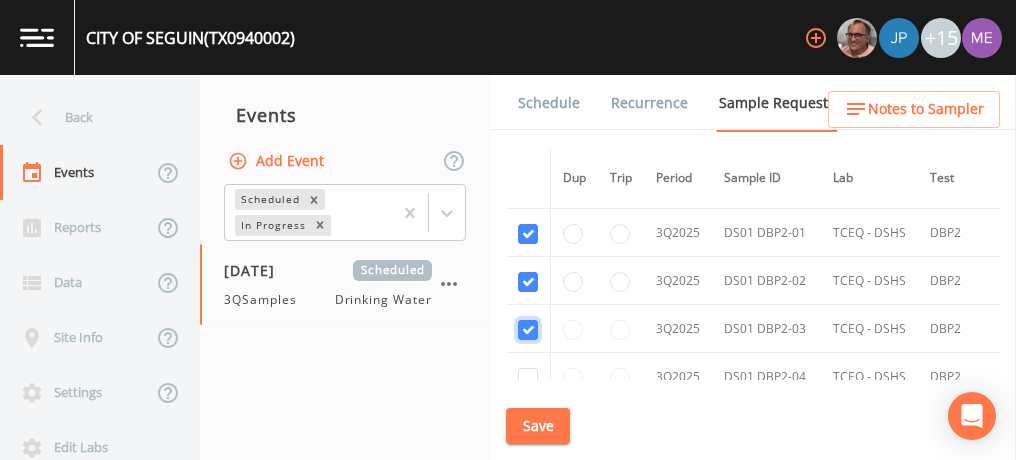 checkbox on "true" 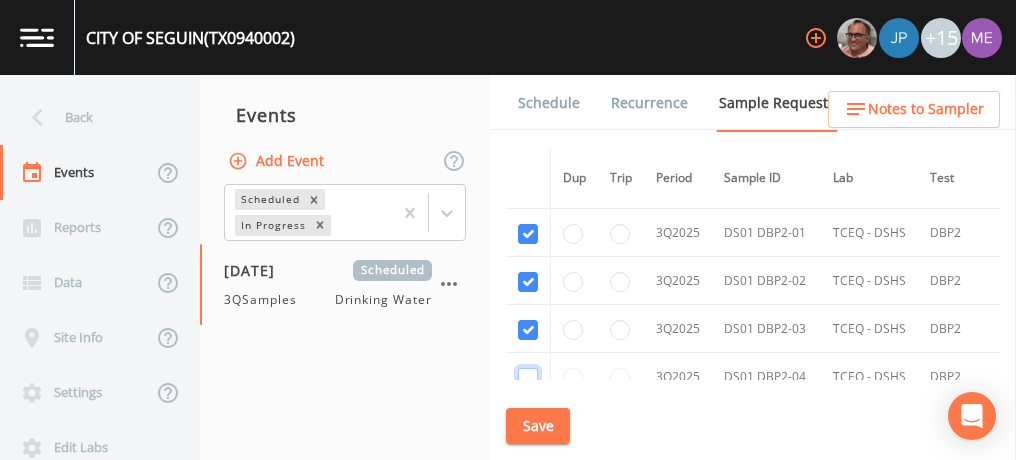 click at bounding box center (528, -3038) 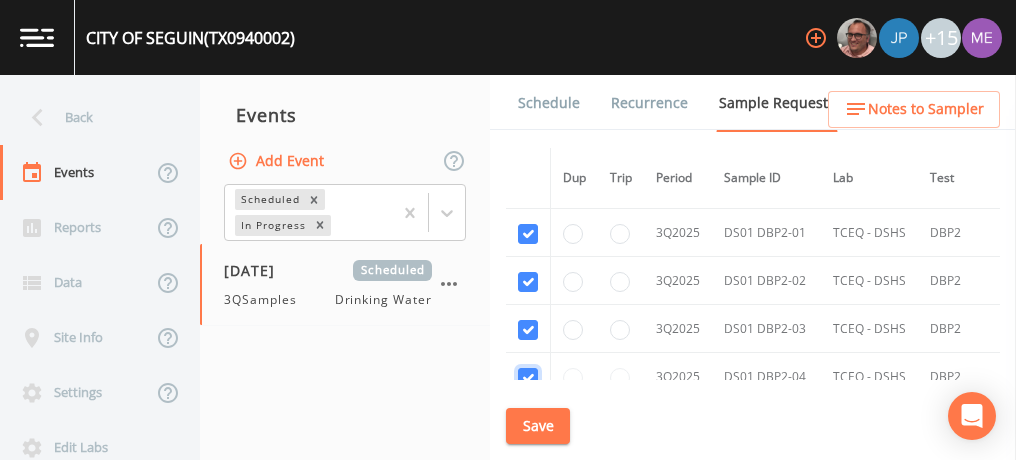 checkbox on "true" 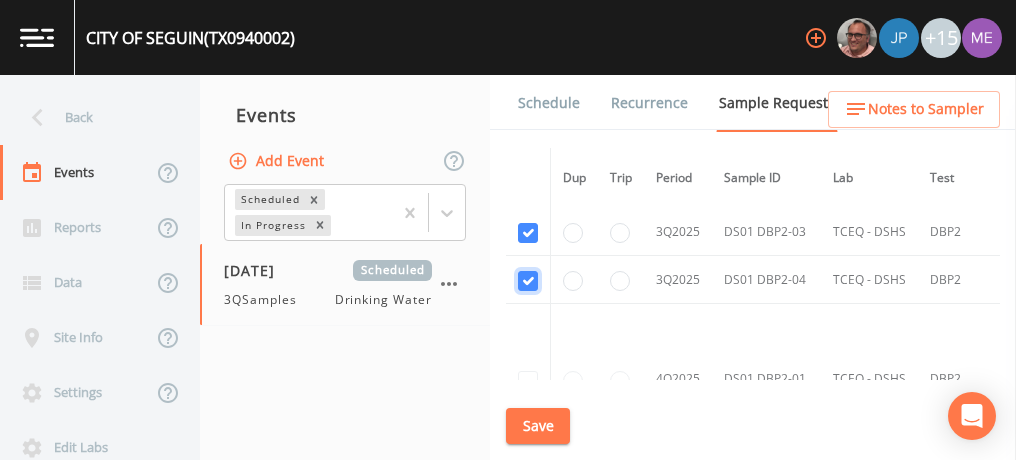 scroll, scrollTop: 4369, scrollLeft: 0, axis: vertical 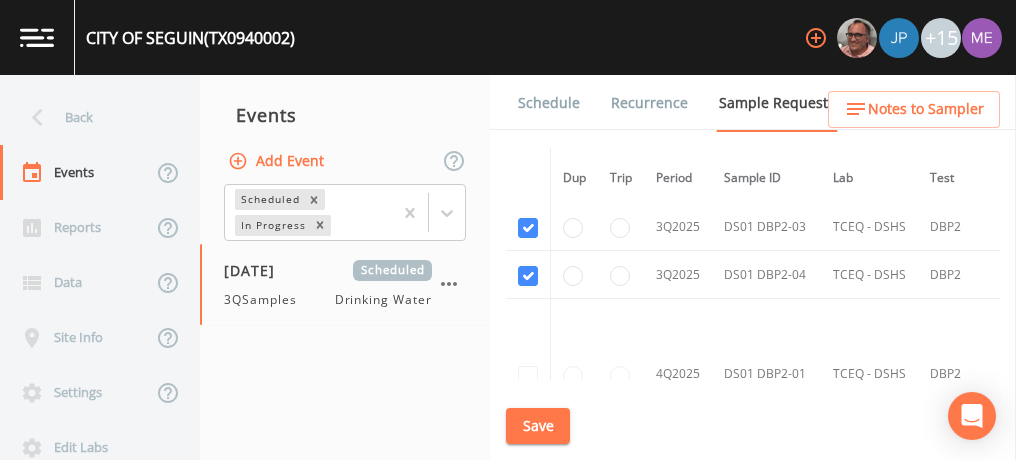 click on "Save" at bounding box center (538, 426) 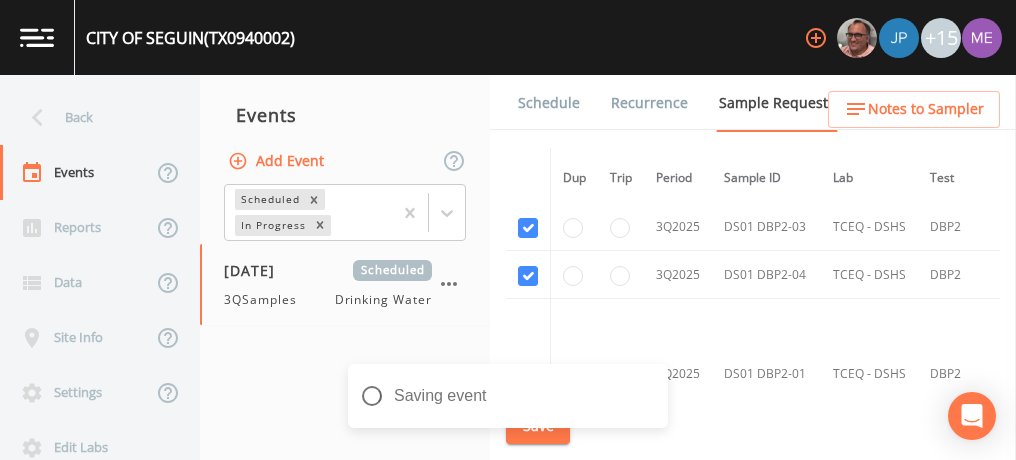 click on "Schedule" at bounding box center (549, 103) 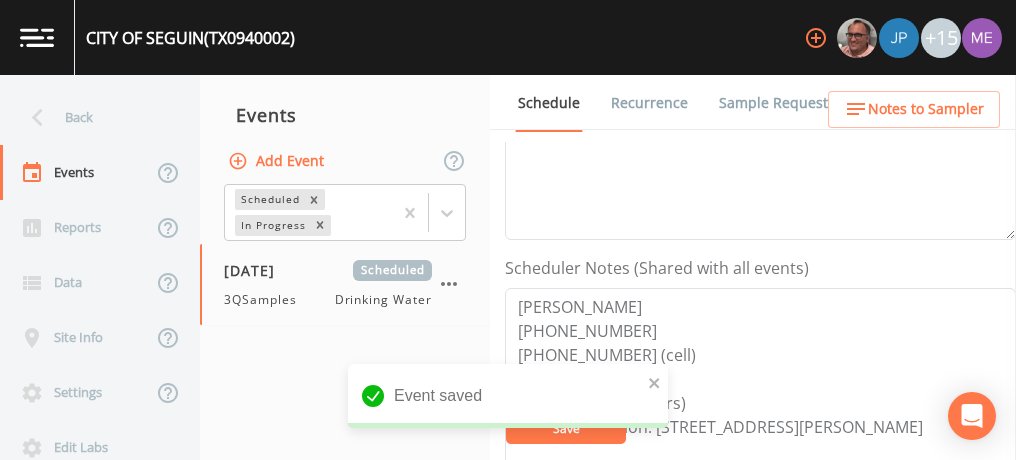 scroll, scrollTop: 448, scrollLeft: 0, axis: vertical 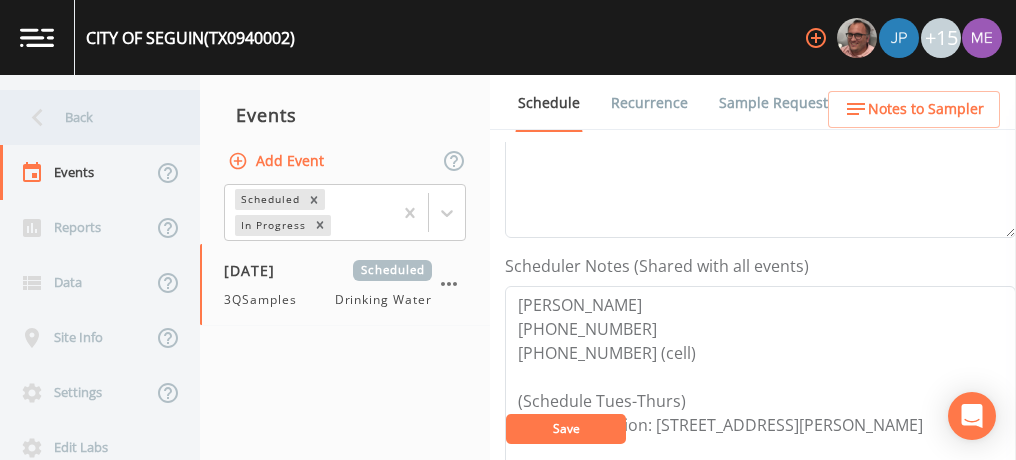 click on "Back" at bounding box center [90, 117] 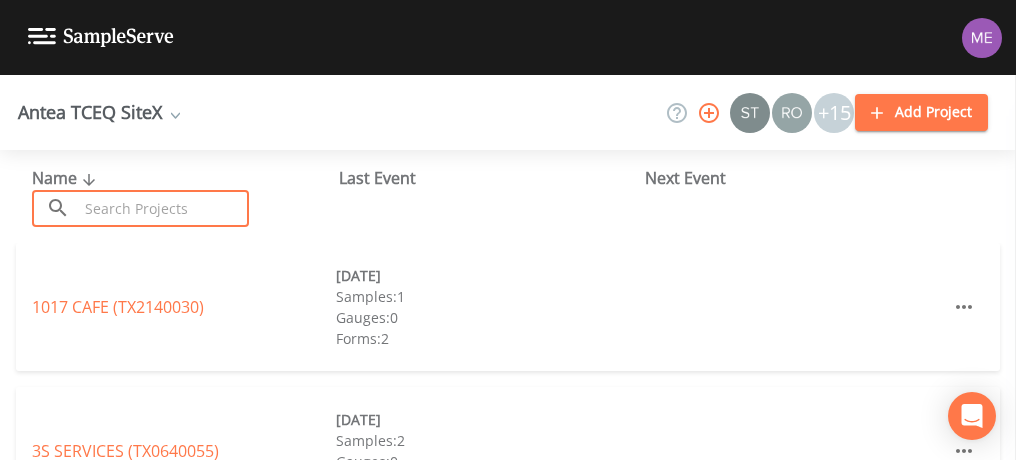 click at bounding box center (163, 208) 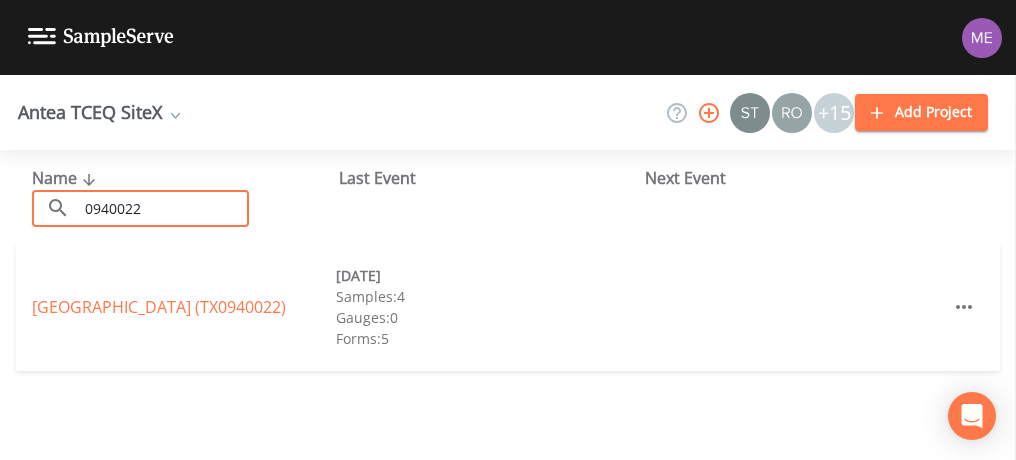 click on "0940022" at bounding box center (163, 208) 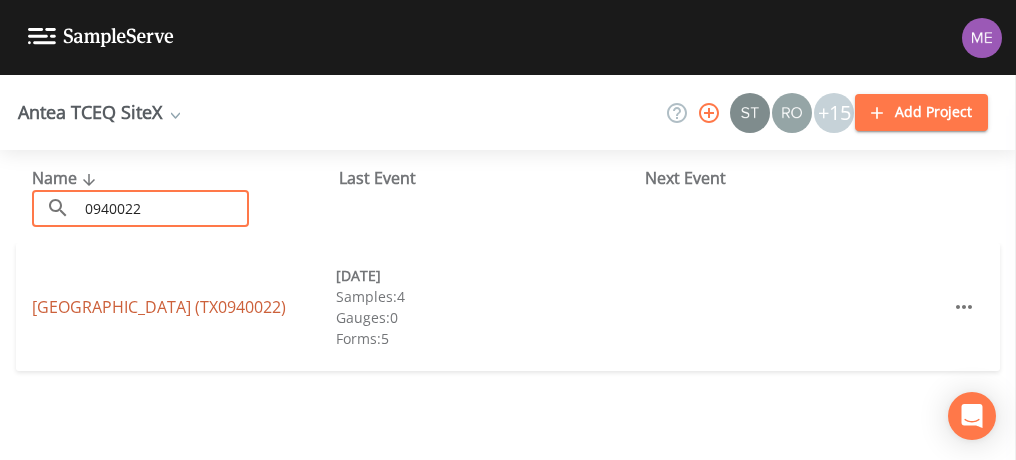type on "0940022" 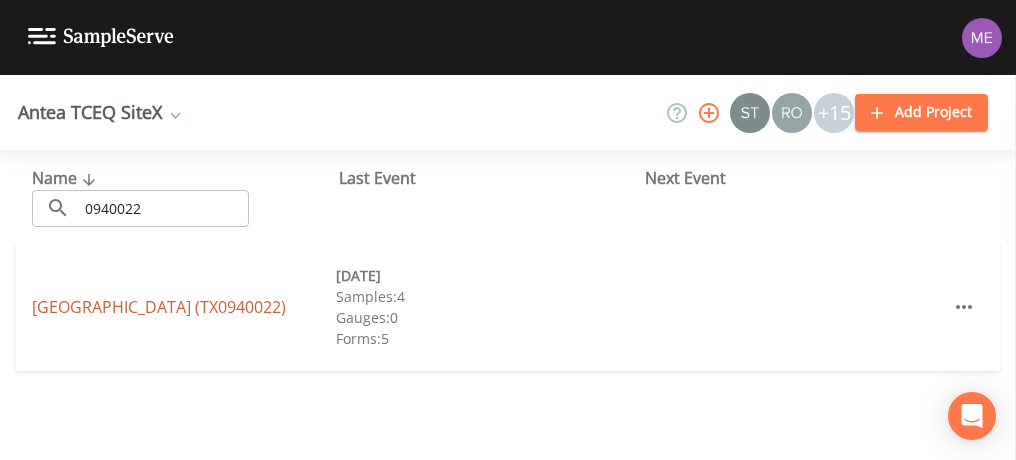 click on "[GEOGRAPHIC_DATA]   (TX0940022)" at bounding box center (159, 307) 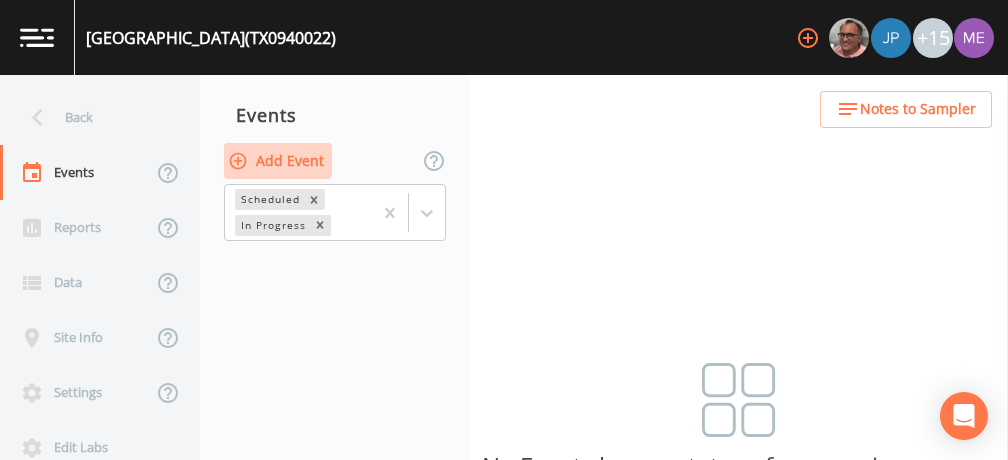 click on "Add Event" at bounding box center (278, 161) 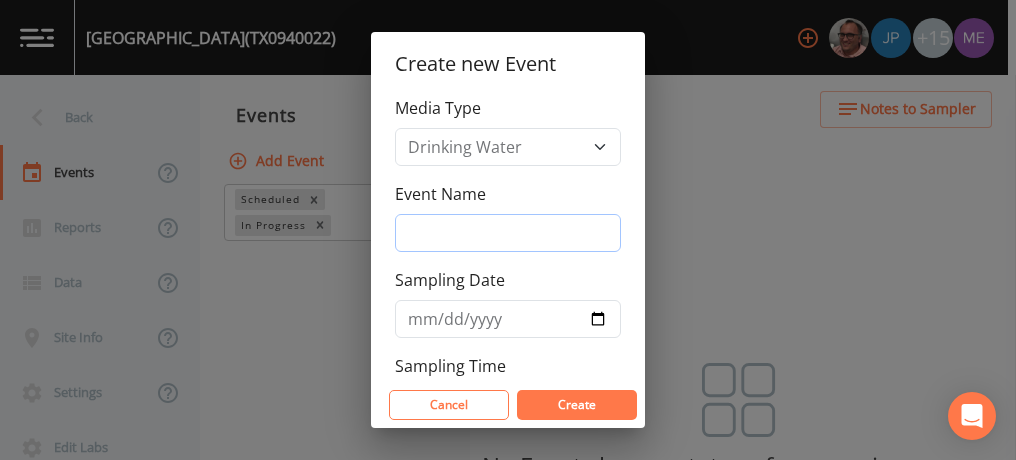 click on "Event Name" at bounding box center [508, 233] 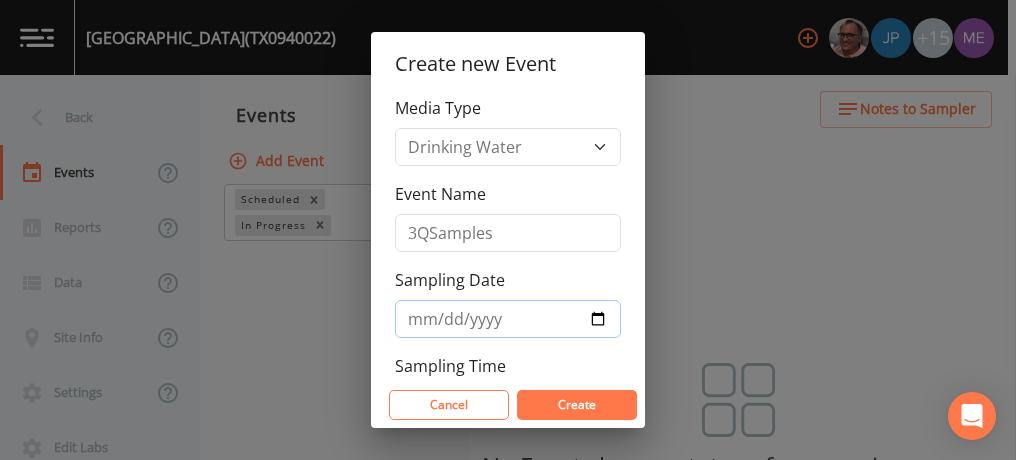 type on "[DATE]" 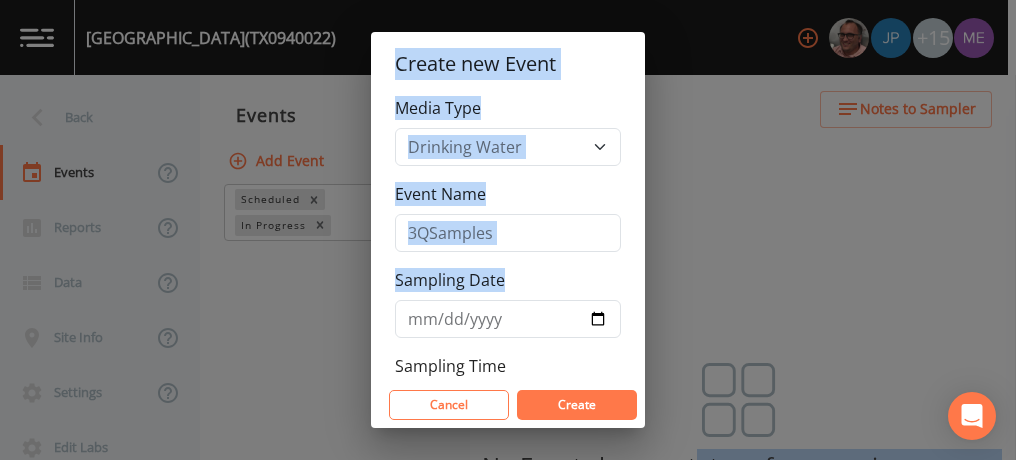 drag, startPoint x: 662, startPoint y: 275, endPoint x: 700, endPoint y: 501, distance: 229.17242 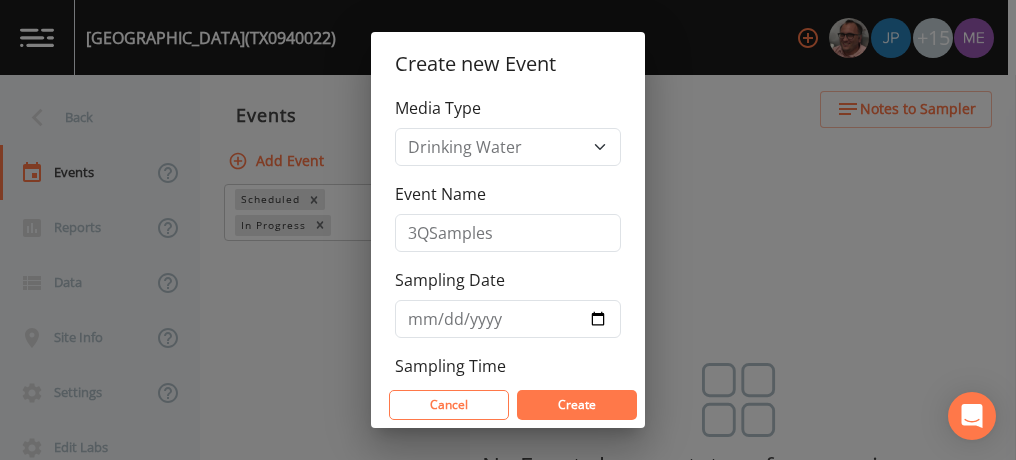 drag, startPoint x: 700, startPoint y: 501, endPoint x: 577, endPoint y: 364, distance: 184.11409 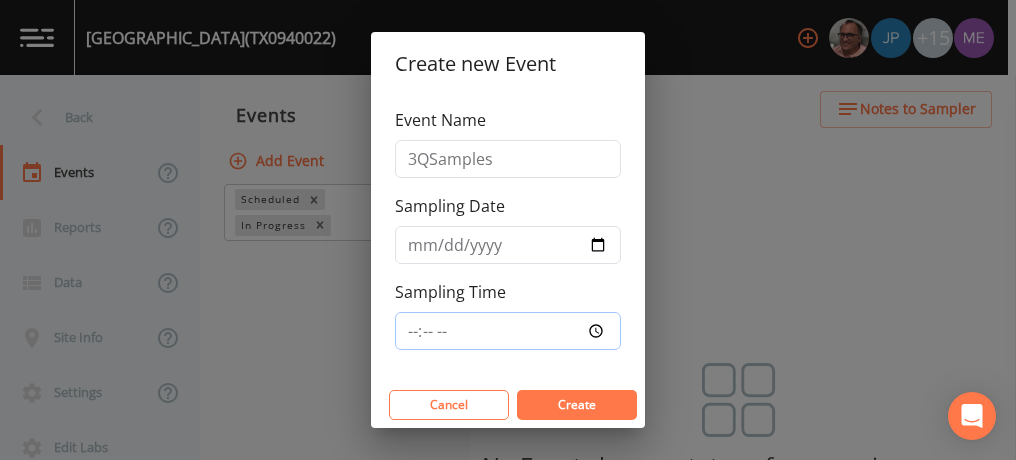 click on "Sampling Time" at bounding box center (508, 331) 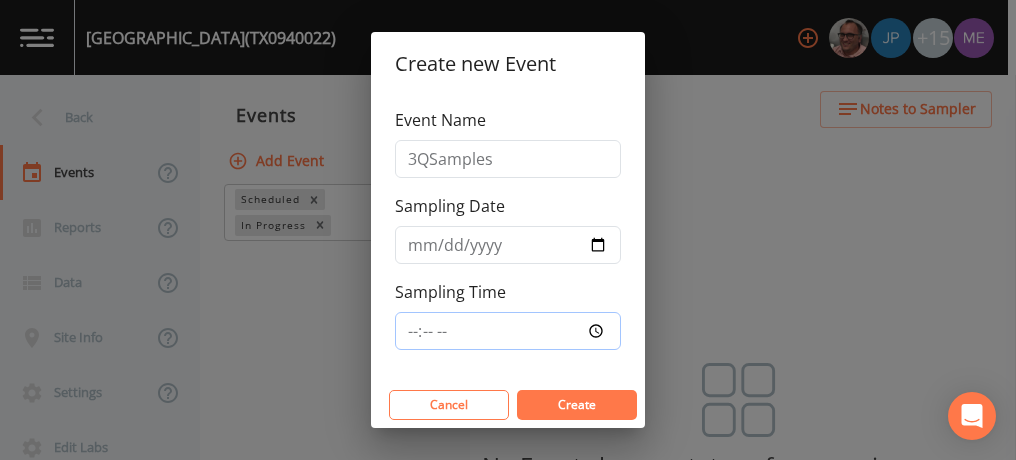click on "Sampling Time" at bounding box center (508, 331) 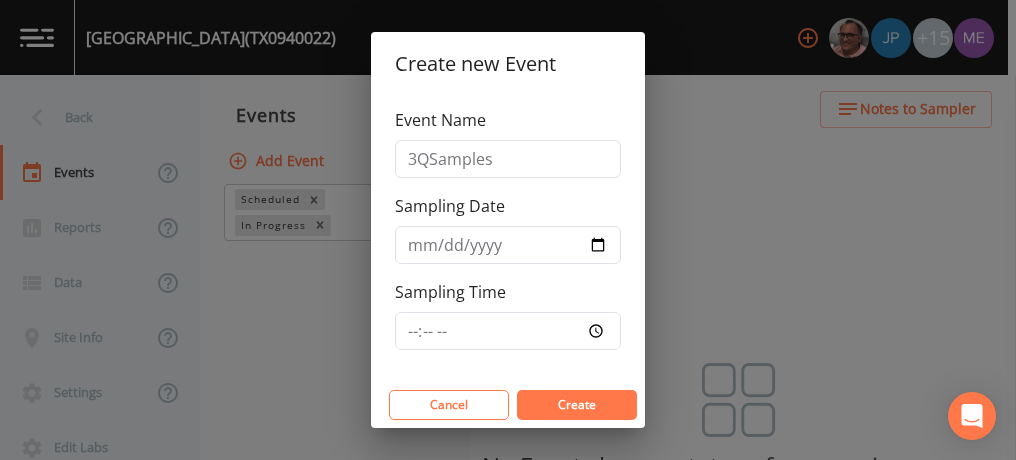 click on "Create" at bounding box center (577, 405) 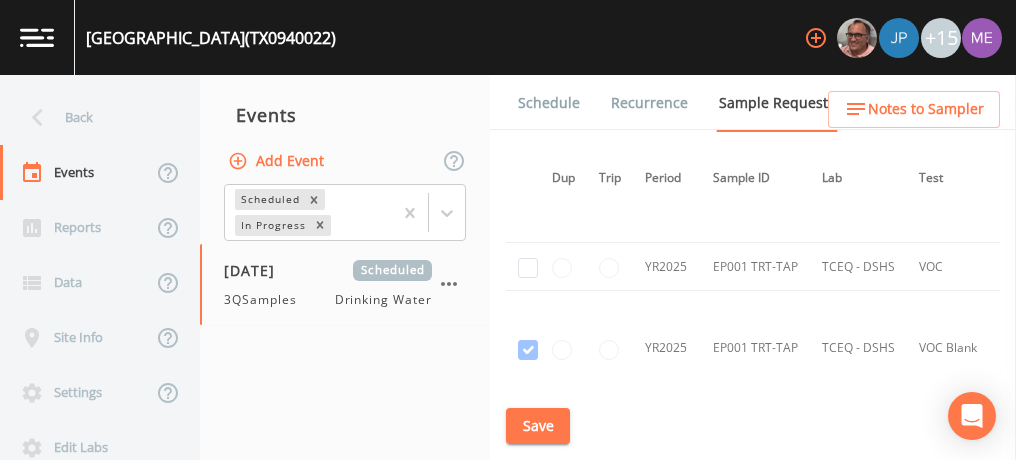 scroll, scrollTop: 4800, scrollLeft: 11, axis: both 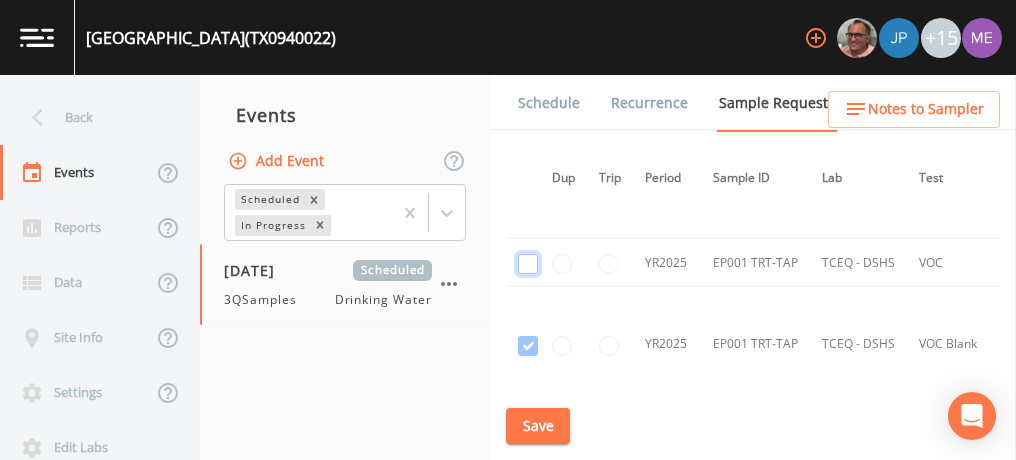 click at bounding box center [528, -4072] 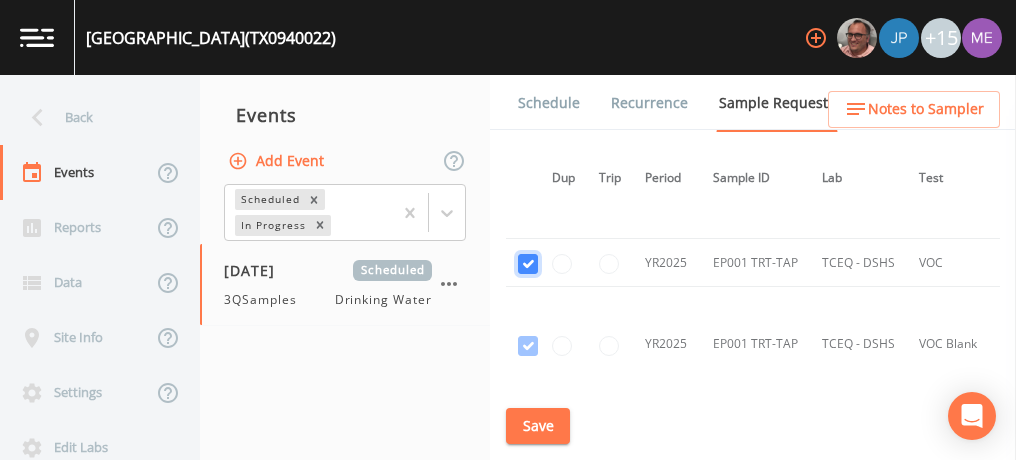 checkbox on "true" 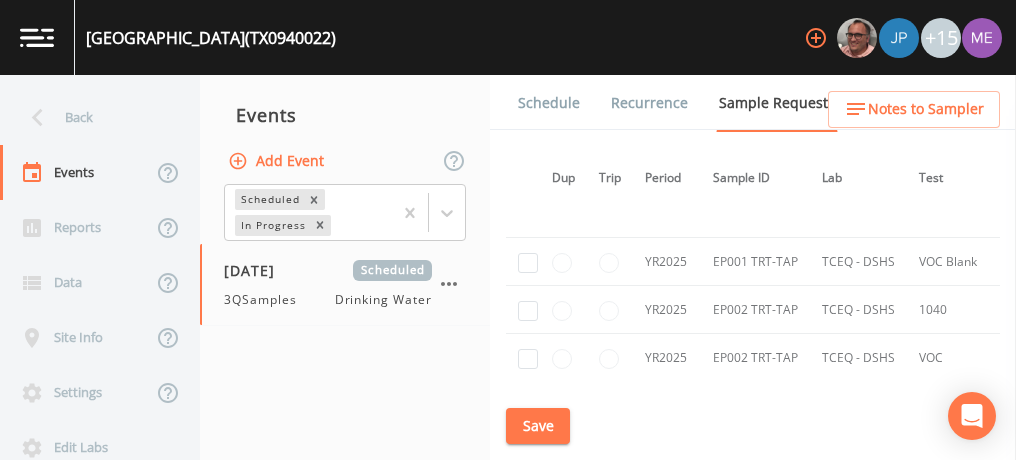 scroll, scrollTop: 4969, scrollLeft: 11, axis: both 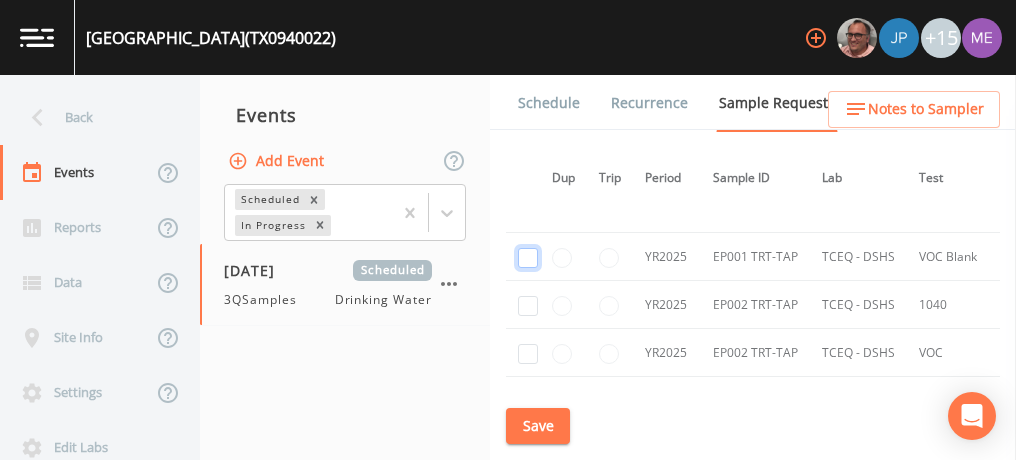 click at bounding box center [528, -4126] 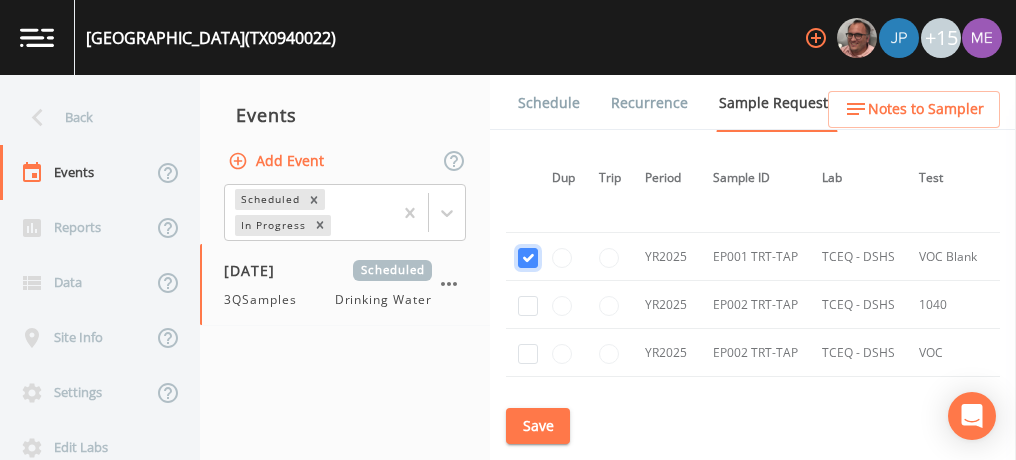 checkbox on "true" 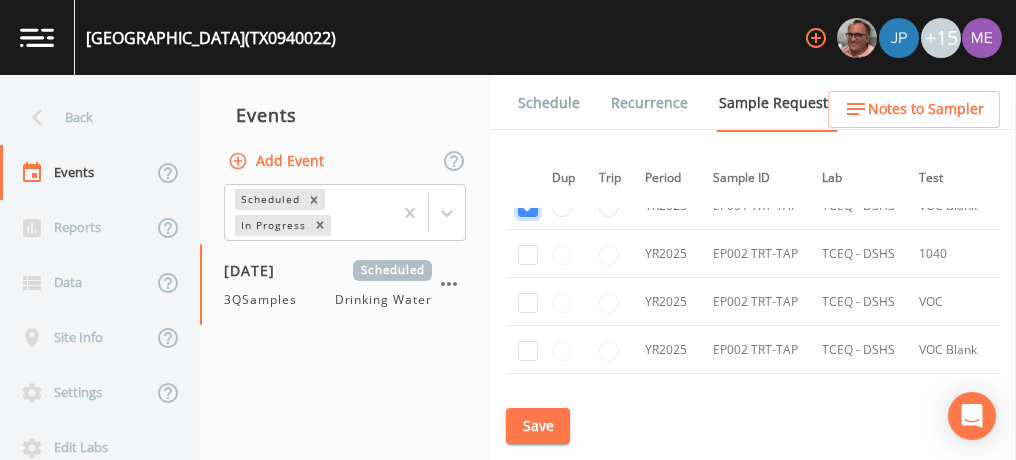 scroll, scrollTop: 5018, scrollLeft: 11, axis: both 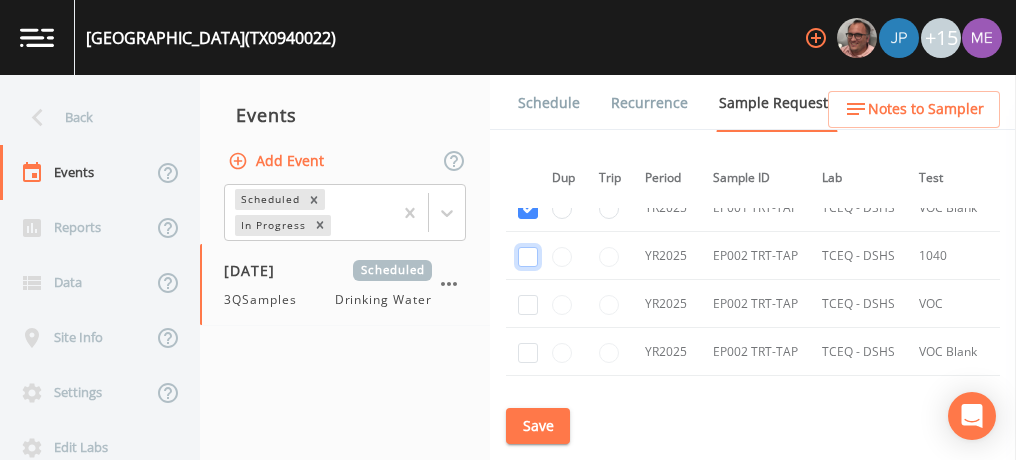 click at bounding box center (528, 257) 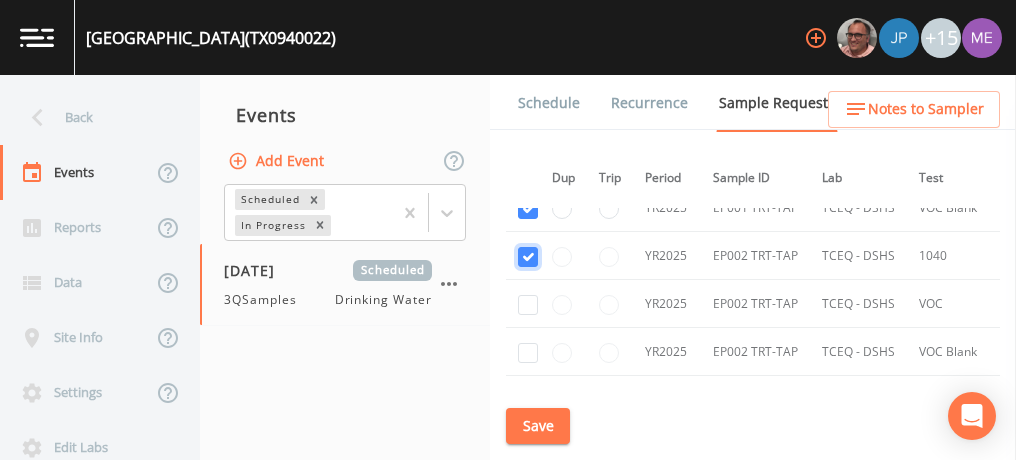 checkbox on "true" 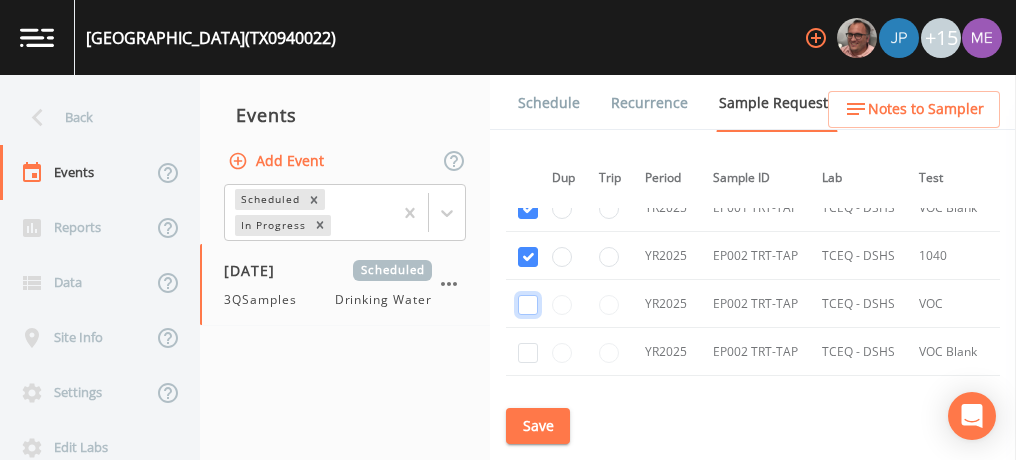 click at bounding box center [528, -4060] 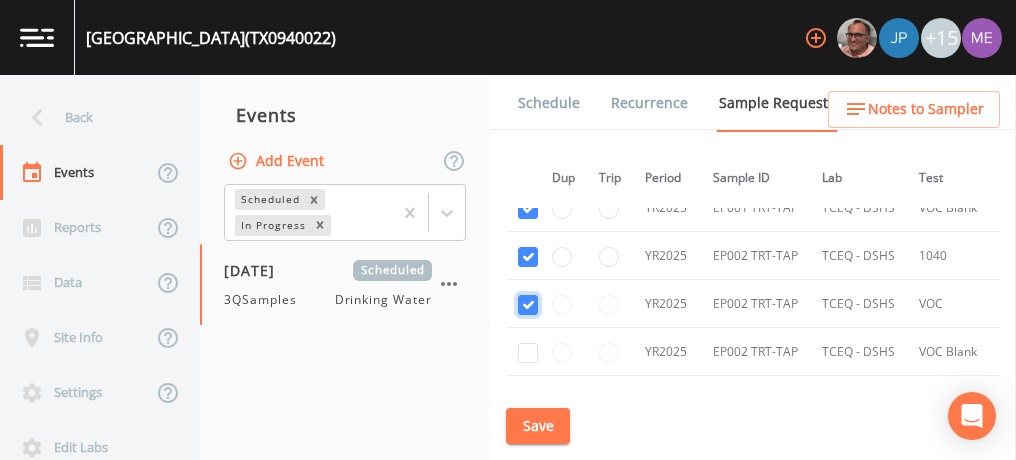 checkbox on "true" 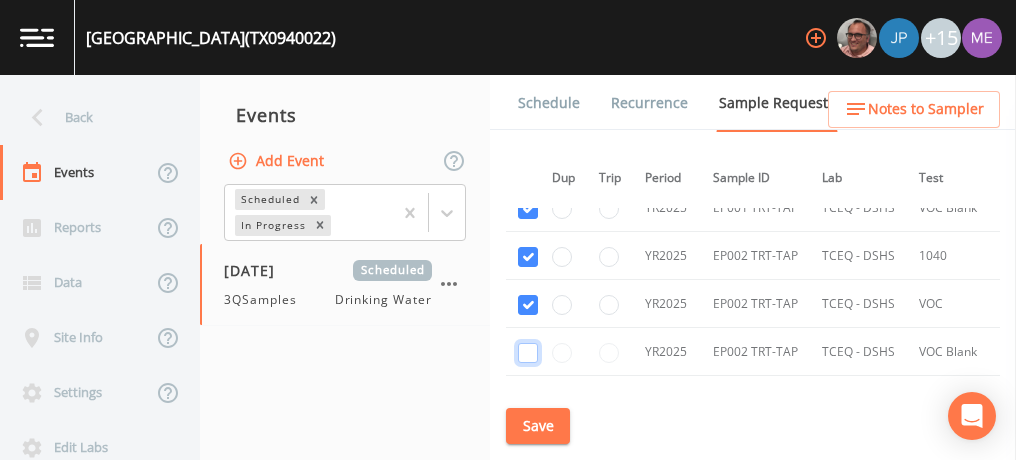 click at bounding box center [528, -3945] 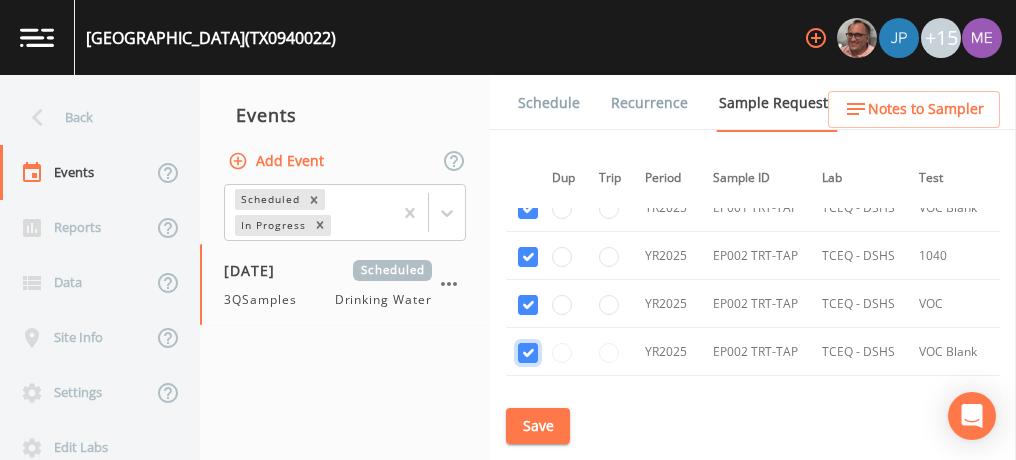 checkbox on "true" 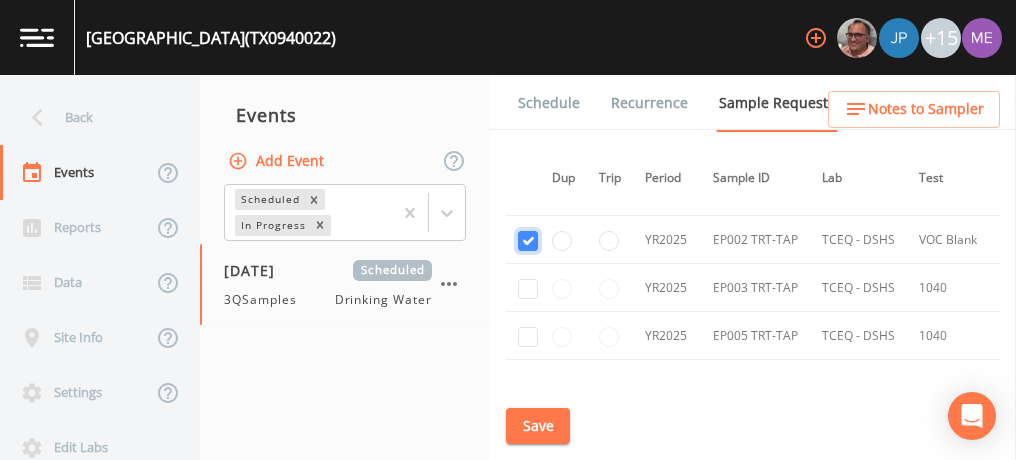 scroll, scrollTop: 5131, scrollLeft: 11, axis: both 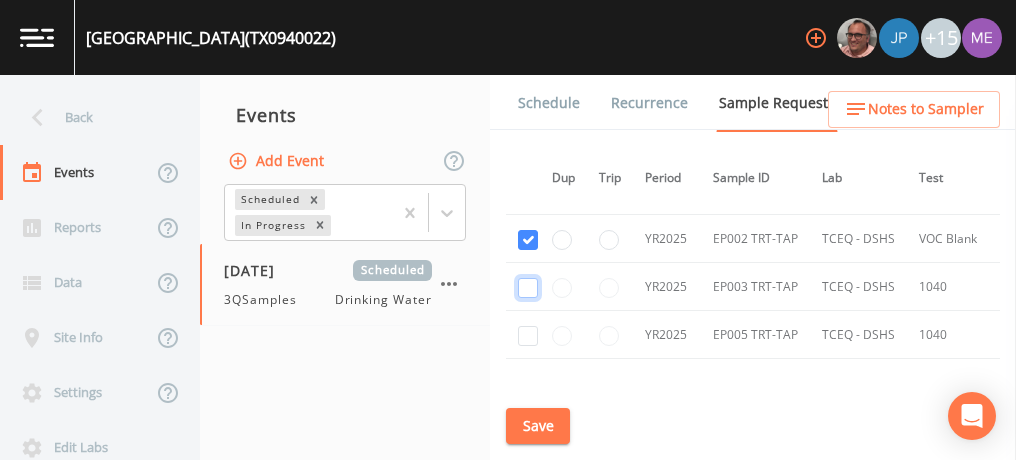 click at bounding box center [528, -3943] 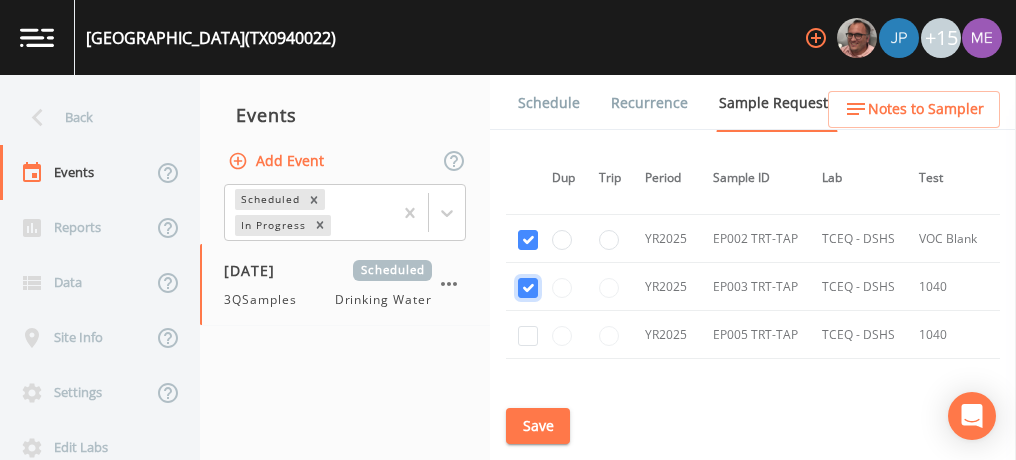 checkbox on "true" 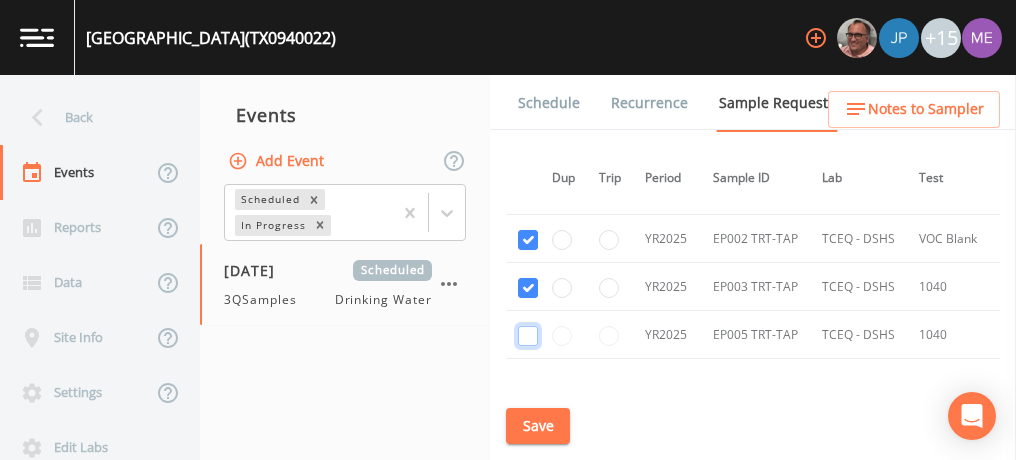 click at bounding box center (528, -3713) 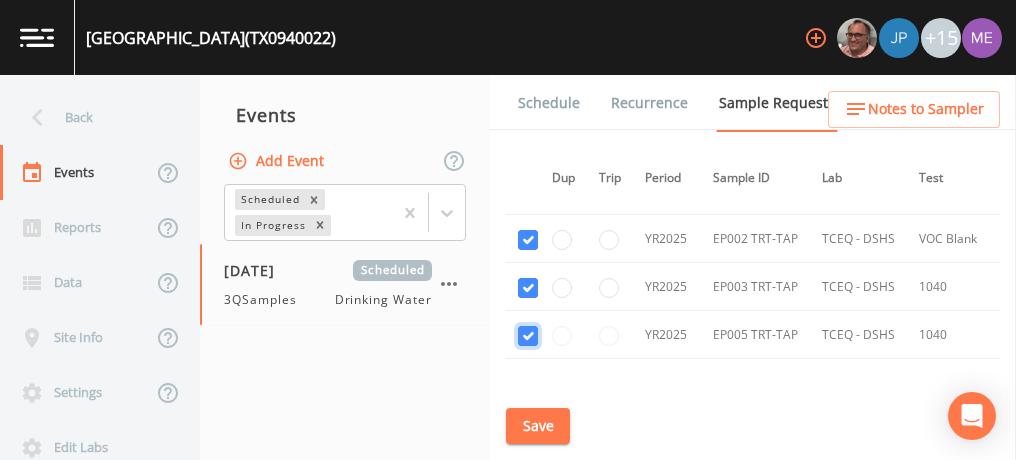 checkbox on "true" 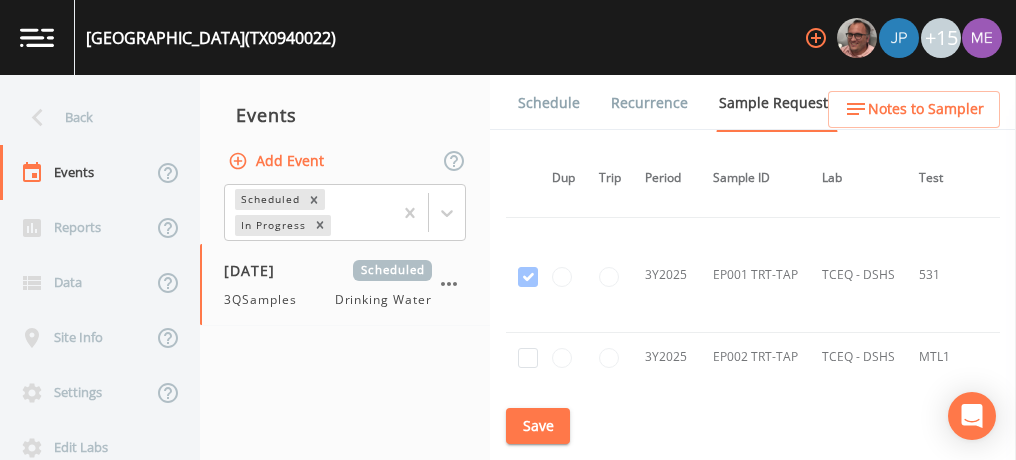scroll, scrollTop: 5616, scrollLeft: 11, axis: both 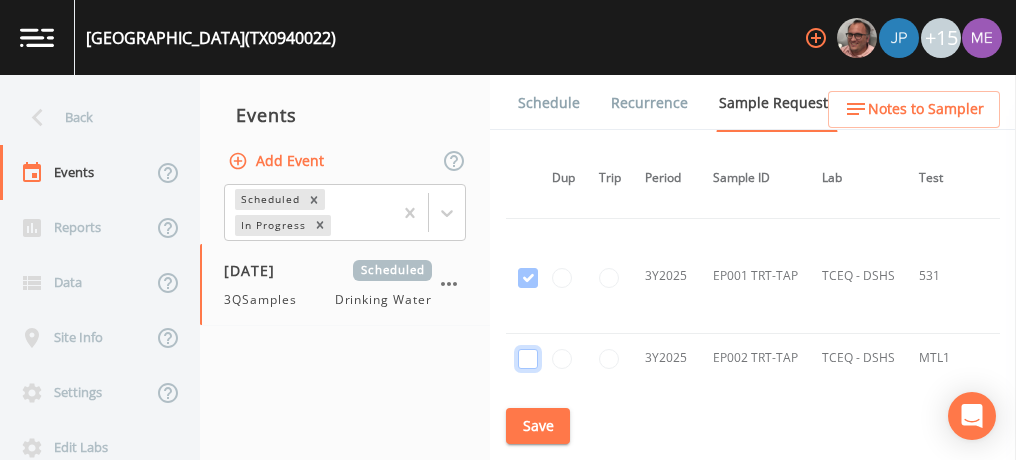 click at bounding box center (528, 359) 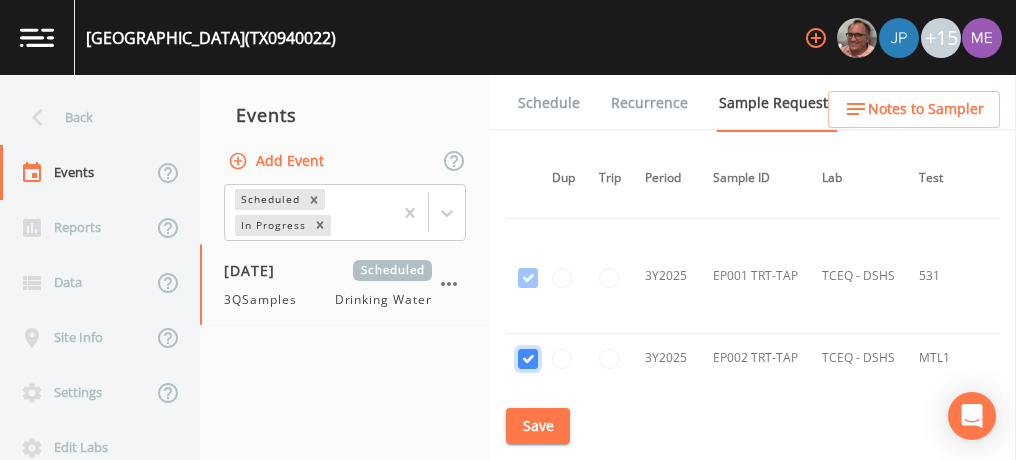 checkbox on "true" 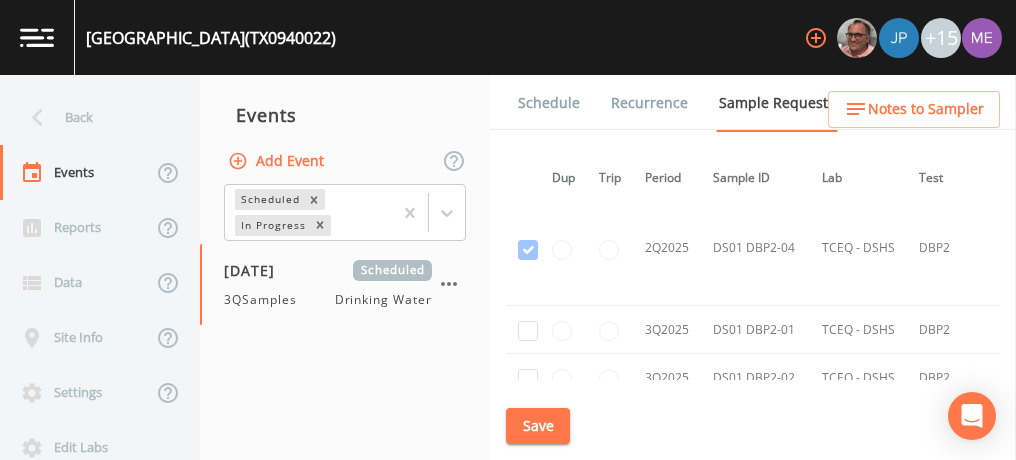 scroll, scrollTop: 6621, scrollLeft: 11, axis: both 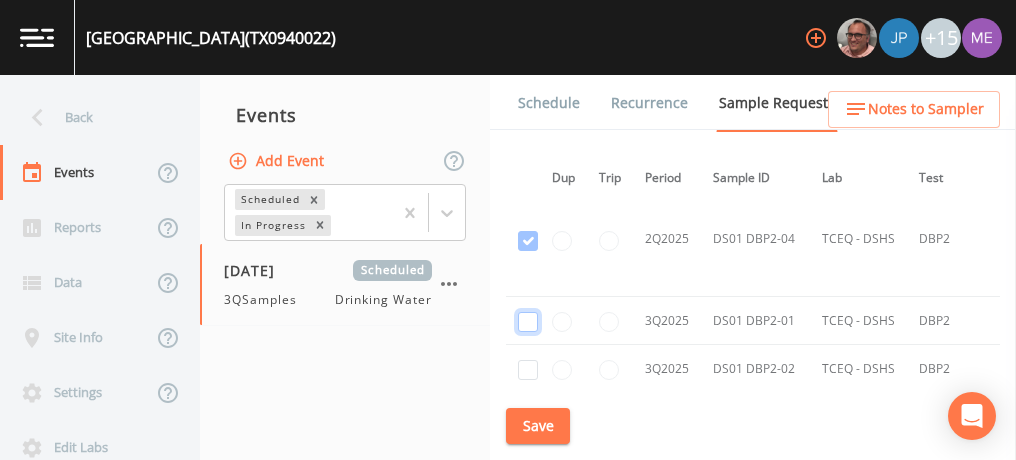 click at bounding box center (528, -3938) 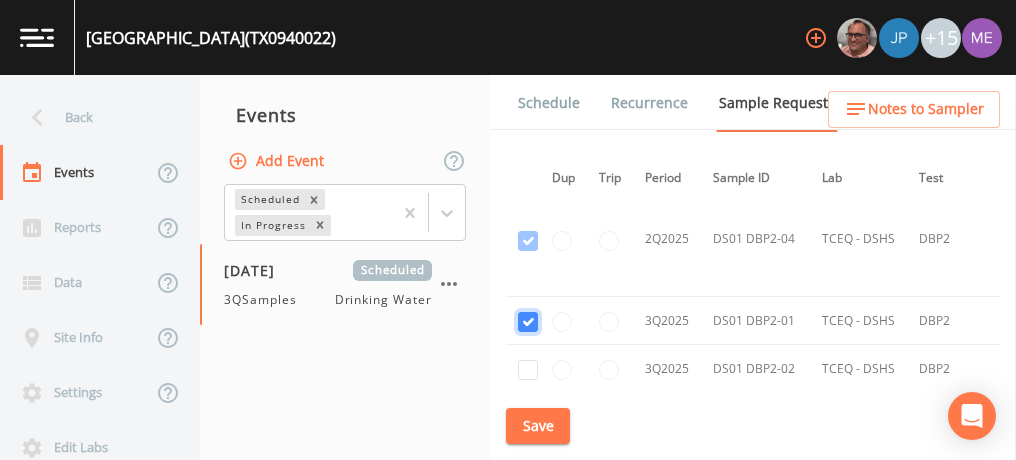 checkbox on "true" 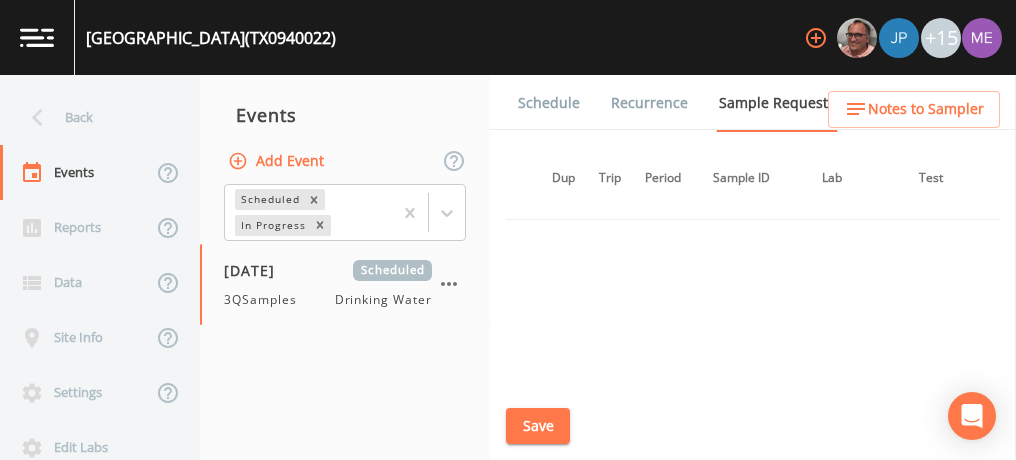 scroll, scrollTop: 5667, scrollLeft: 11, axis: both 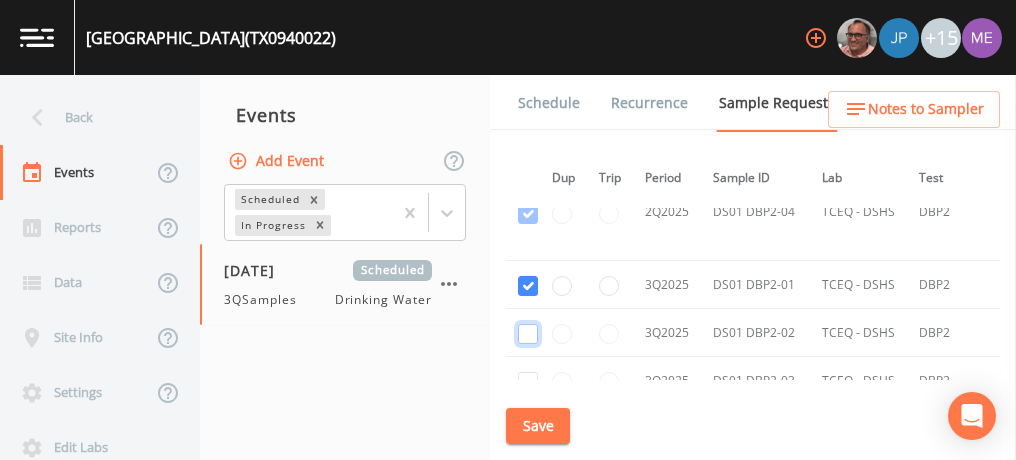 click at bounding box center [528, -3274] 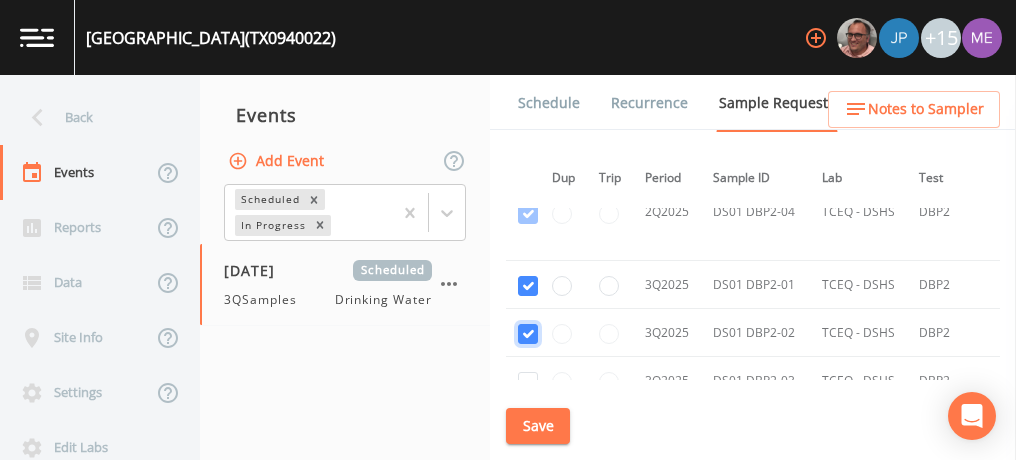 checkbox on "true" 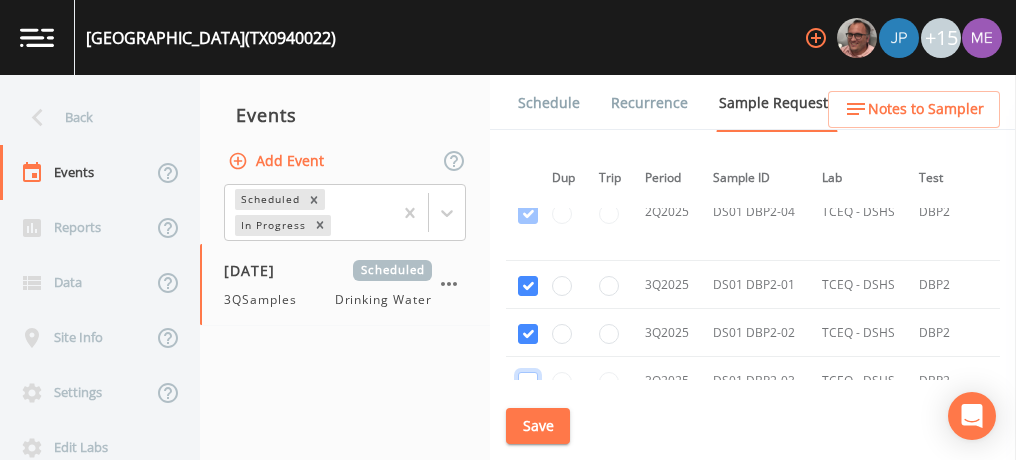 click at bounding box center (528, -3177) 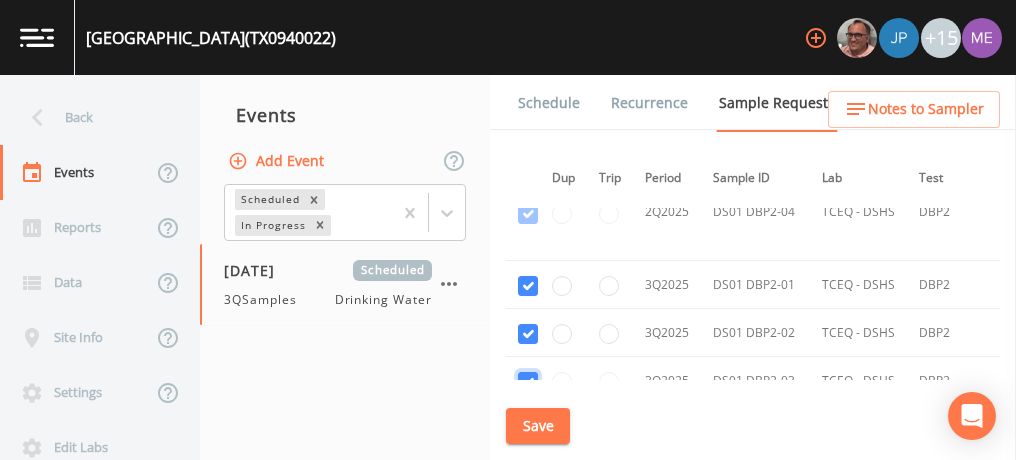 checkbox on "true" 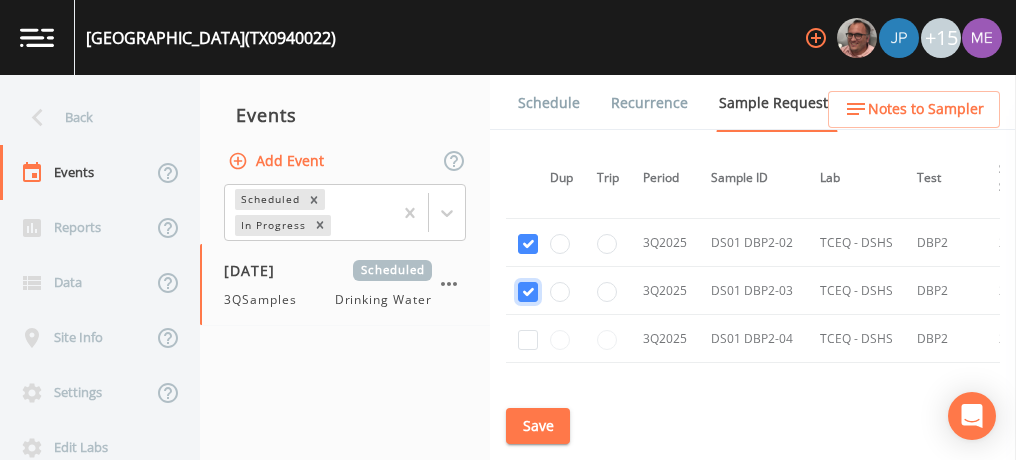 scroll, scrollTop: 5758, scrollLeft: 13, axis: both 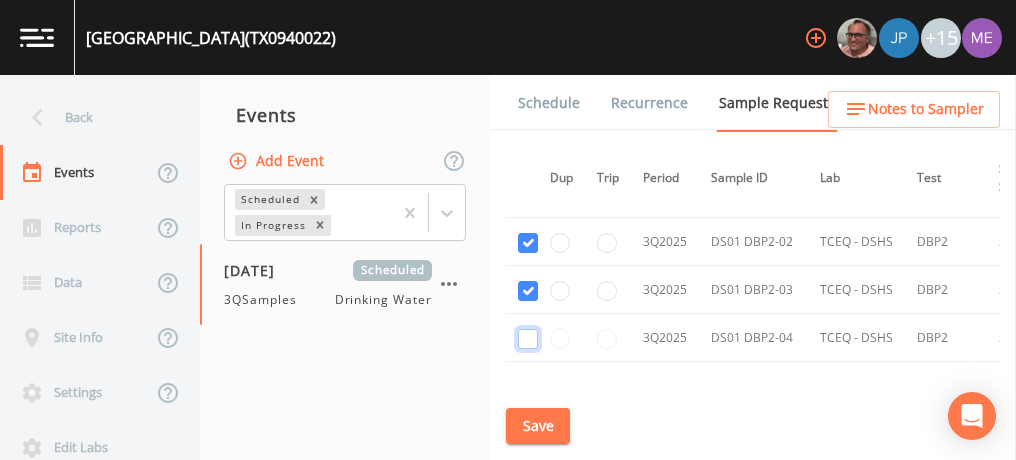 click at bounding box center (528, -3171) 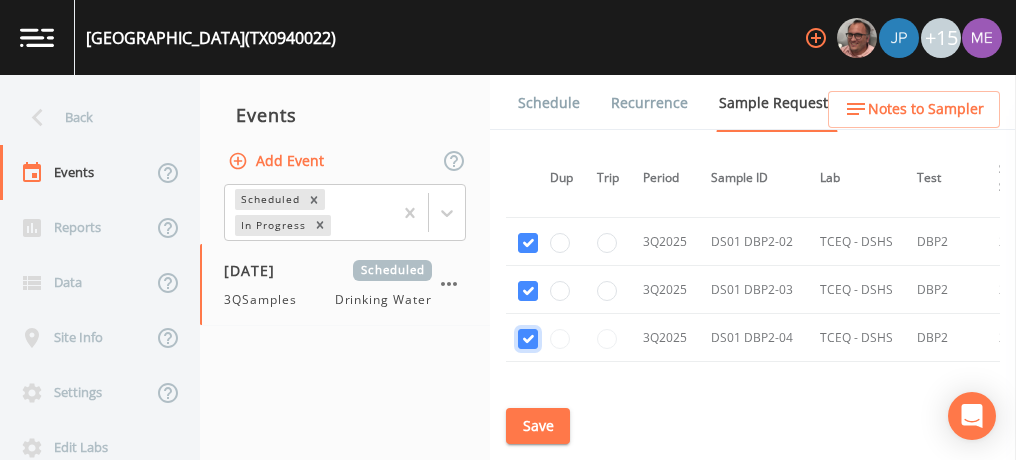 checkbox on "true" 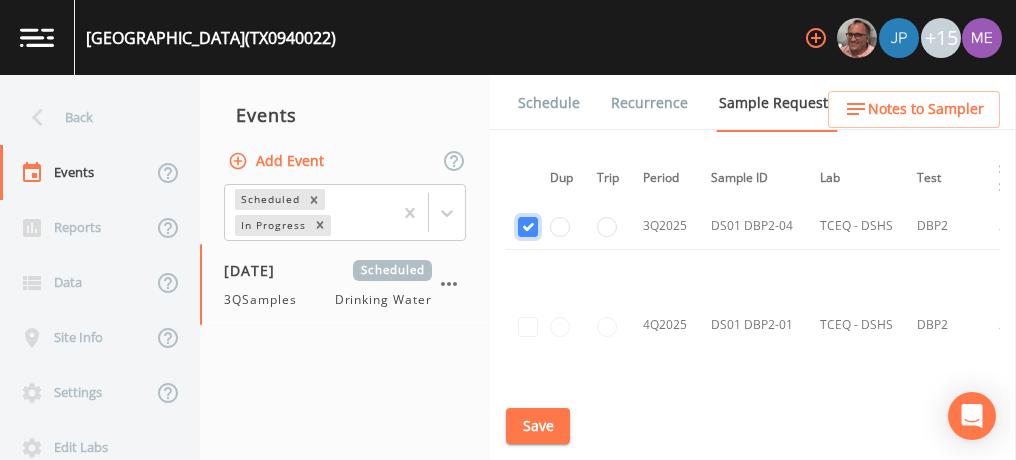 scroll, scrollTop: 5872, scrollLeft: 13, axis: both 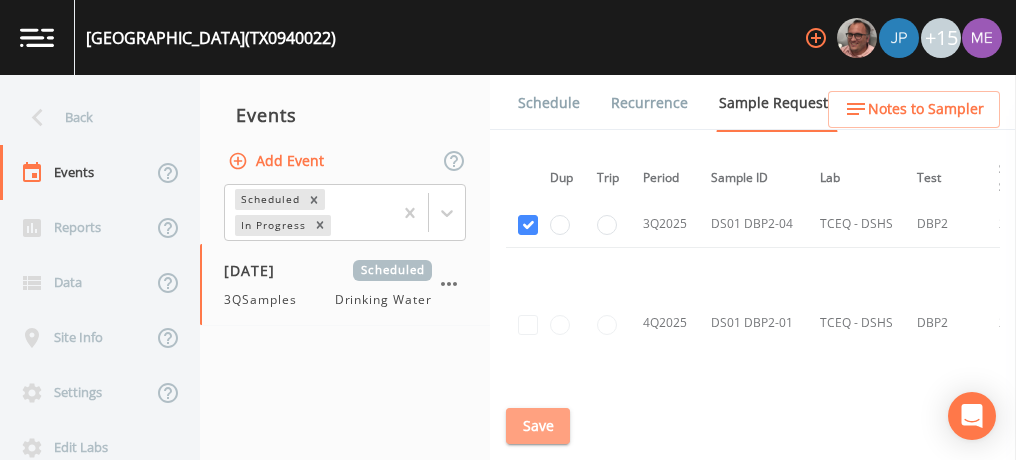 click on "Save" at bounding box center [538, 426] 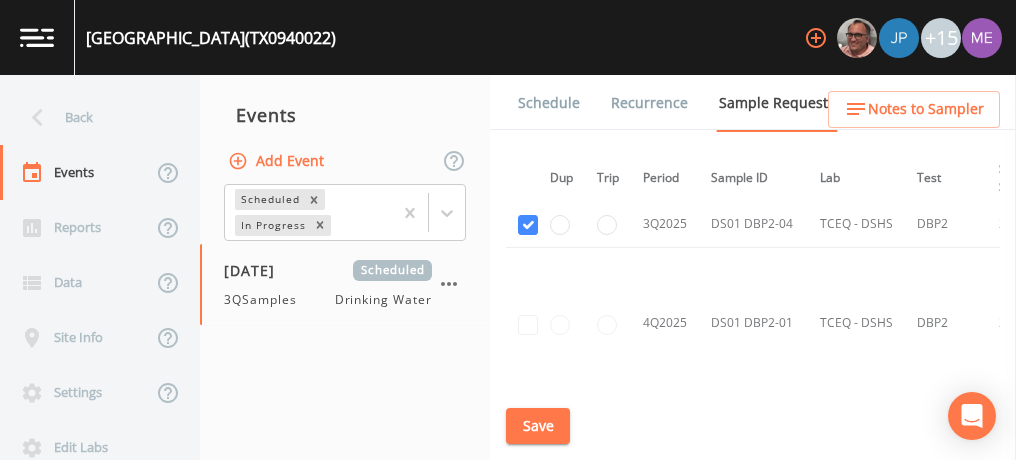 click on "Schedule" at bounding box center (549, 103) 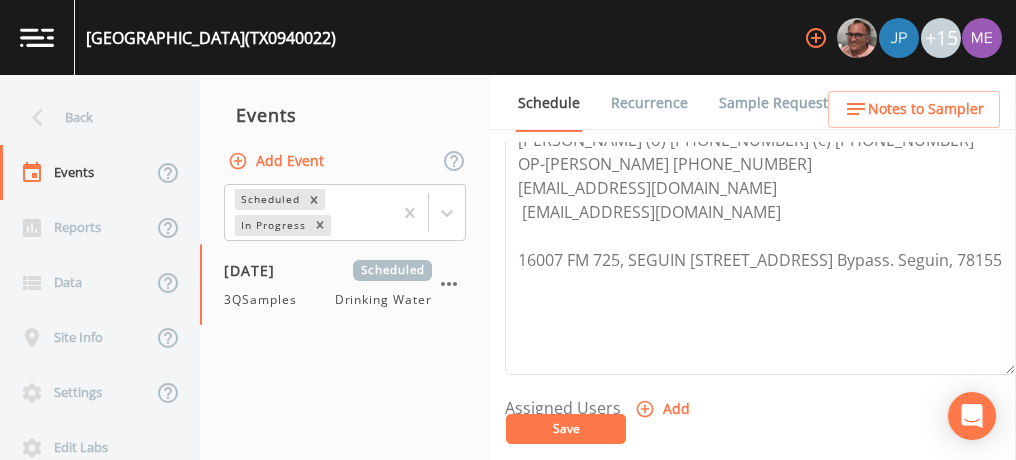scroll, scrollTop: 611, scrollLeft: 0, axis: vertical 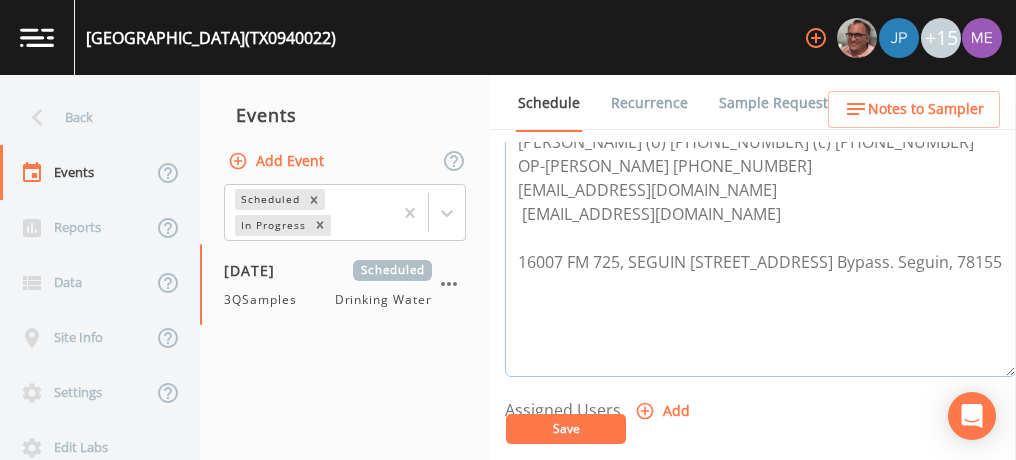 click on "[PERSON_NAME] (o) [PHONE_NUMBER] (c) [PHONE_NUMBER]
OP-[PERSON_NAME] [PHONE_NUMBER]
[EMAIL_ADDRESS][DOMAIN_NAME]
[EMAIL_ADDRESS][DOMAIN_NAME]
16007 FM 725, SEGUIN [STREET_ADDRESS] Bypass. Seguin, 78155" at bounding box center [760, 250] 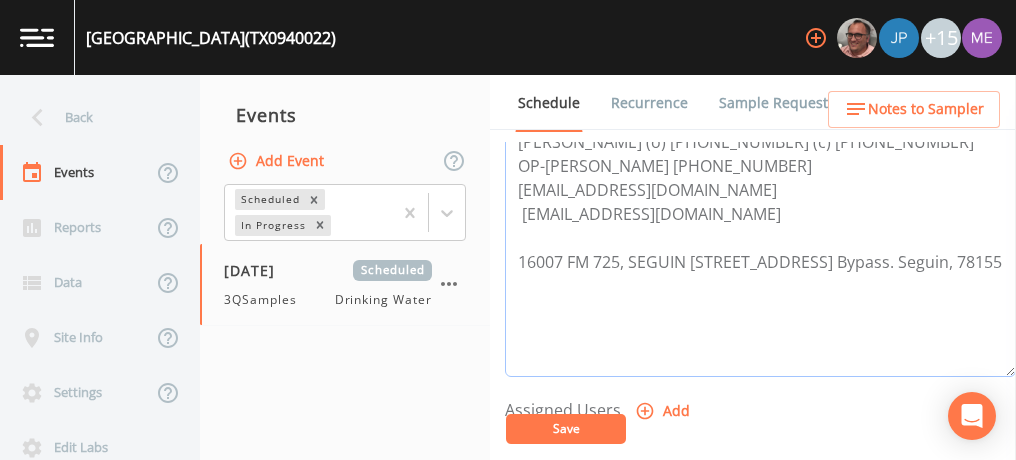 drag, startPoint x: 518, startPoint y: 253, endPoint x: 735, endPoint y: 254, distance: 217.0023 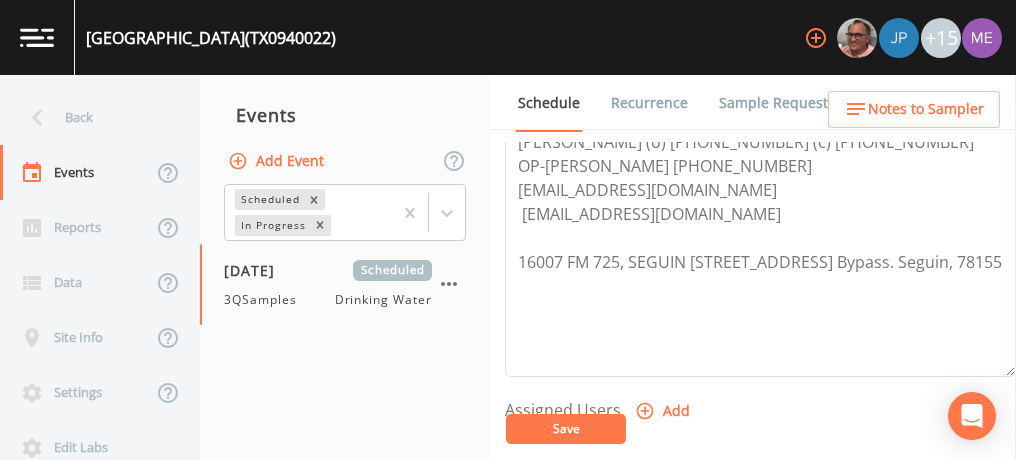 click on "Notes to Sampler" at bounding box center [926, 109] 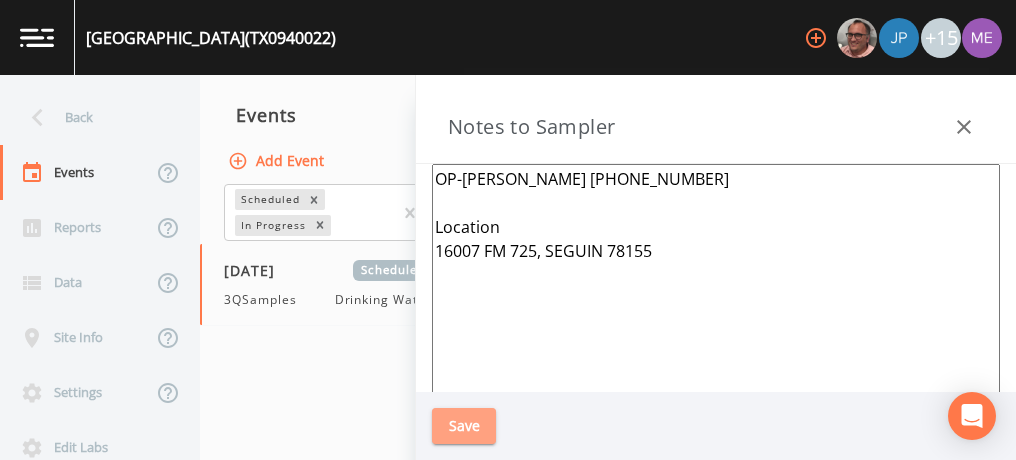 click on "Save" at bounding box center [464, 426] 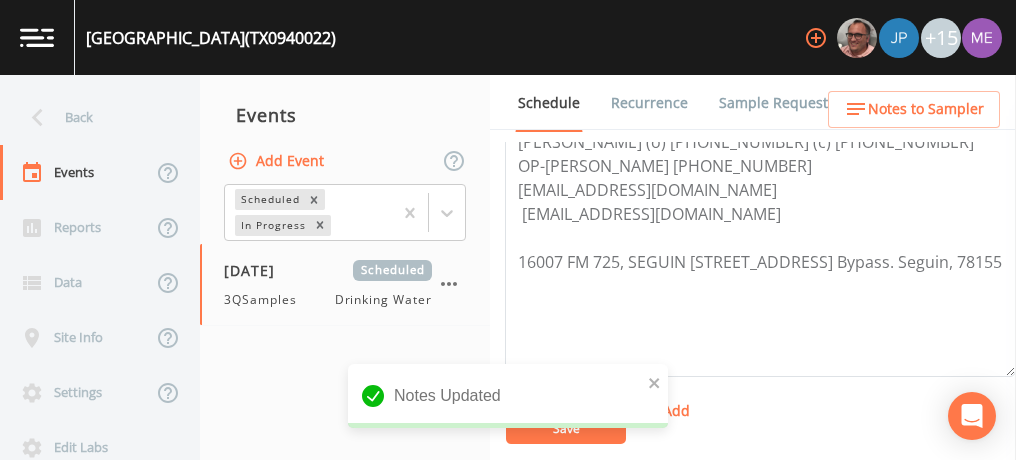 scroll, scrollTop: 673, scrollLeft: 0, axis: vertical 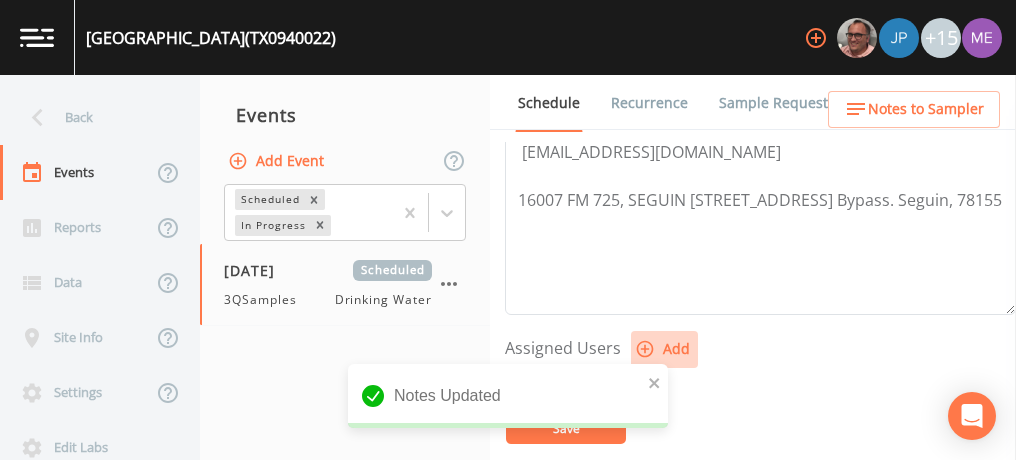 click 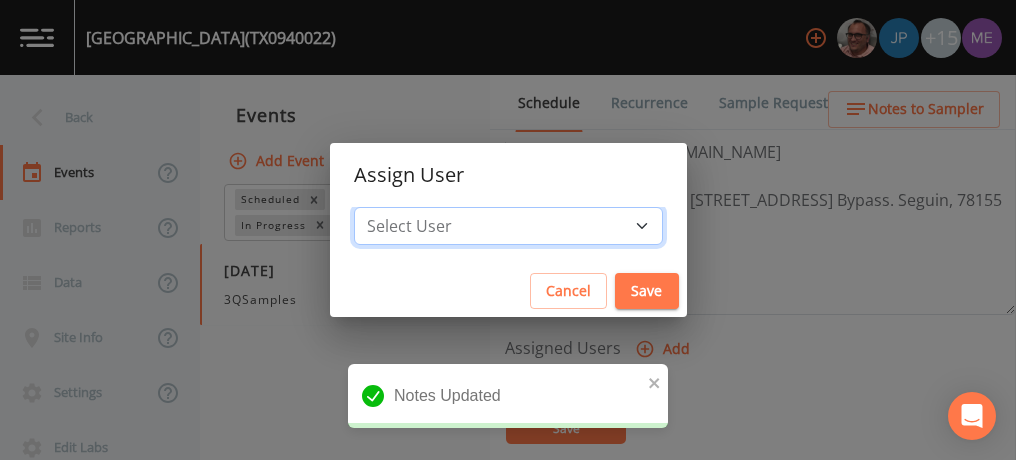 click on "Select User [PERSON_NAME] [PERSON_NAME]  [PERSON_NAME] [PERSON_NAME]  [PERSON_NAME] [PERSON_NAME] [PERSON_NAME] [PERSON_NAME] [PERSON_NAME] [PERSON_NAME][EMAIL_ADDRESS][DOMAIN_NAME] [PERSON_NAME] [PERSON_NAME] [PERSON_NAME] [PERSON_NAME] [PERSON_NAME] [PERSON_NAME] [PERSON_NAME][EMAIL_ADDRESS][DOMAIN_NAME]" at bounding box center [508, 226] 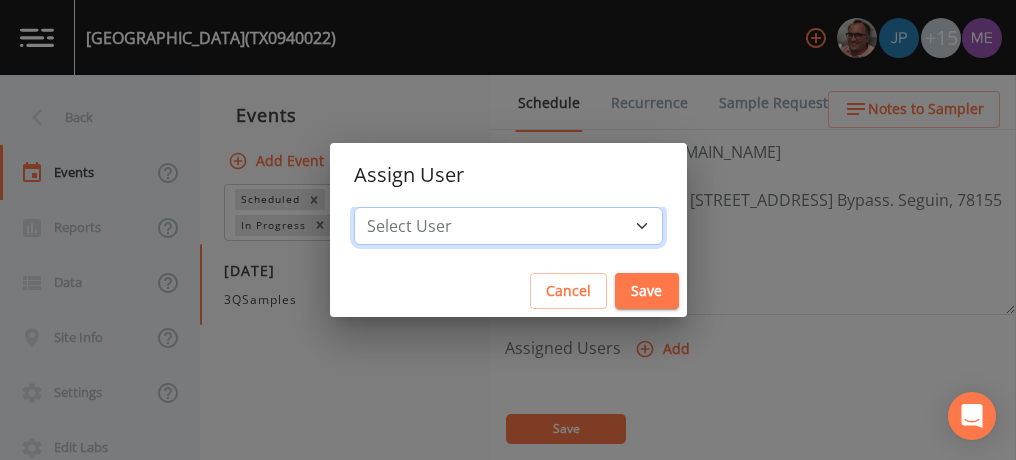 select on "6518b6a0-c5fa-4d0f-8e3d-fc6e8623860b" 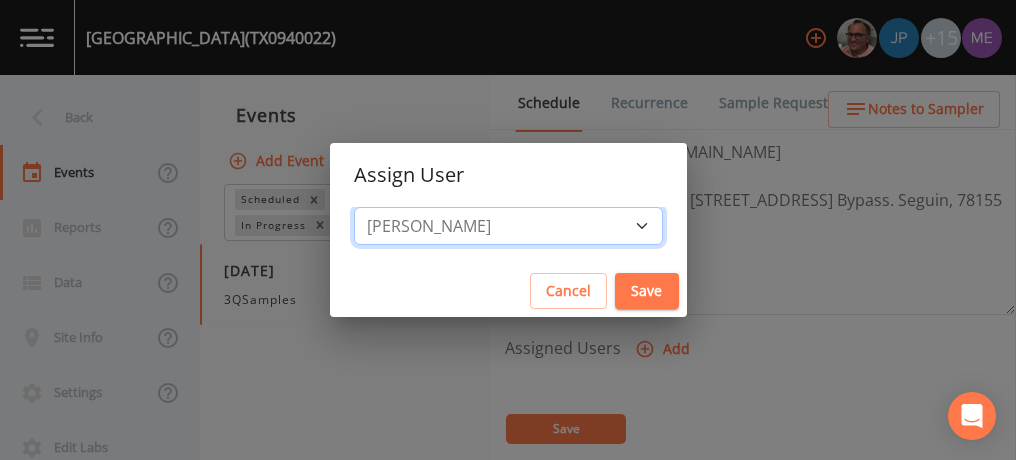 click on "Select User [PERSON_NAME] [PERSON_NAME]  [PERSON_NAME] [PERSON_NAME]  [PERSON_NAME] [PERSON_NAME] [PERSON_NAME] [PERSON_NAME] [PERSON_NAME] [PERSON_NAME][EMAIL_ADDRESS][DOMAIN_NAME] [PERSON_NAME] [PERSON_NAME] [PERSON_NAME] [PERSON_NAME] [PERSON_NAME] [PERSON_NAME] [PERSON_NAME][EMAIL_ADDRESS][DOMAIN_NAME]" at bounding box center [508, 226] 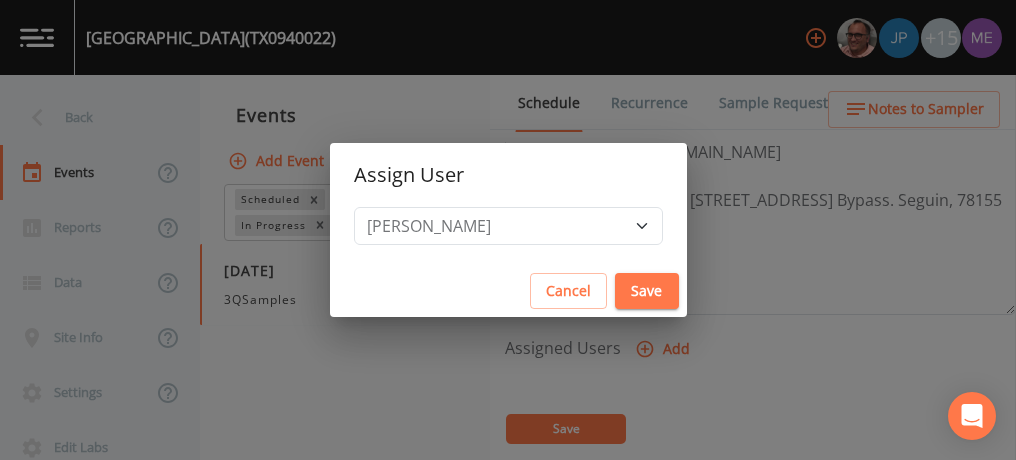 click on "Save" at bounding box center (647, 291) 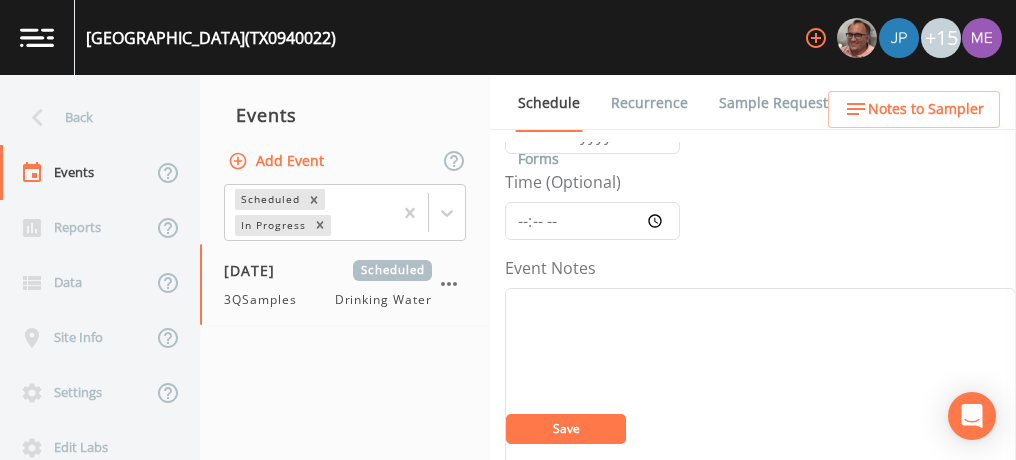 scroll, scrollTop: 92, scrollLeft: 0, axis: vertical 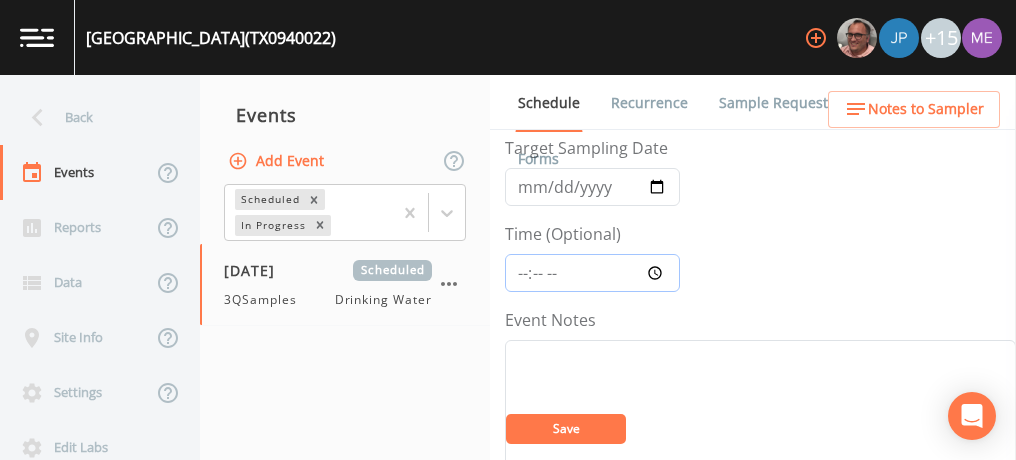 click on "Time (Optional)" at bounding box center (592, 273) 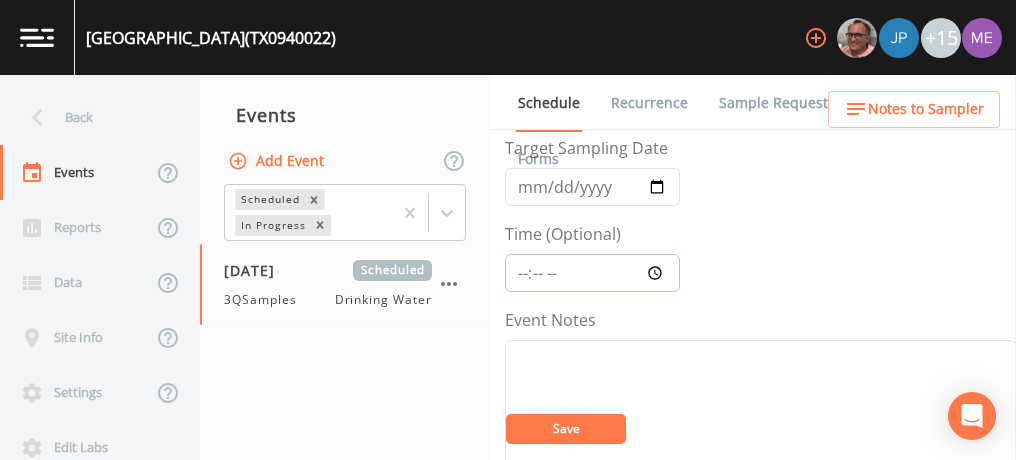 type on "09:00" 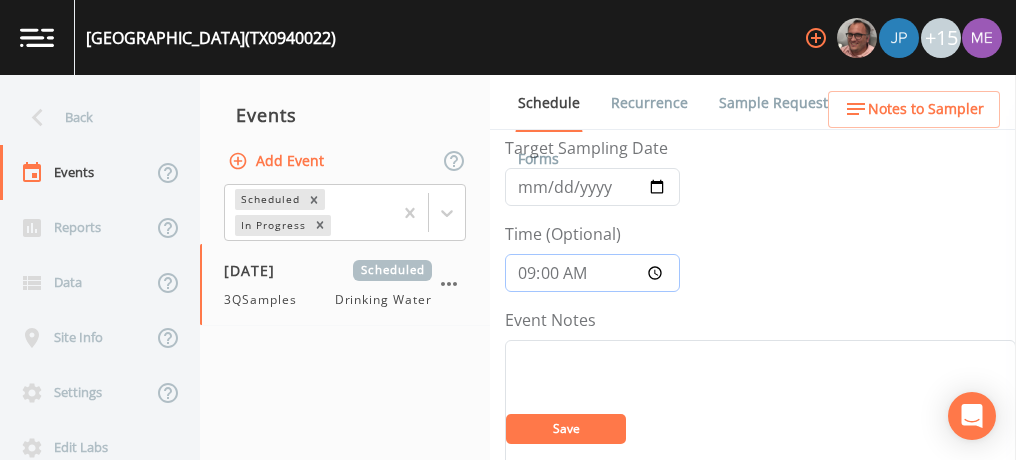 scroll, scrollTop: 234, scrollLeft: 0, axis: vertical 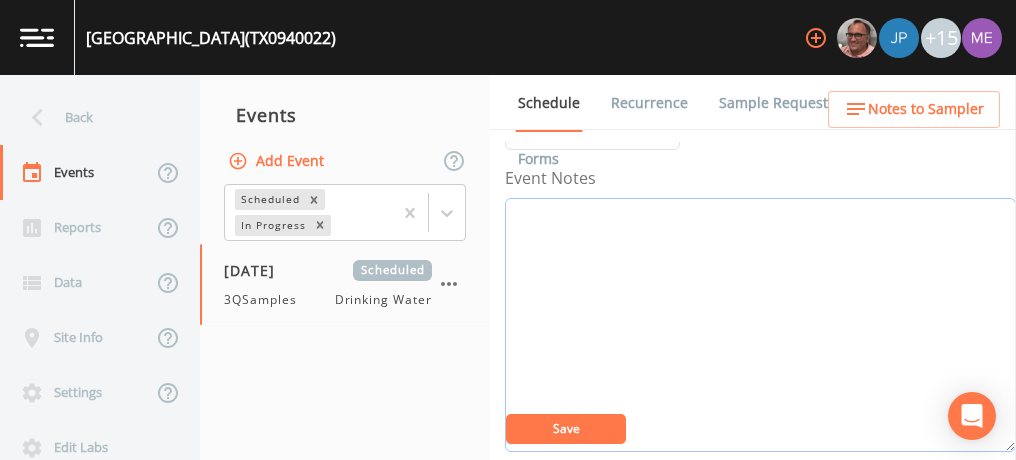 click on "Event Notes" at bounding box center (760, 325) 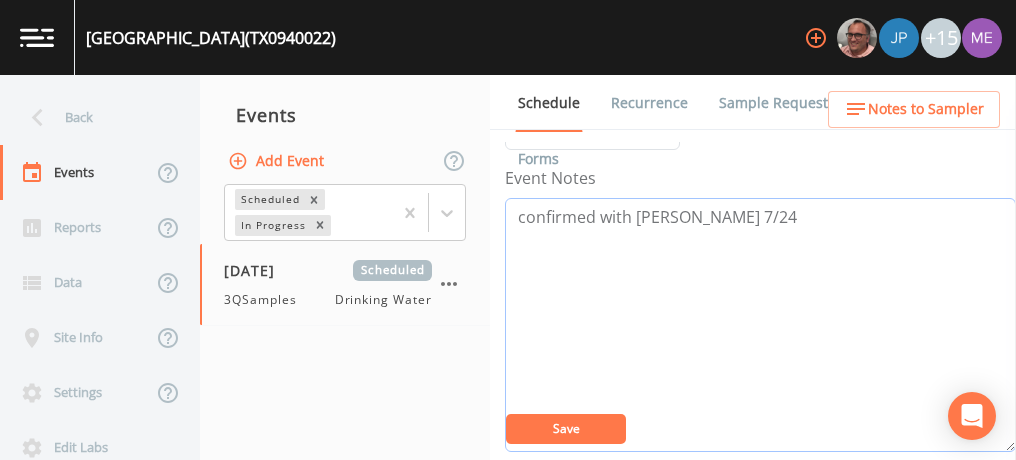 type on "confirmed with [PERSON_NAME] 7/24" 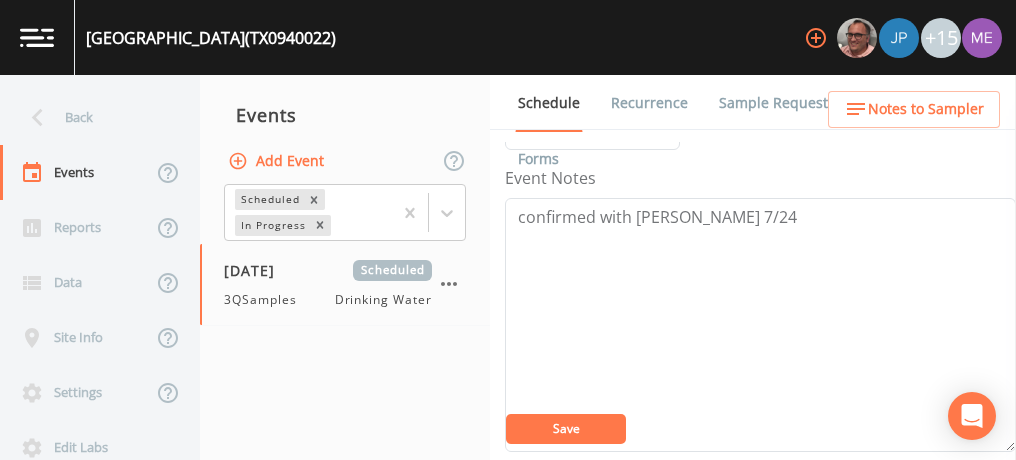 click on "Save" at bounding box center (566, 428) 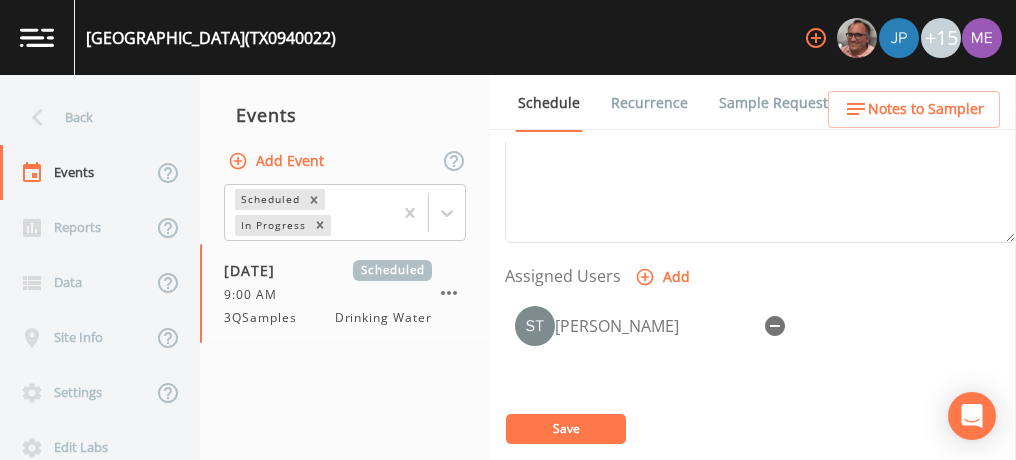 scroll, scrollTop: 748, scrollLeft: 0, axis: vertical 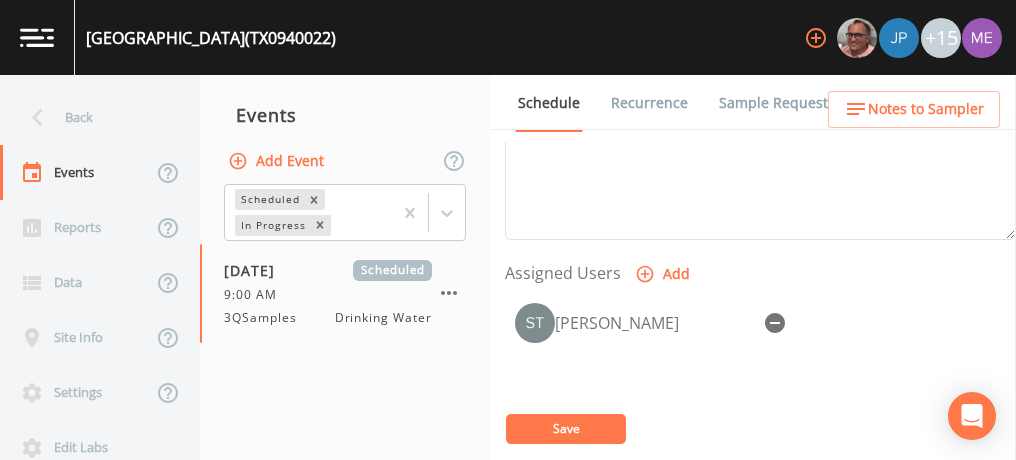click on "Save" at bounding box center (566, 429) 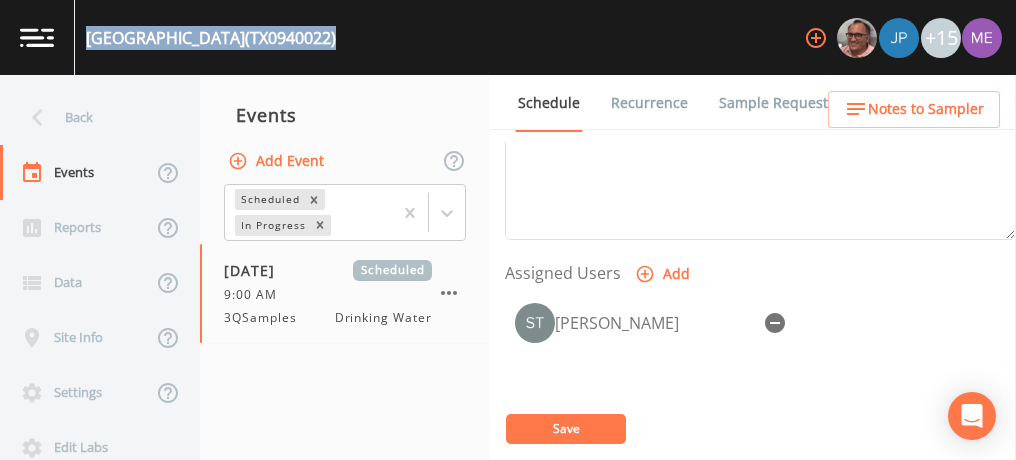 drag, startPoint x: 86, startPoint y: 38, endPoint x: 329, endPoint y: 37, distance: 243.00206 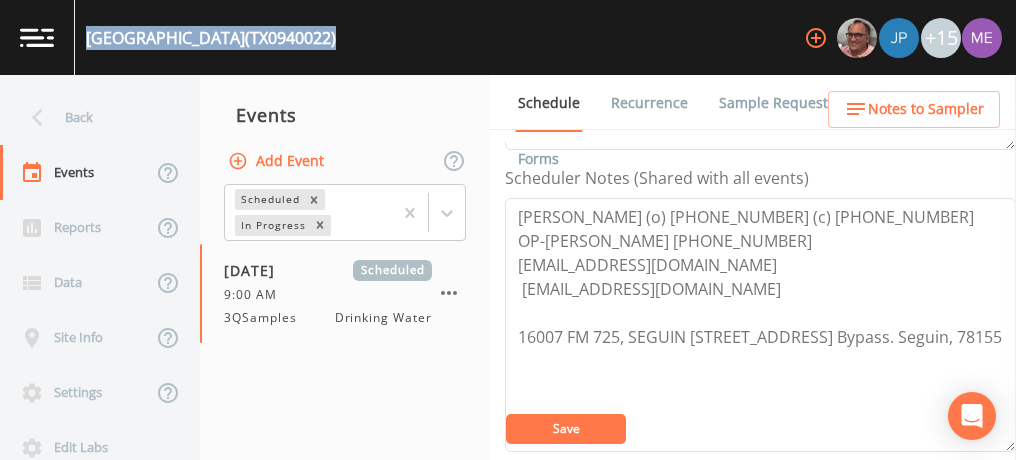 scroll, scrollTop: 526, scrollLeft: 0, axis: vertical 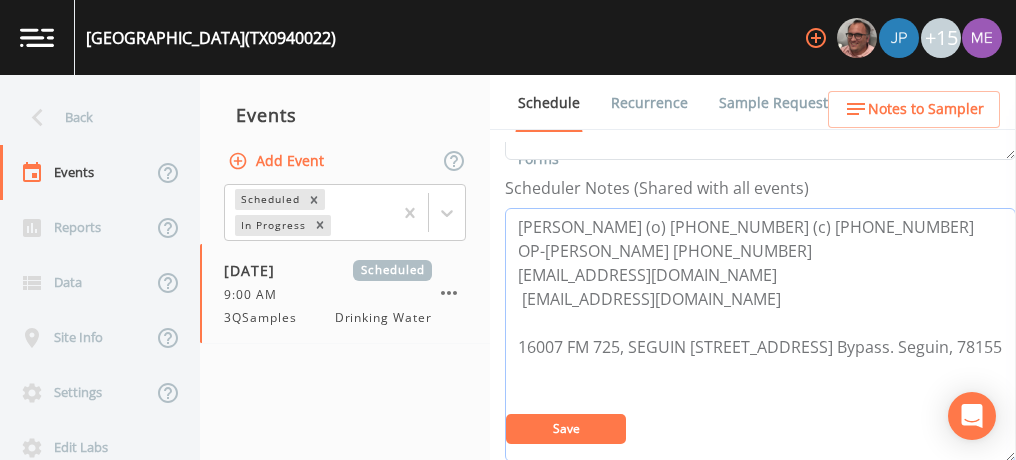 drag, startPoint x: 544, startPoint y: 245, endPoint x: 760, endPoint y: 255, distance: 216.23135 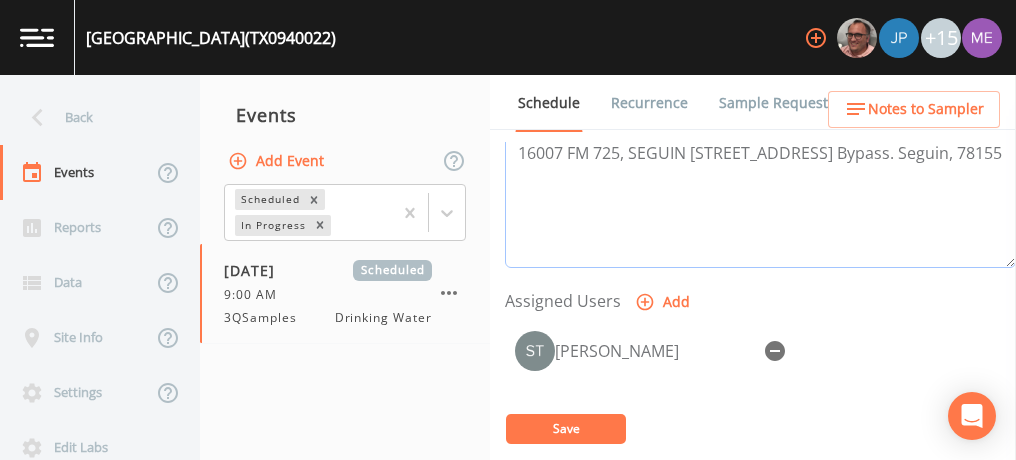 scroll, scrollTop: 722, scrollLeft: 0, axis: vertical 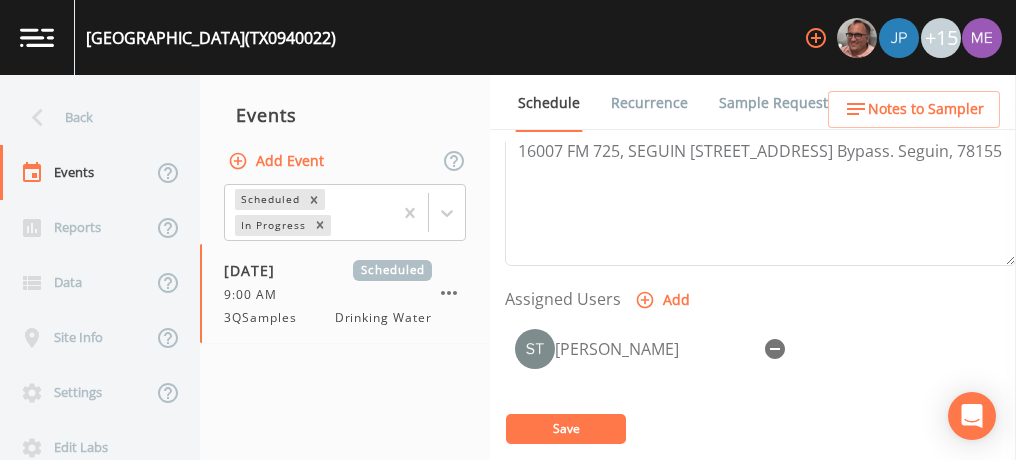 click on "Save" at bounding box center (566, 428) 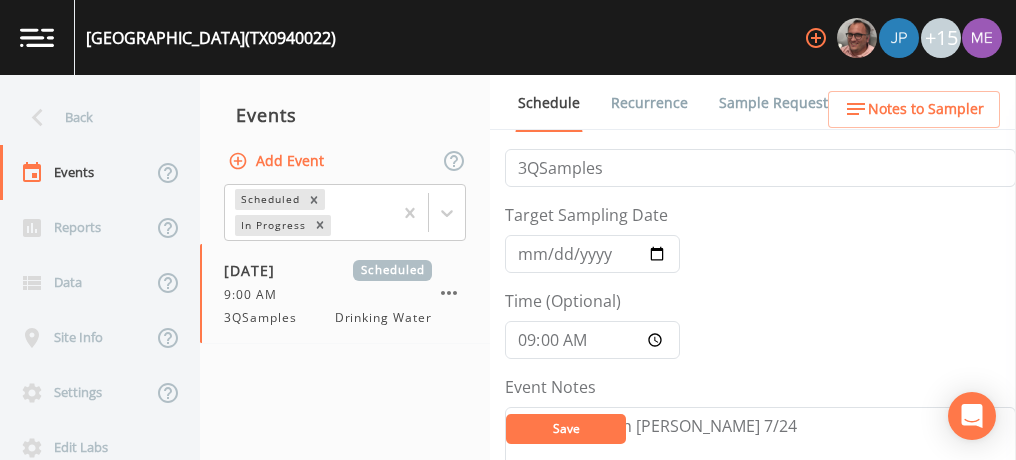 scroll, scrollTop: 0, scrollLeft: 0, axis: both 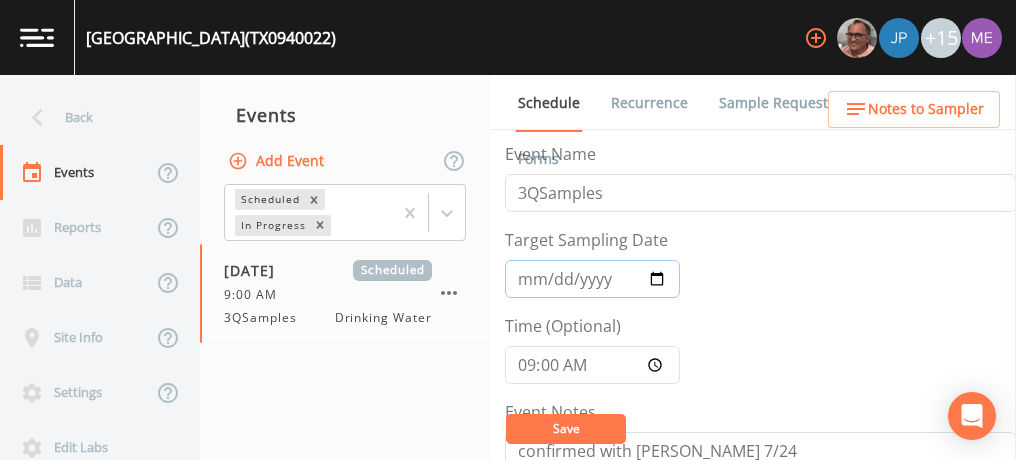 click on "[DATE]" at bounding box center (592, 279) 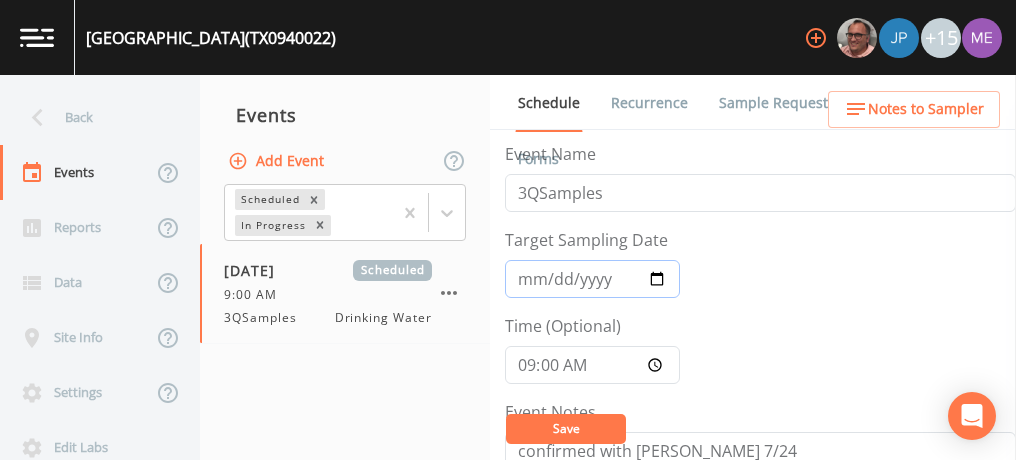 type on "[DATE]" 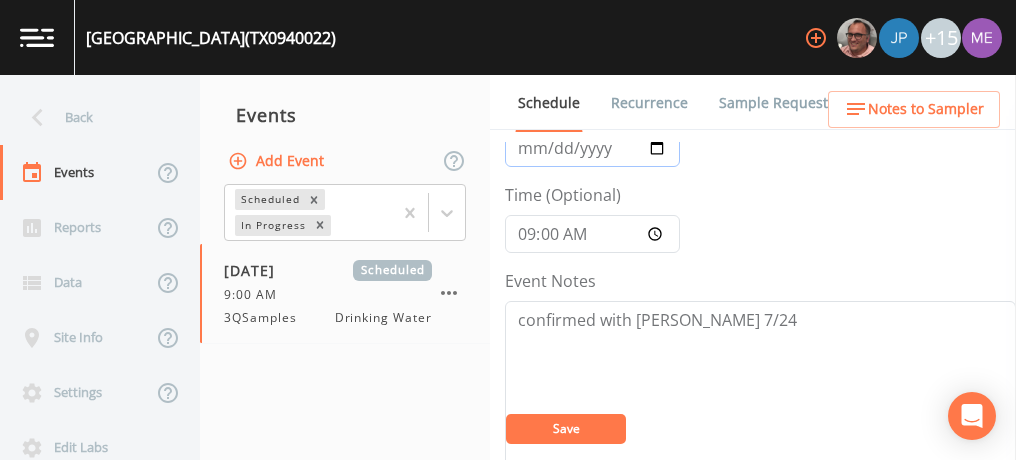 scroll, scrollTop: 132, scrollLeft: 0, axis: vertical 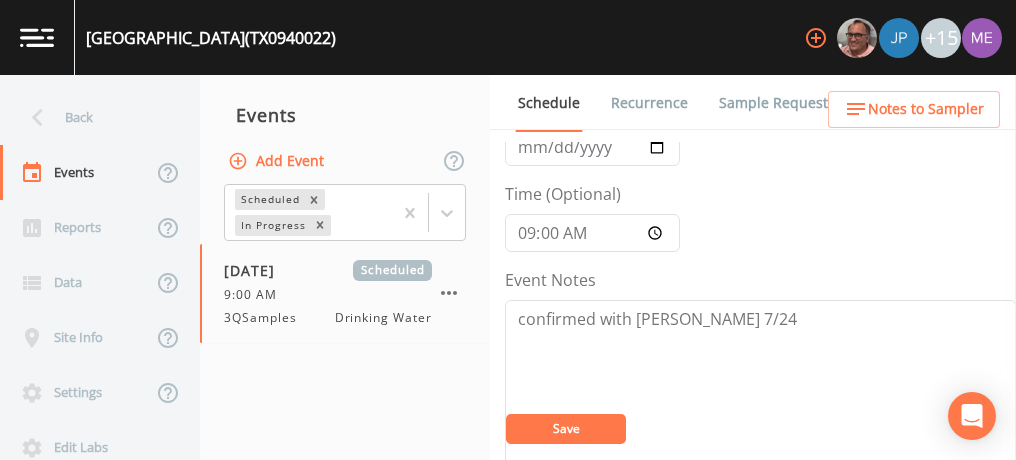 click on "Save" at bounding box center [566, 428] 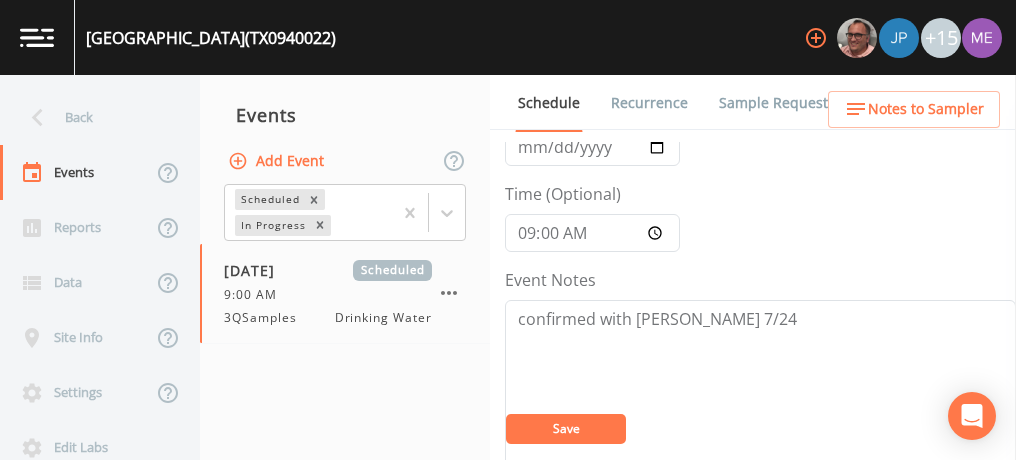 click on "Save" at bounding box center [566, 428] 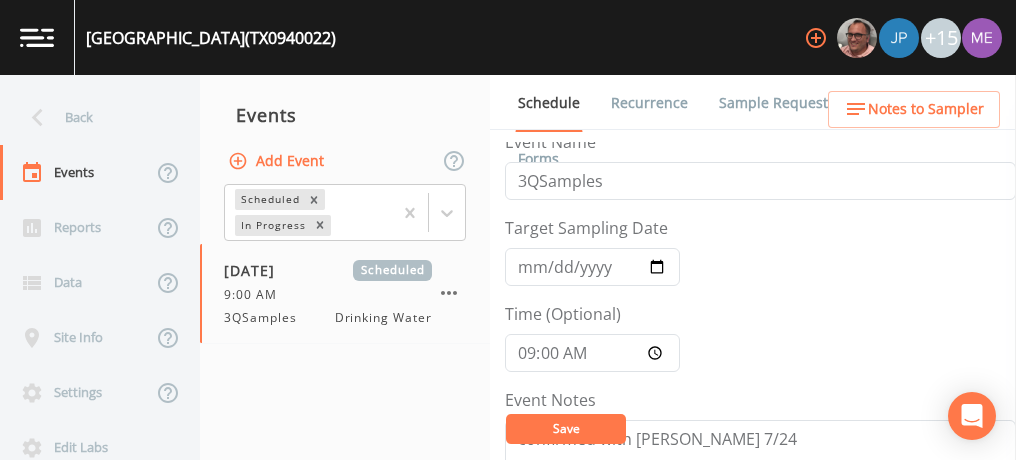 scroll, scrollTop: 0, scrollLeft: 0, axis: both 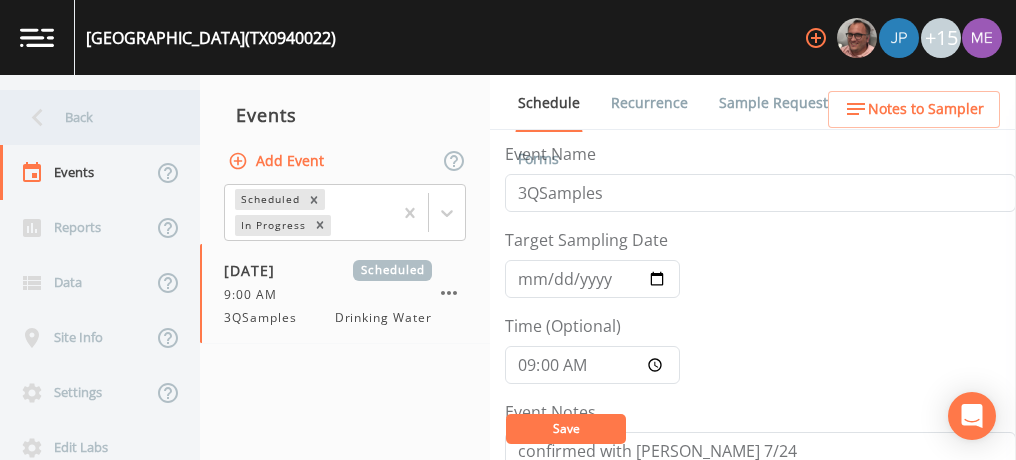 click on "Back" at bounding box center (90, 117) 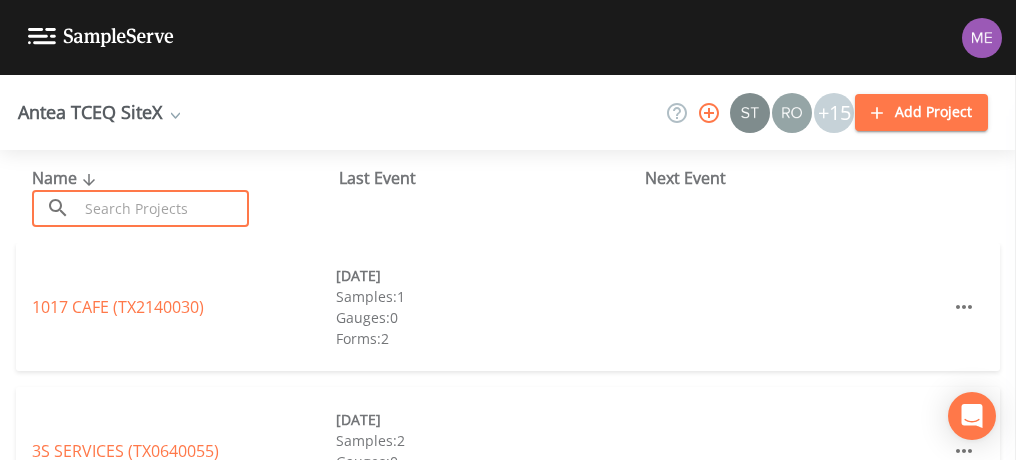 click at bounding box center [163, 208] 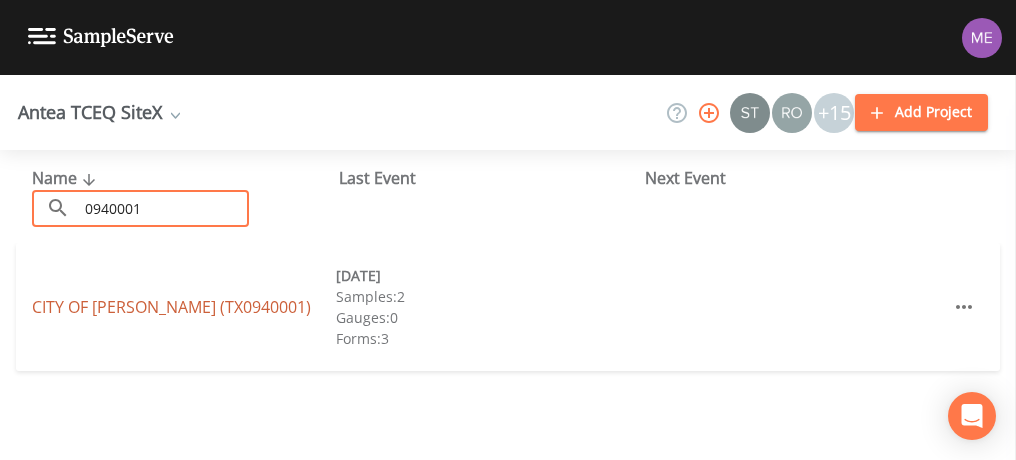 type on "0940001" 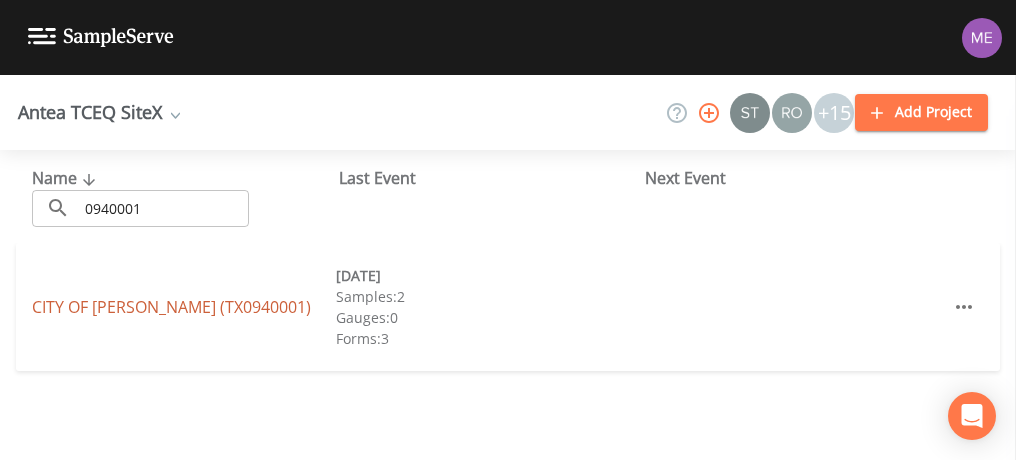 click on "CITY OF [GEOGRAPHIC_DATA]   (TX0940001)" at bounding box center (171, 307) 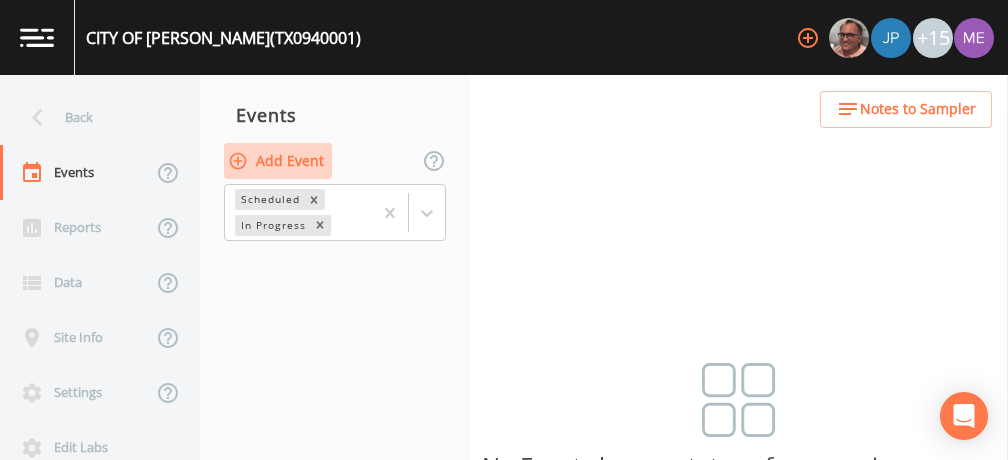 click on "Add Event" at bounding box center (278, 161) 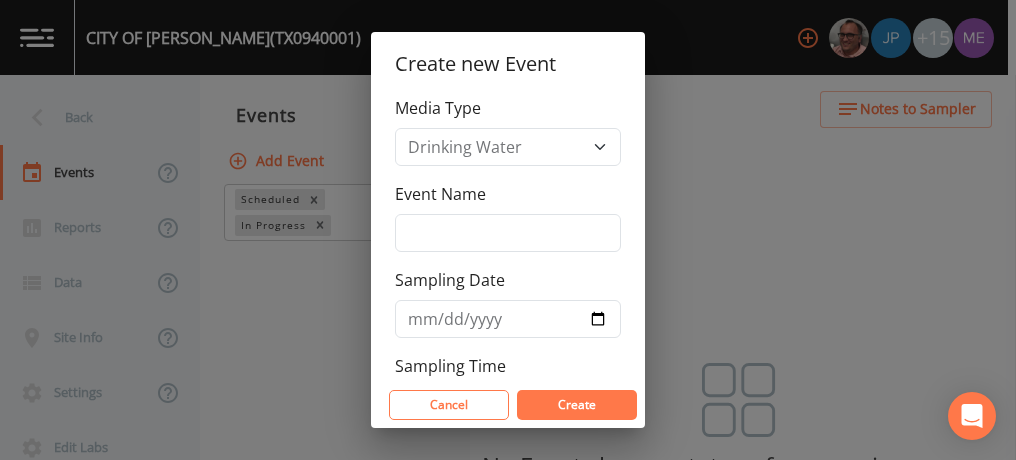 click on "Create new Event Media Type Drinking Water Event Name Sampling Date Sampling Time Cancel Create" at bounding box center [508, 230] 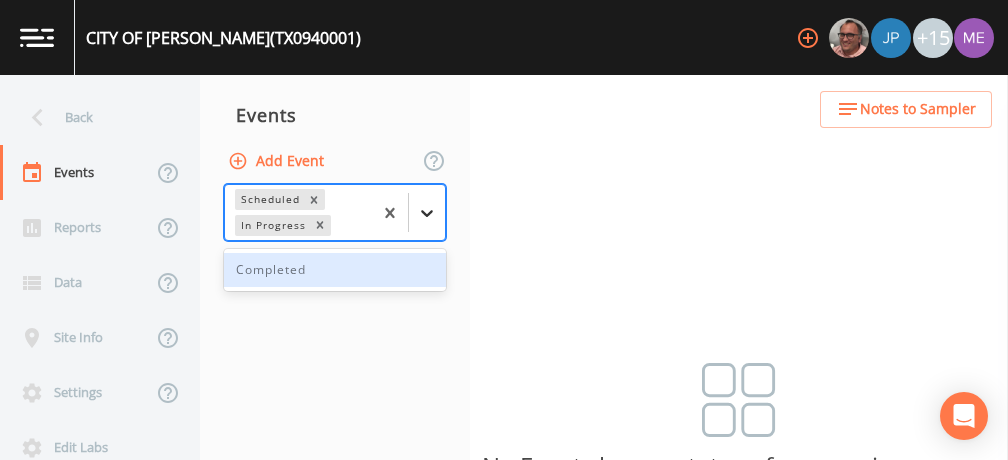 click 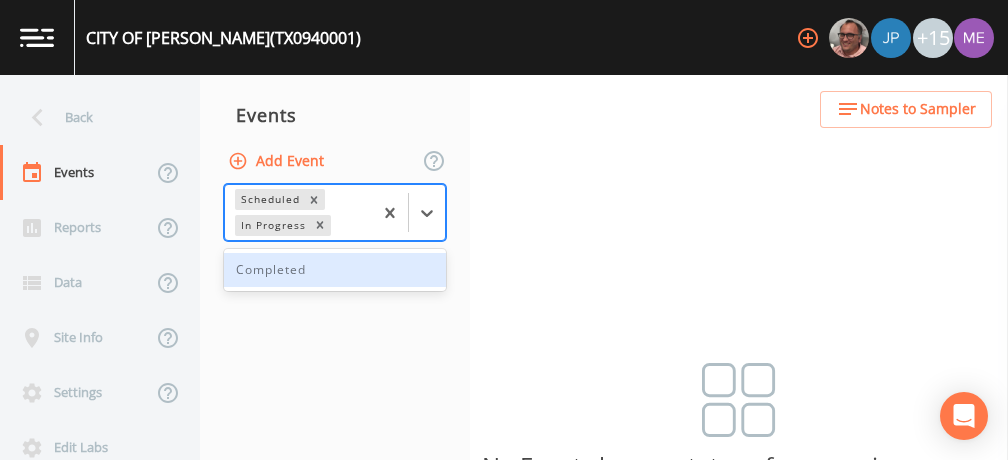 click on "Completed" at bounding box center (335, 270) 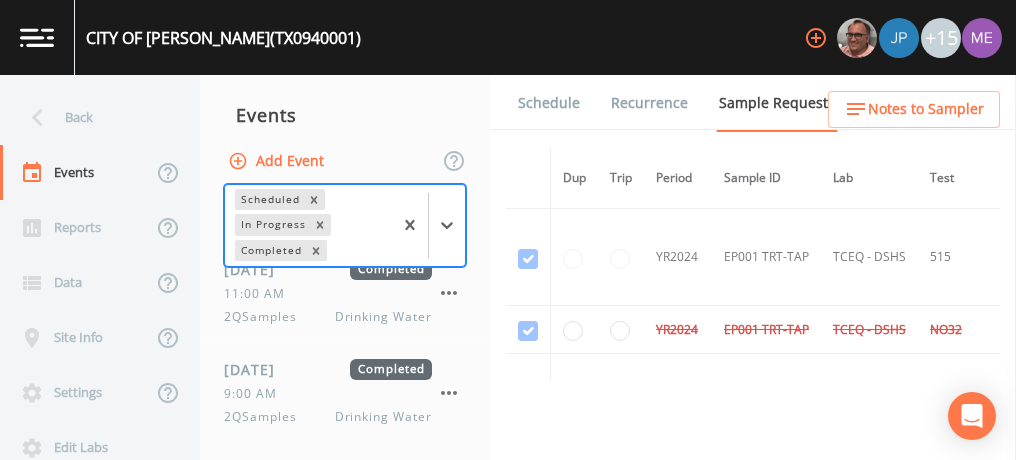 scroll, scrollTop: 212, scrollLeft: 0, axis: vertical 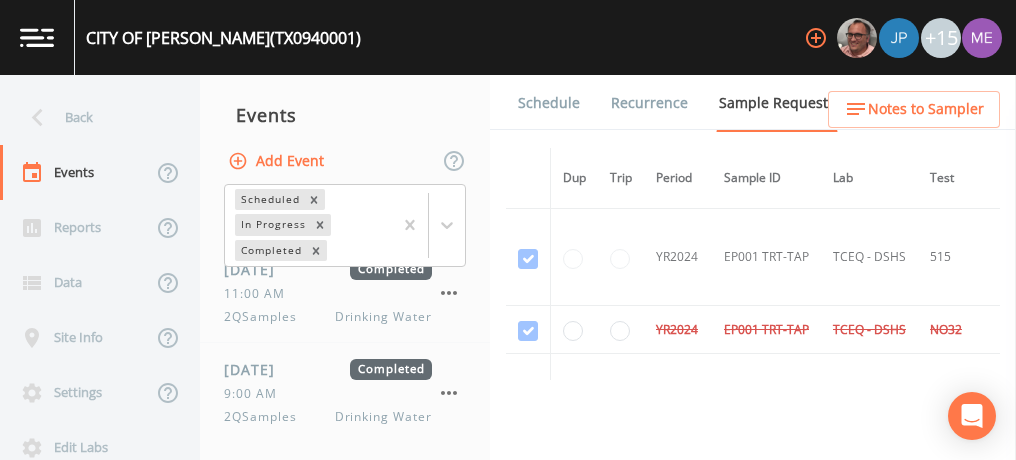 click on "Schedule" at bounding box center [549, 103] 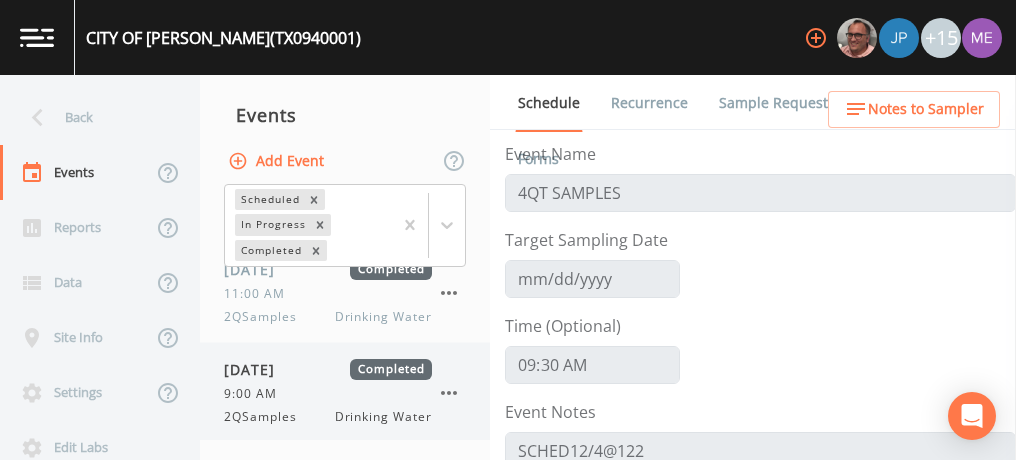 click on "9:00 AM" at bounding box center (328, 394) 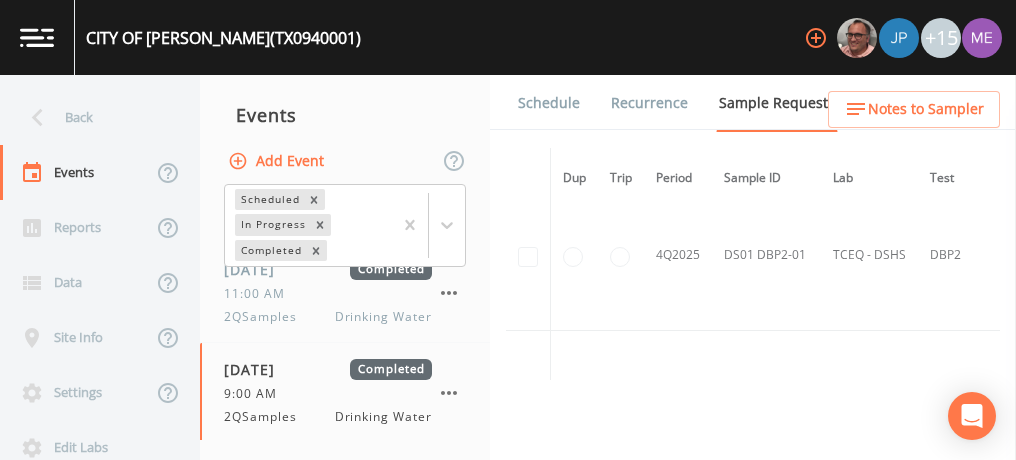 scroll, scrollTop: 2840, scrollLeft: 0, axis: vertical 